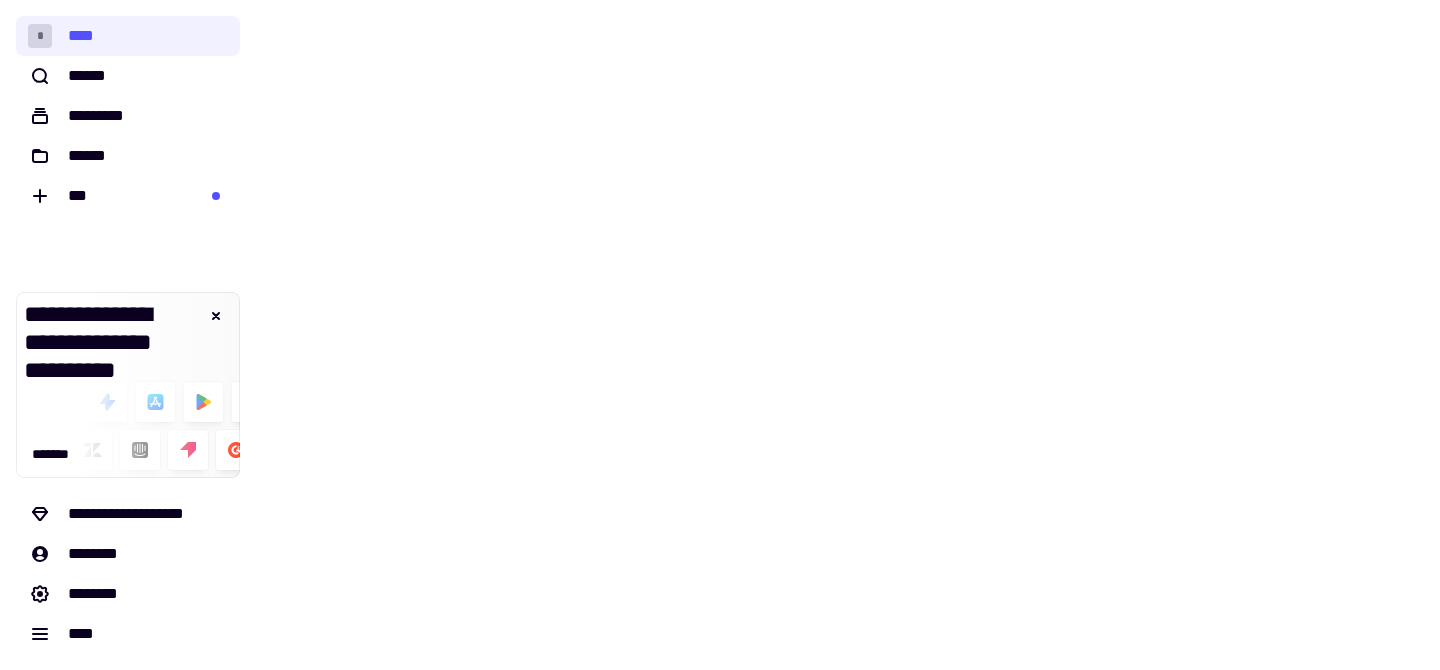 scroll, scrollTop: 0, scrollLeft: 0, axis: both 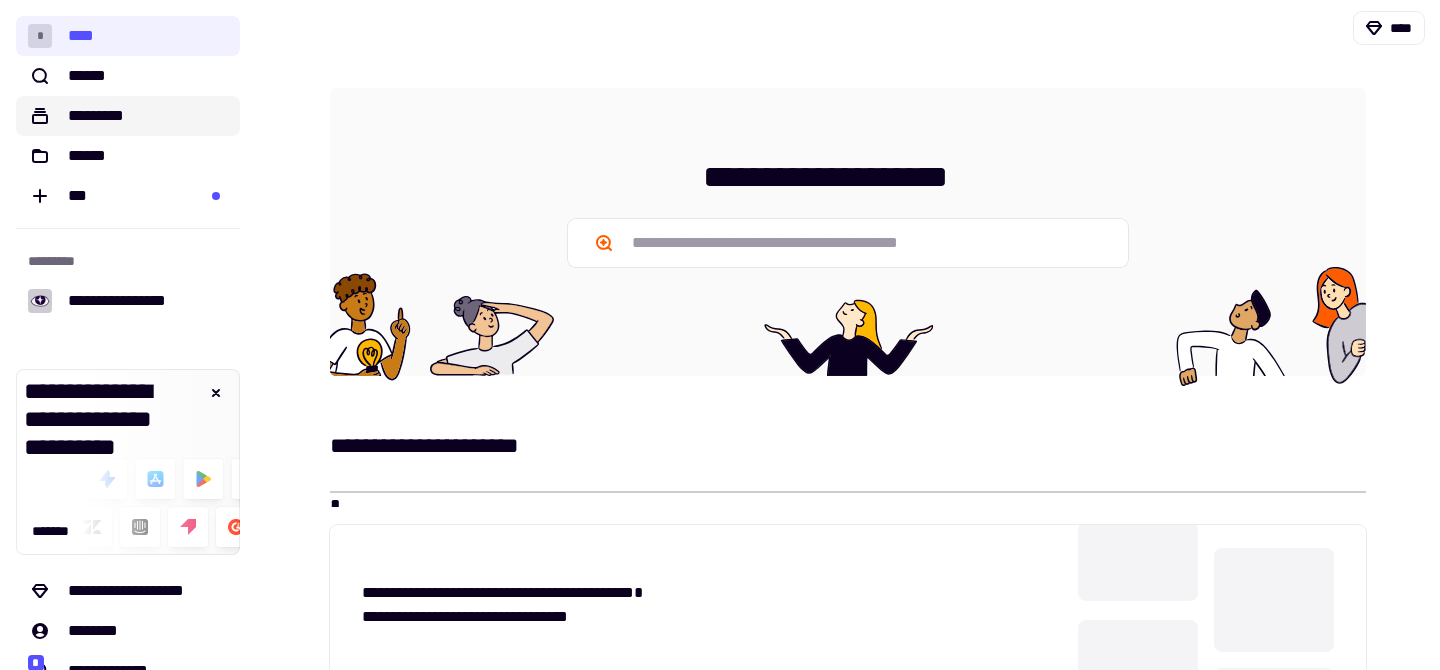 click on "*********" 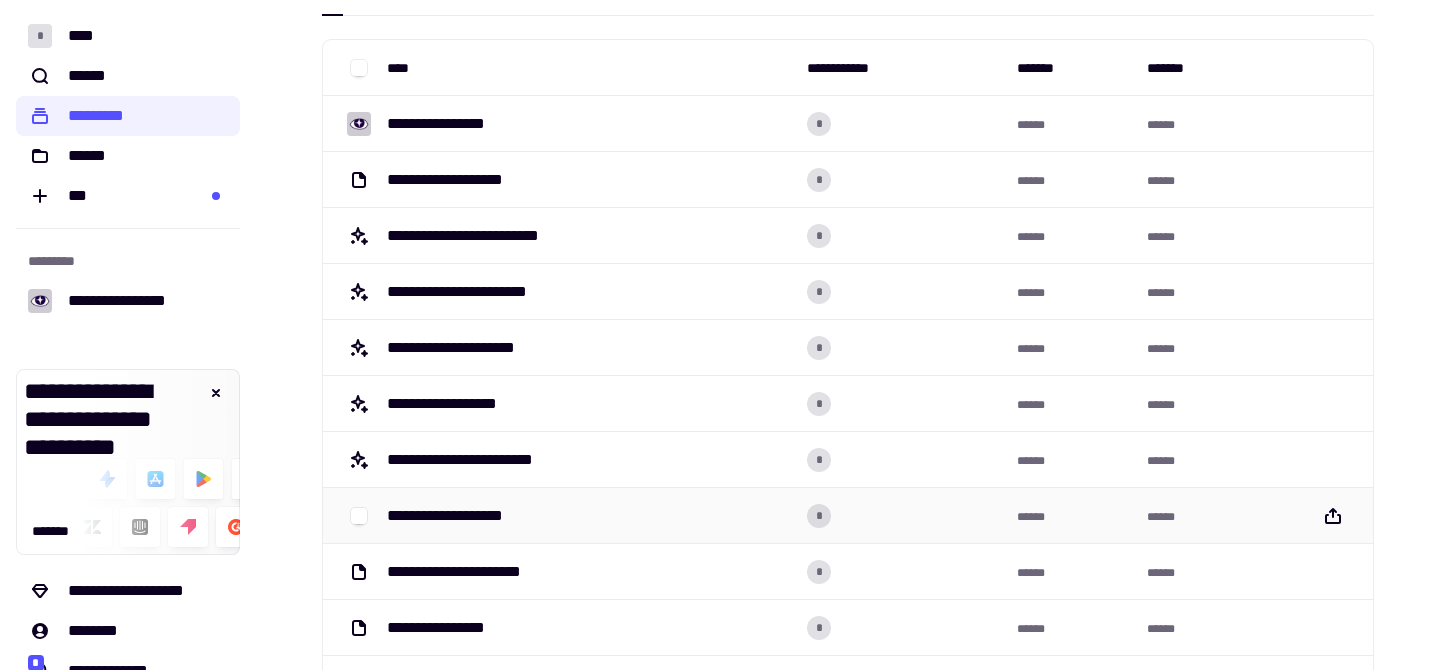 scroll, scrollTop: 0, scrollLeft: 0, axis: both 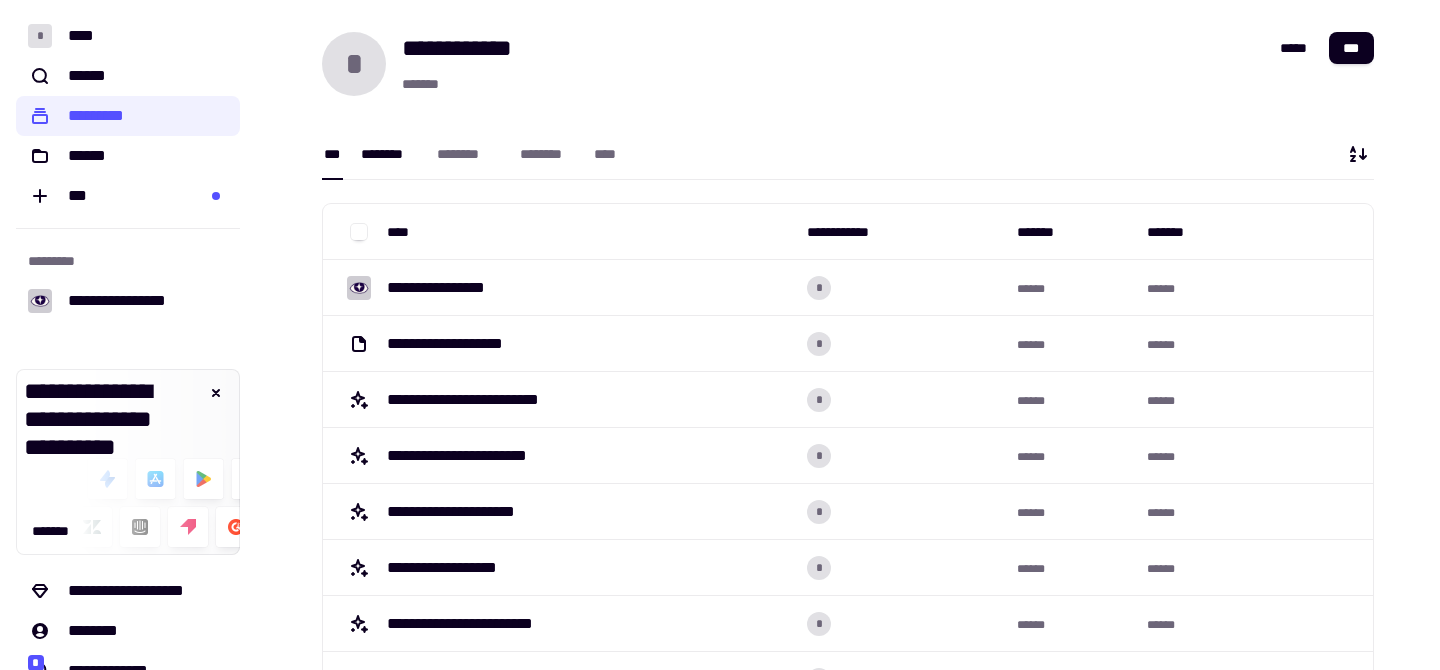click on "********" at bounding box center (389, 154) 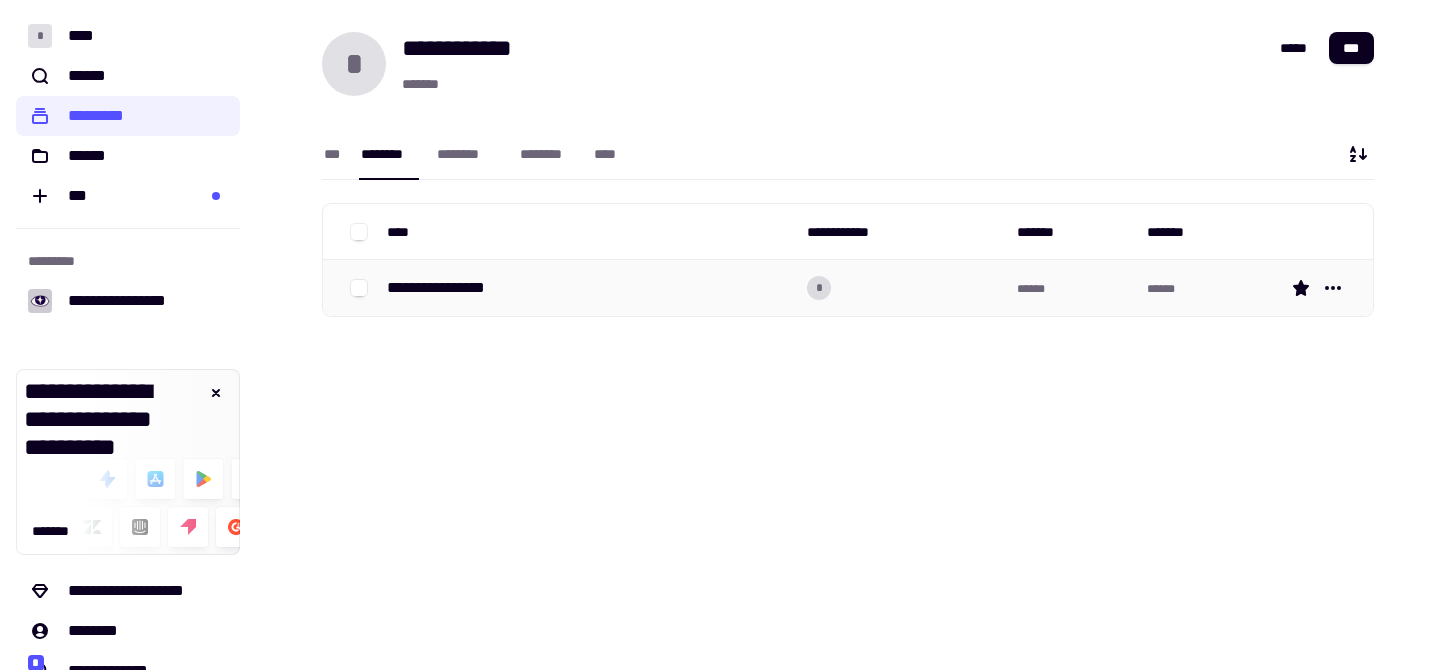 click on "**********" at bounding box center [446, 288] 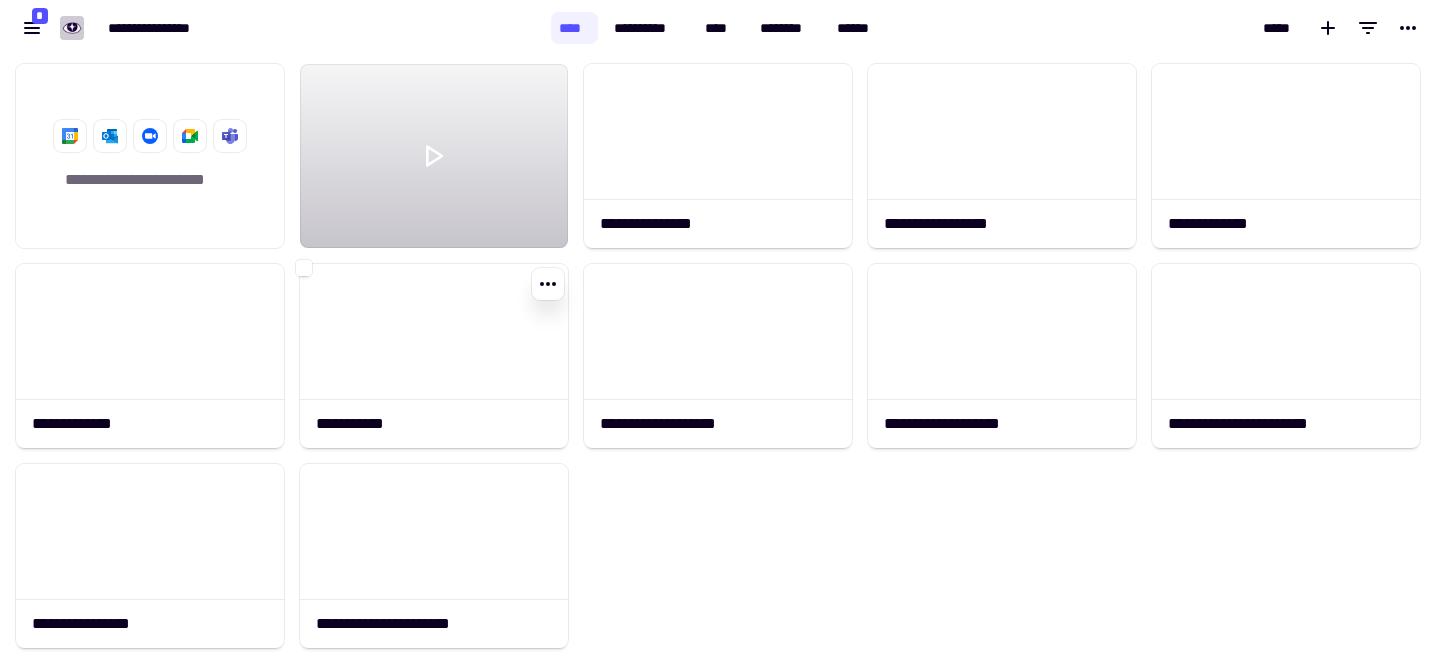 scroll, scrollTop: 1, scrollLeft: 1, axis: both 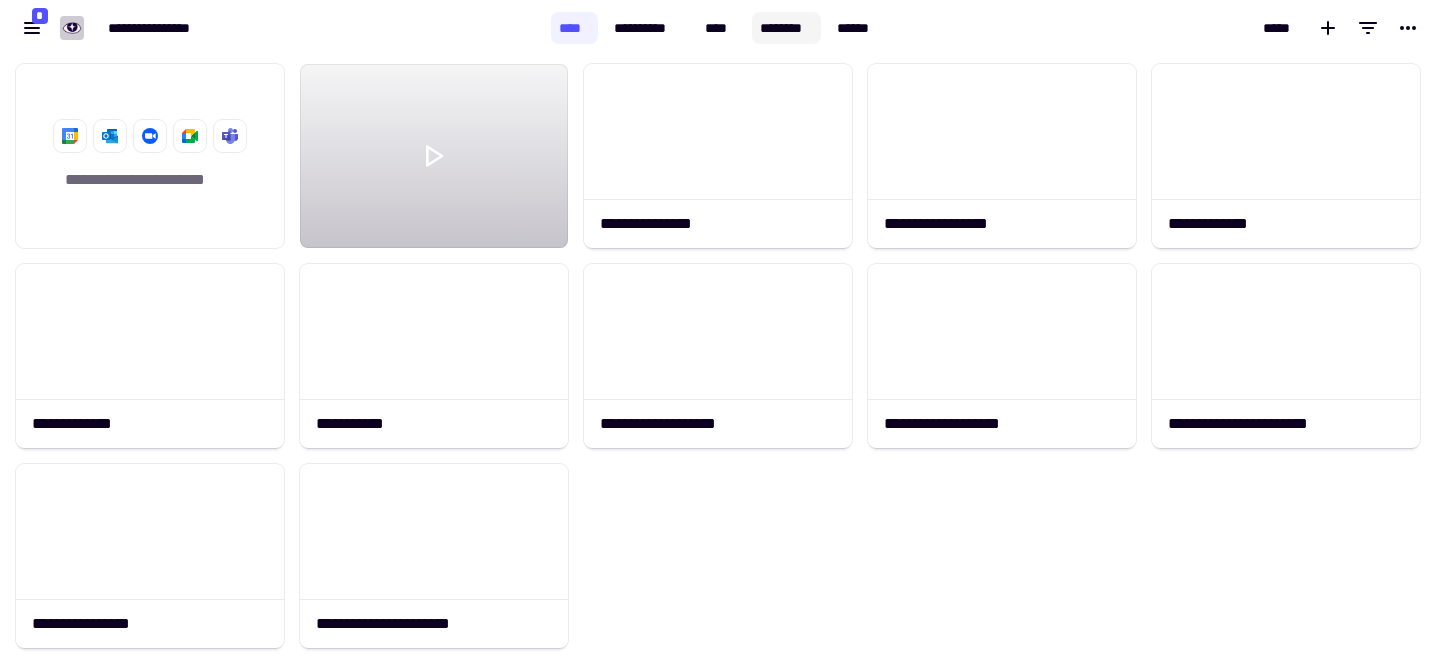 click on "********" 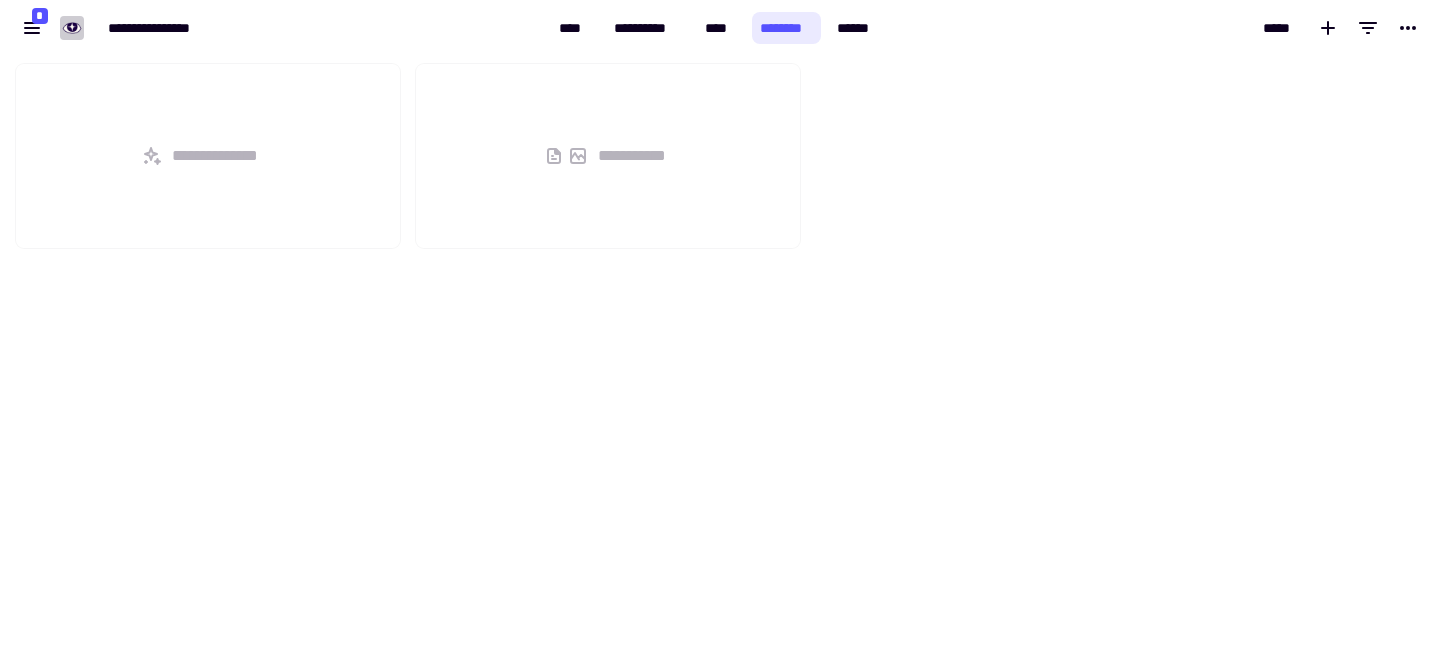 scroll, scrollTop: 1, scrollLeft: 1, axis: both 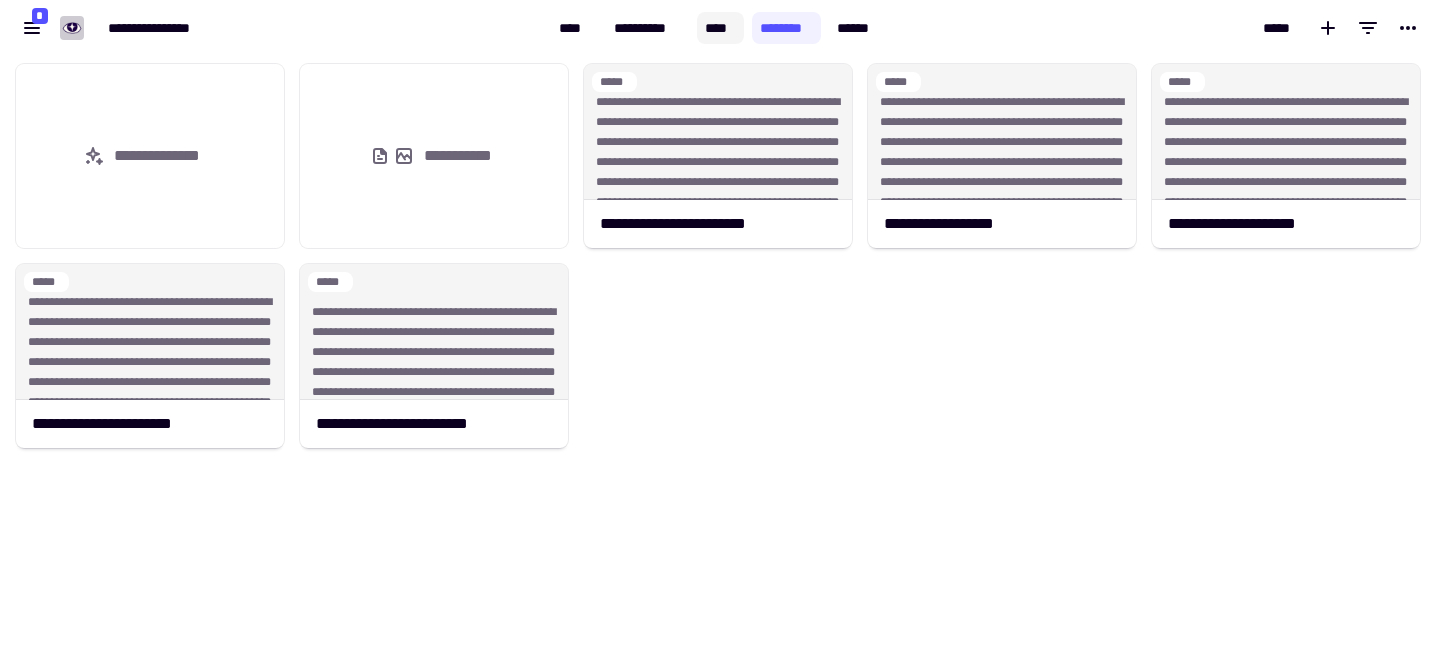 click on "****" 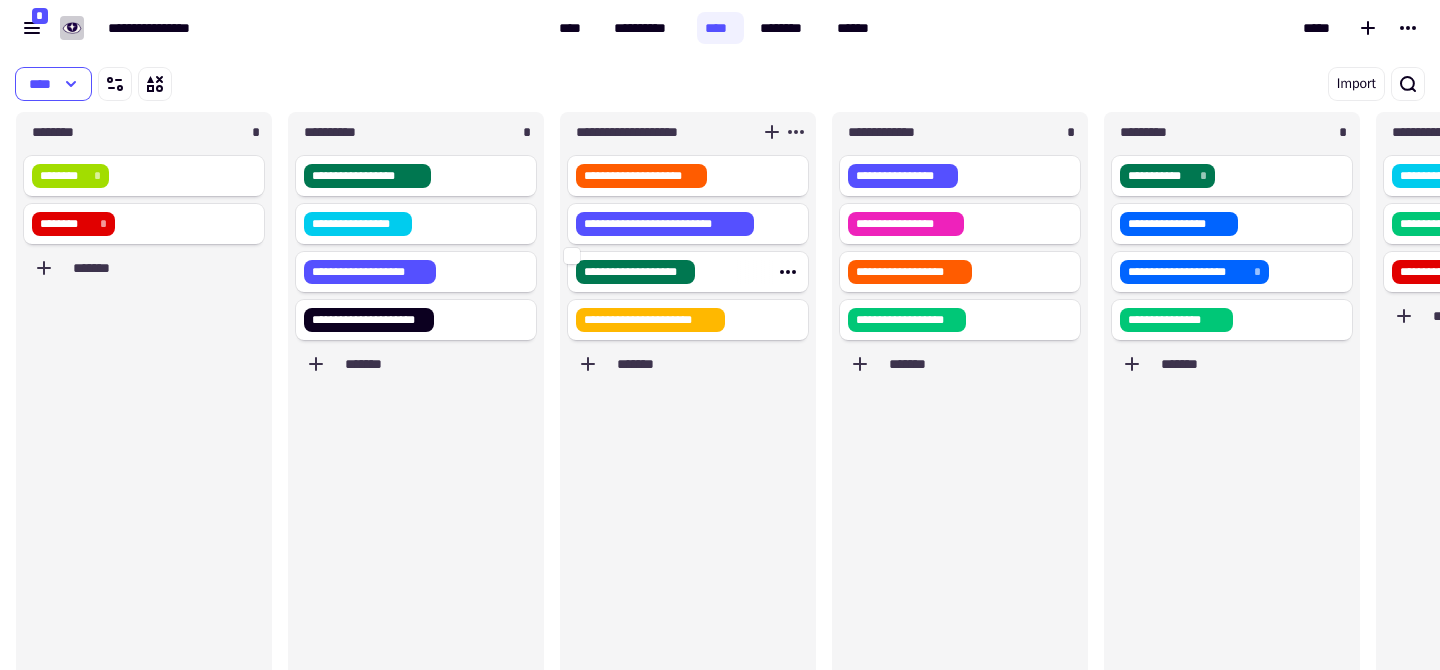 scroll, scrollTop: 1, scrollLeft: 1, axis: both 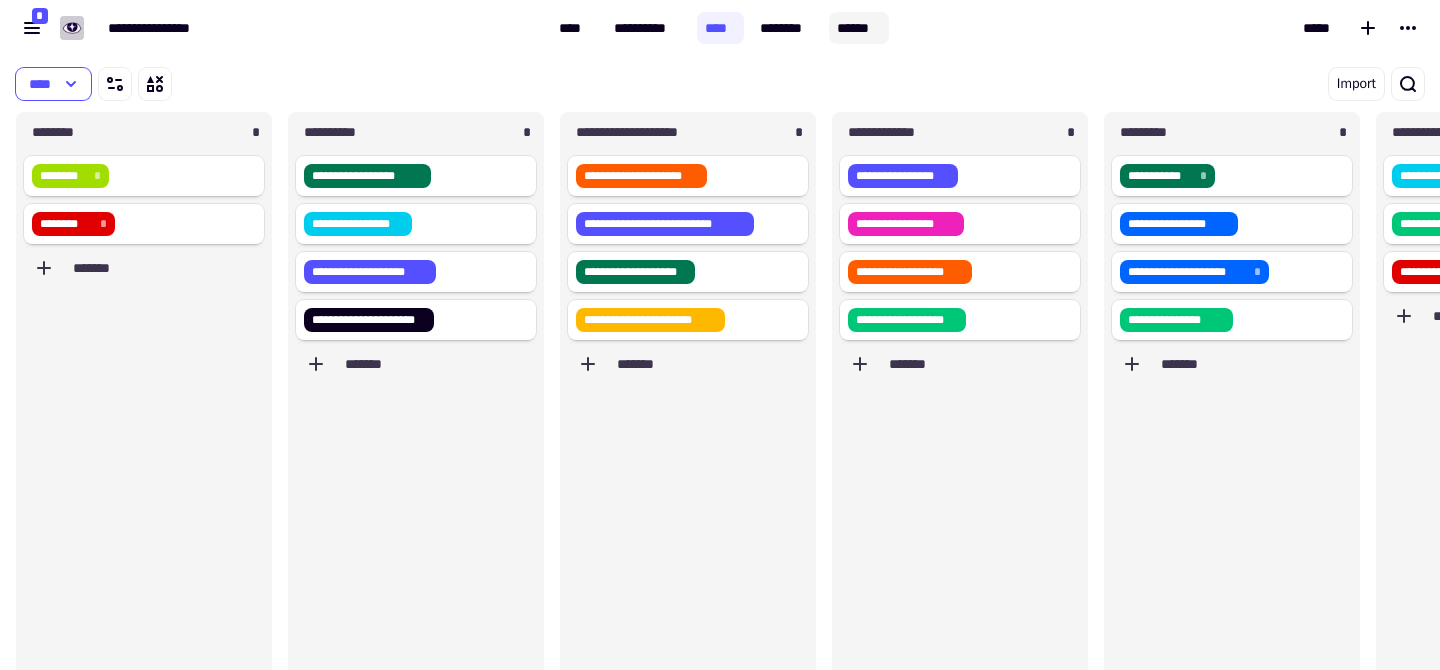 click on "******" 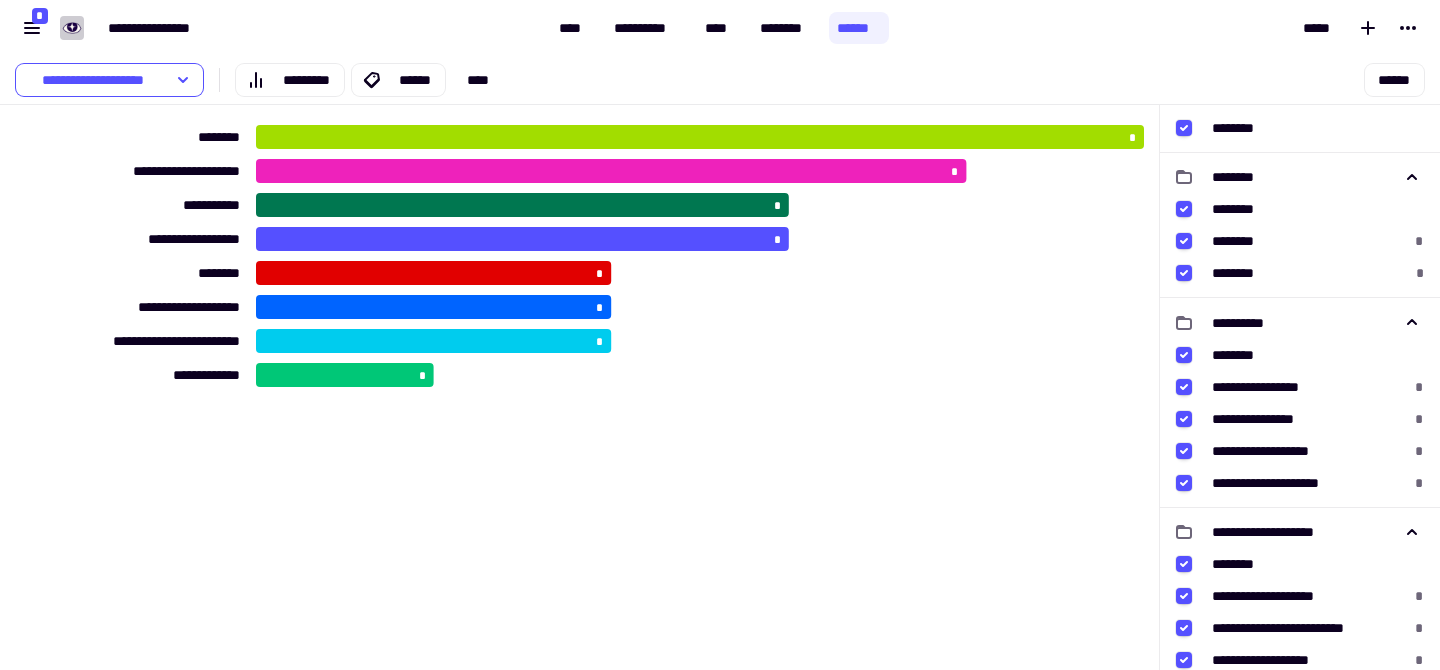 scroll, scrollTop: 56, scrollLeft: 0, axis: vertical 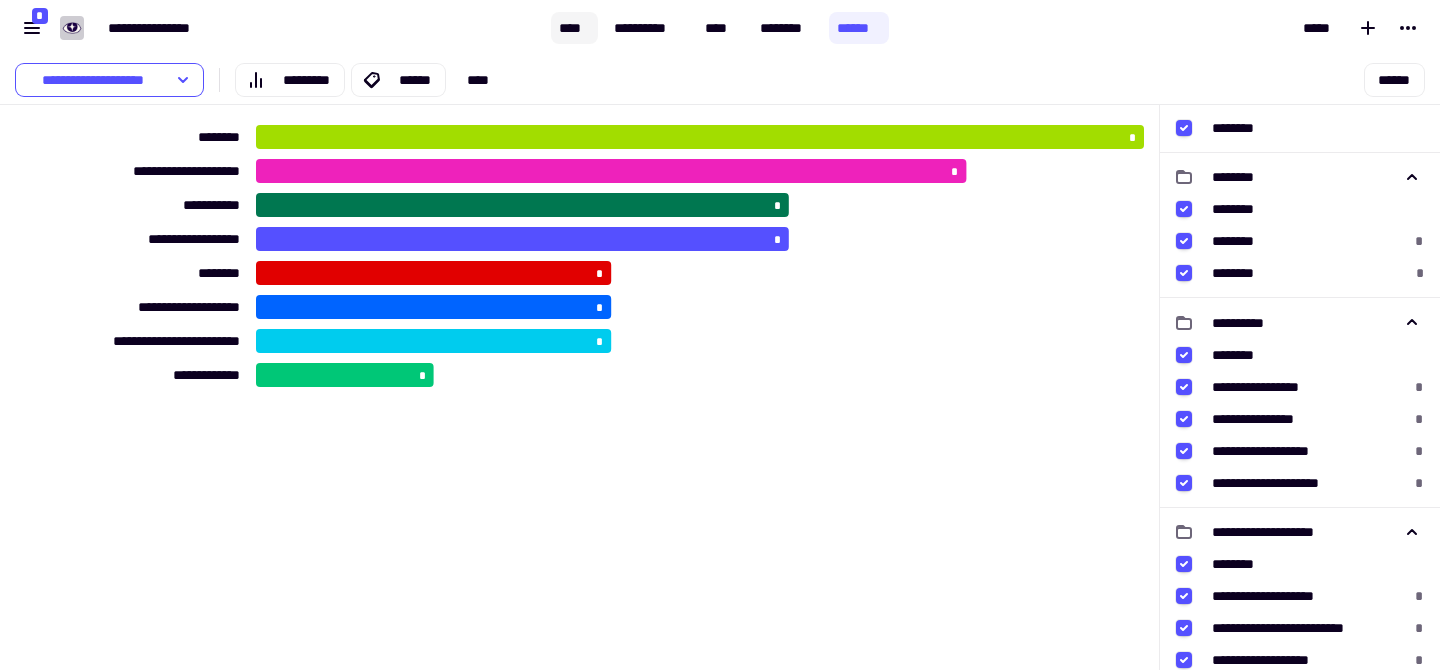 click on "****" 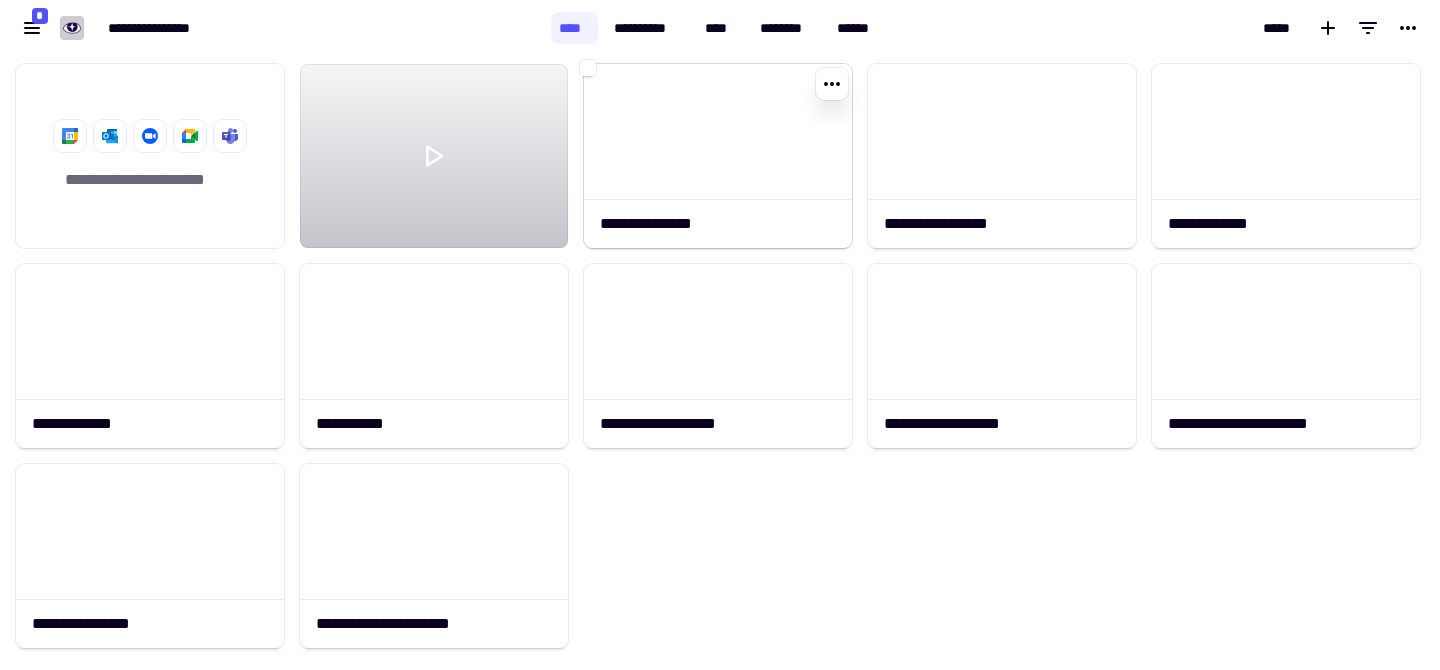 click 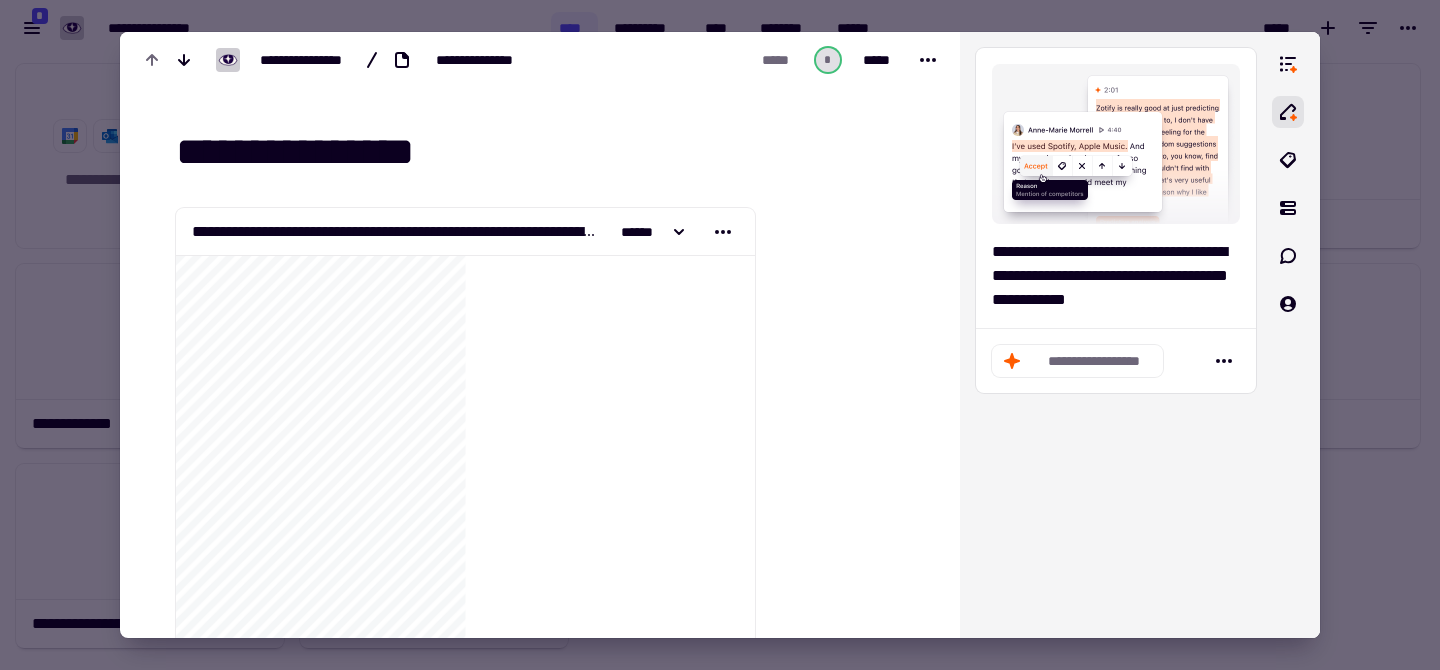 click at bounding box center [720, 335] 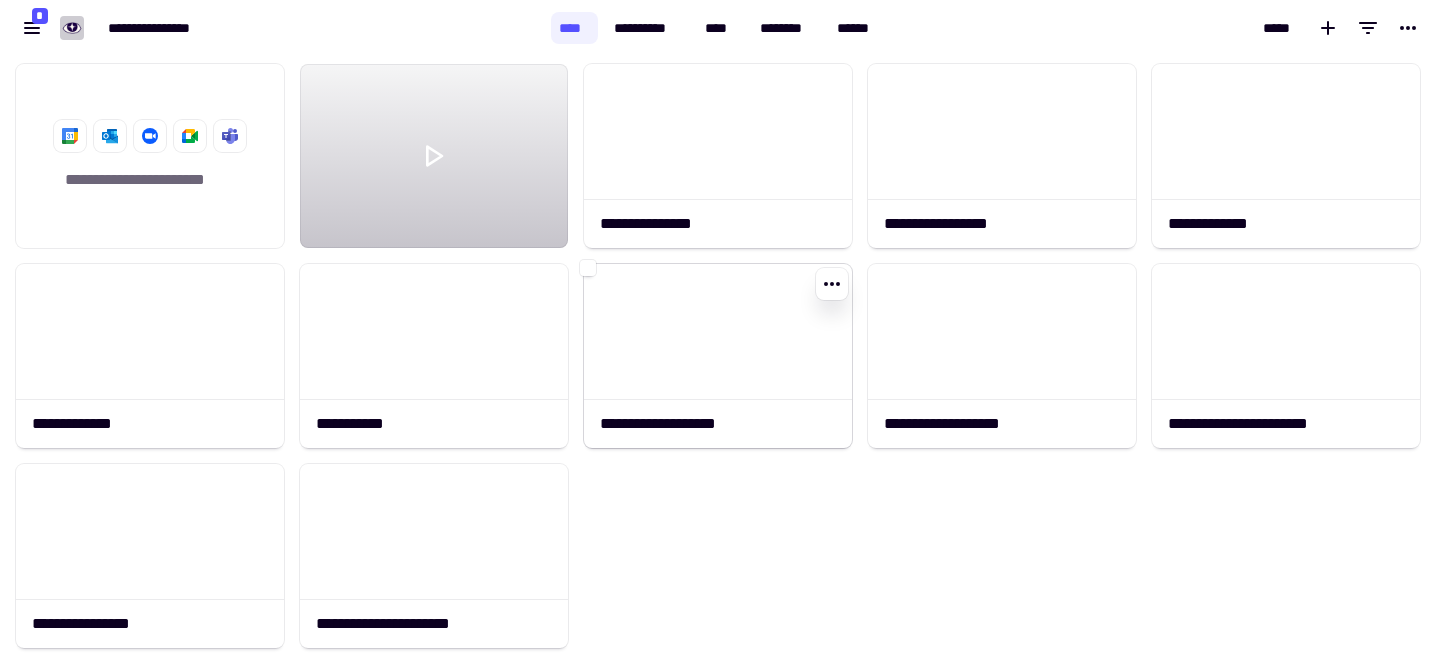 click 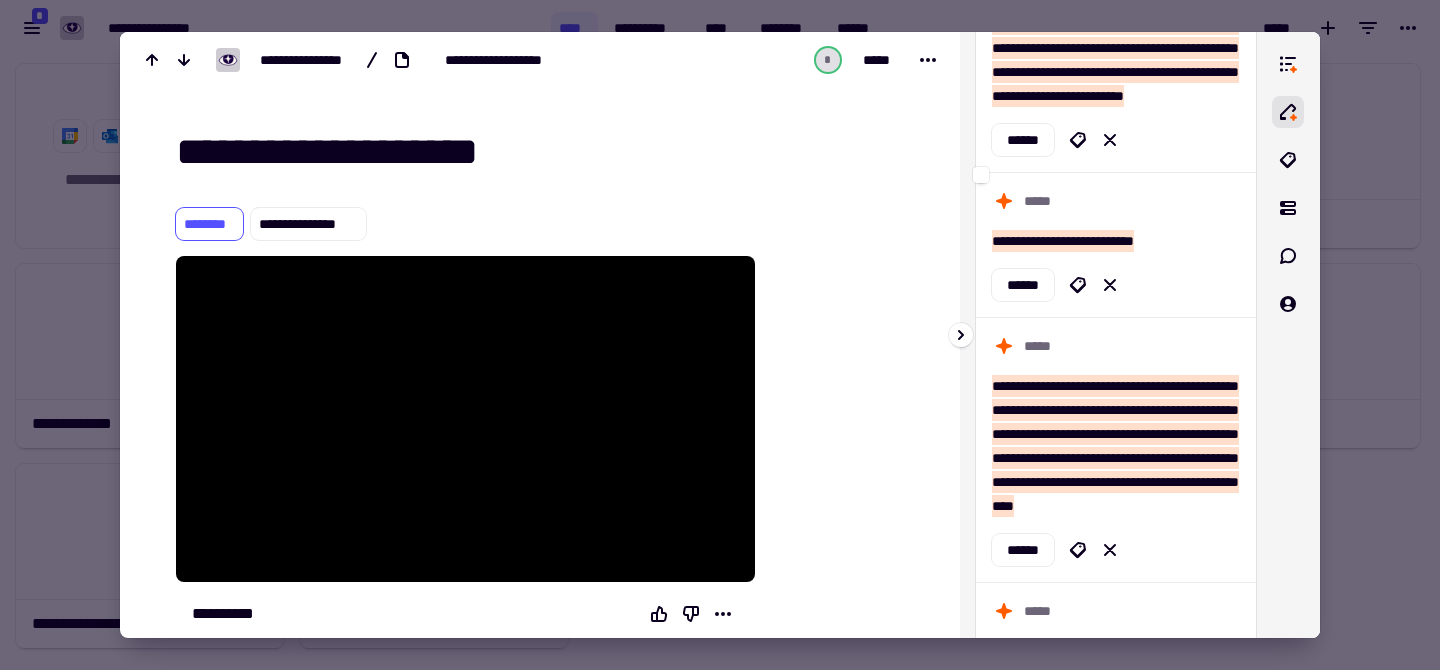scroll, scrollTop: 0, scrollLeft: 0, axis: both 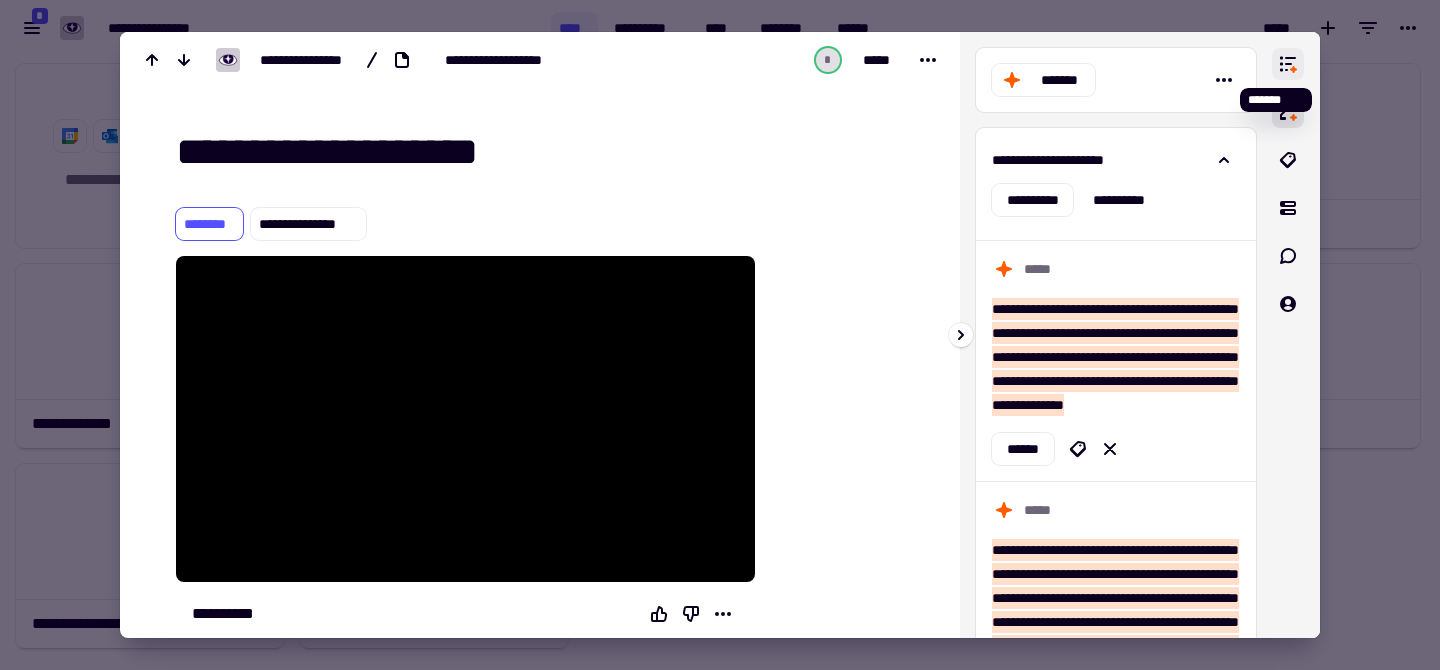 click 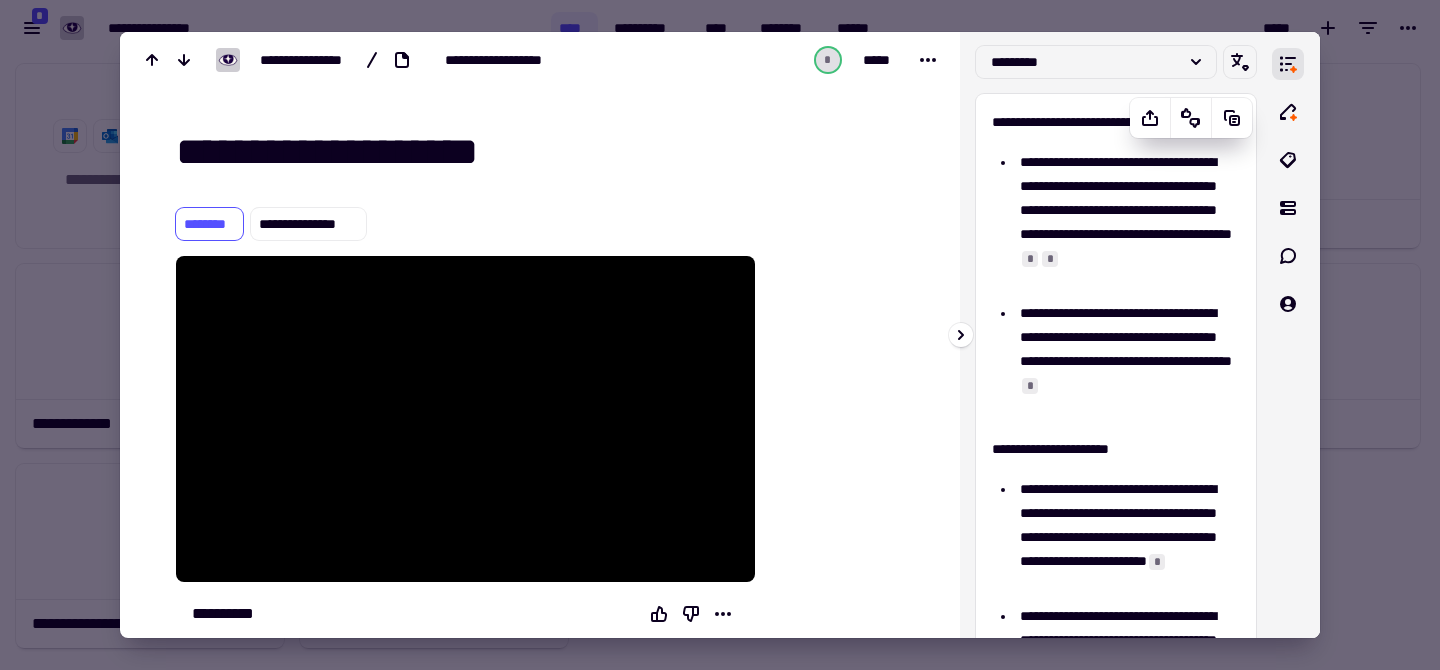 scroll, scrollTop: 0, scrollLeft: 0, axis: both 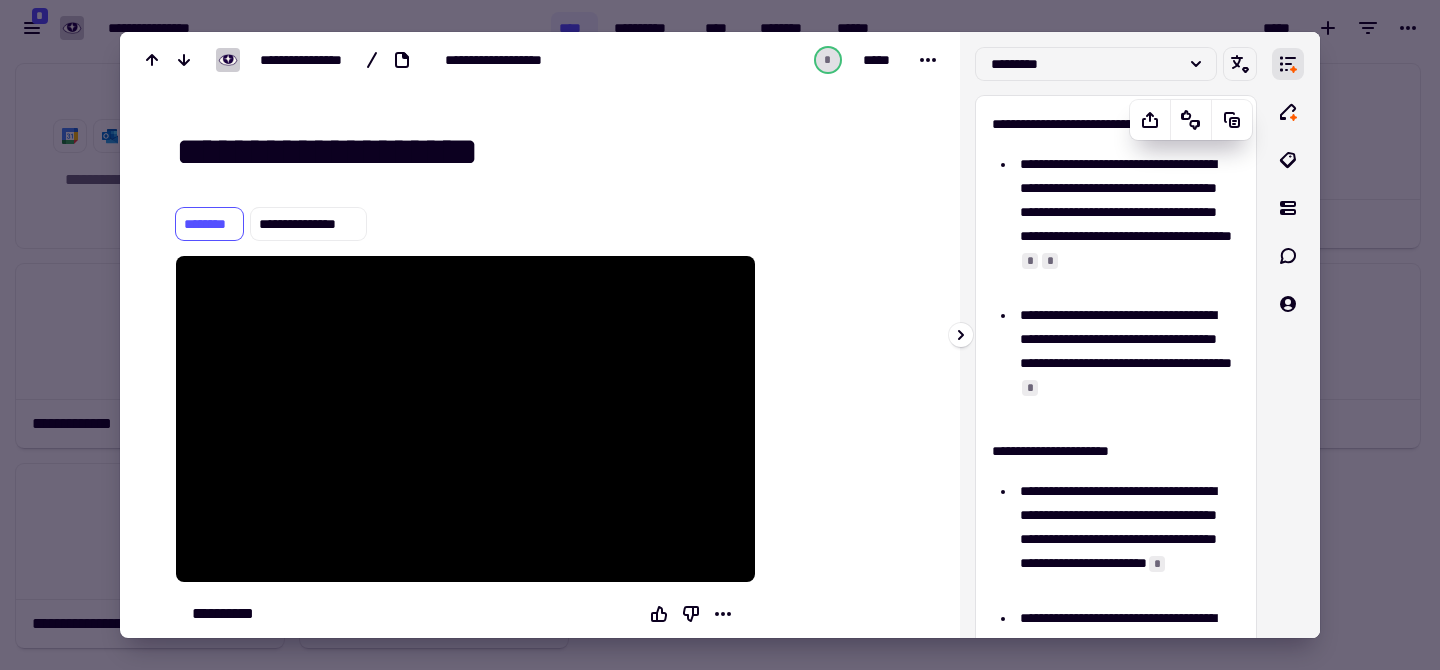 click on "*" at bounding box center (1030, 261) 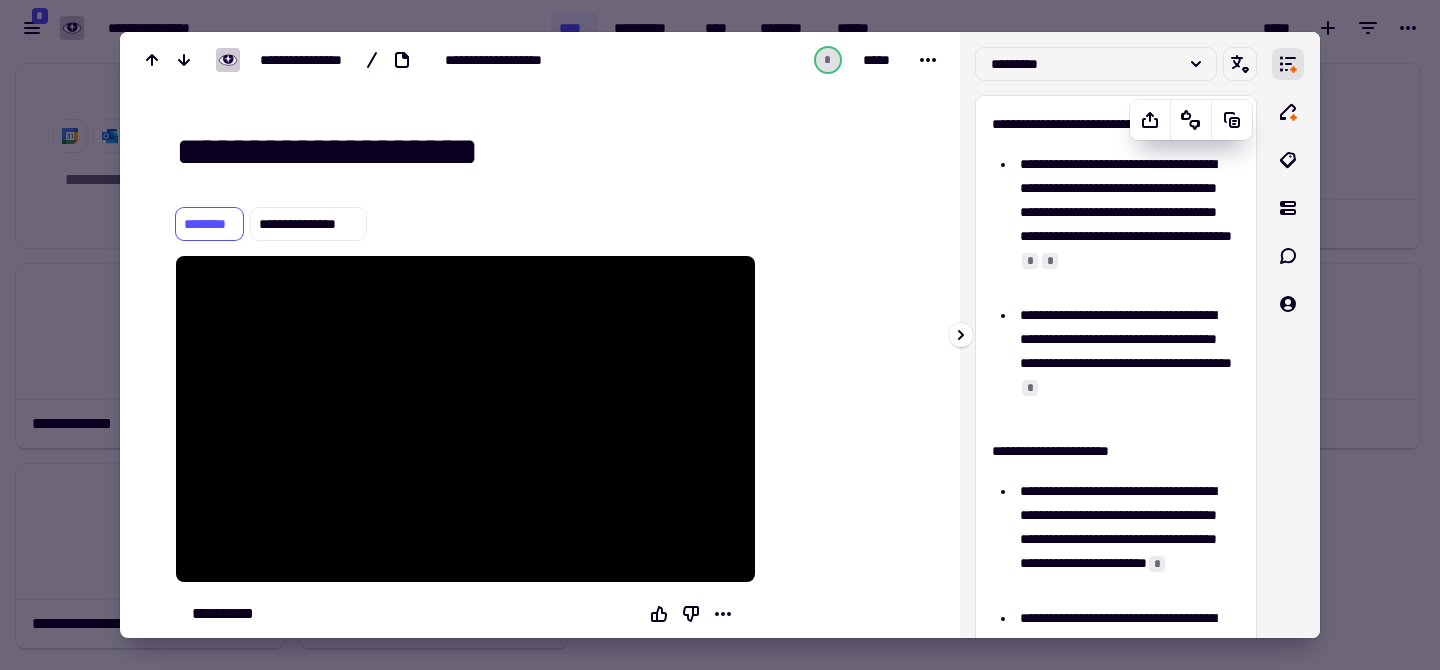 click on "*" at bounding box center [1030, 261] 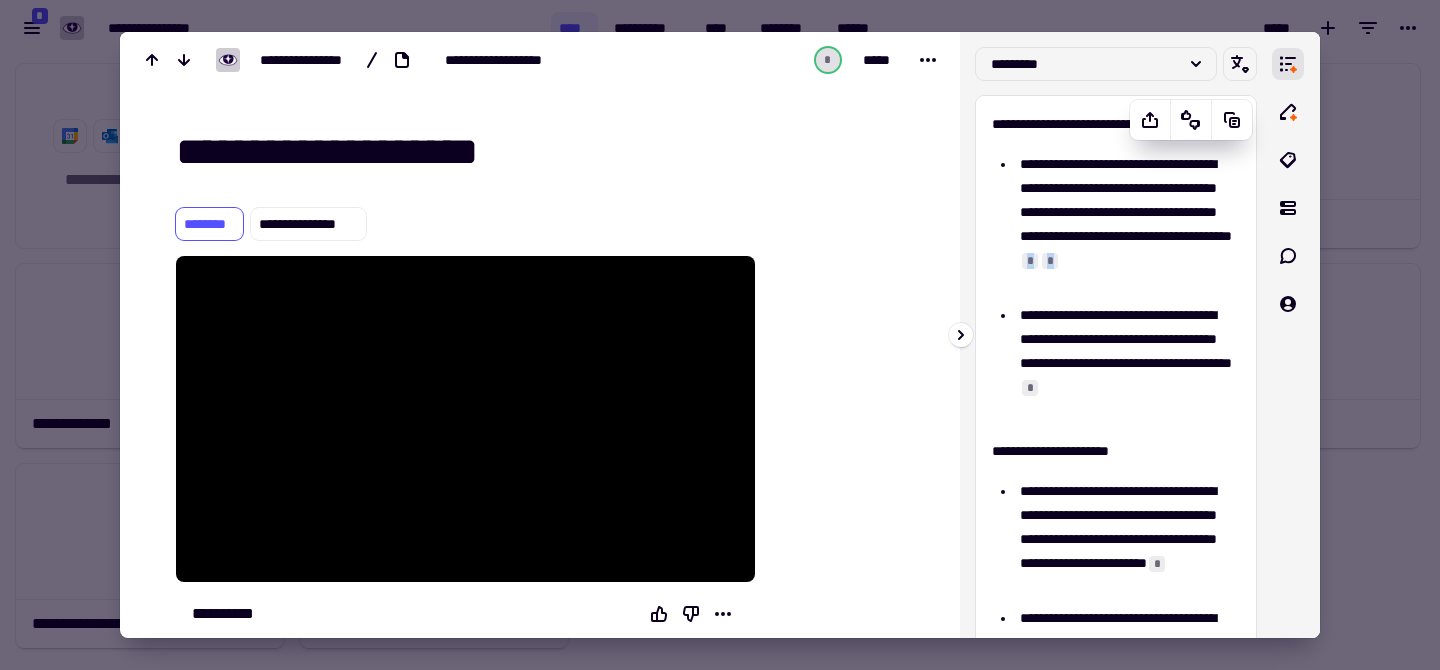click on "*" at bounding box center [1050, 261] 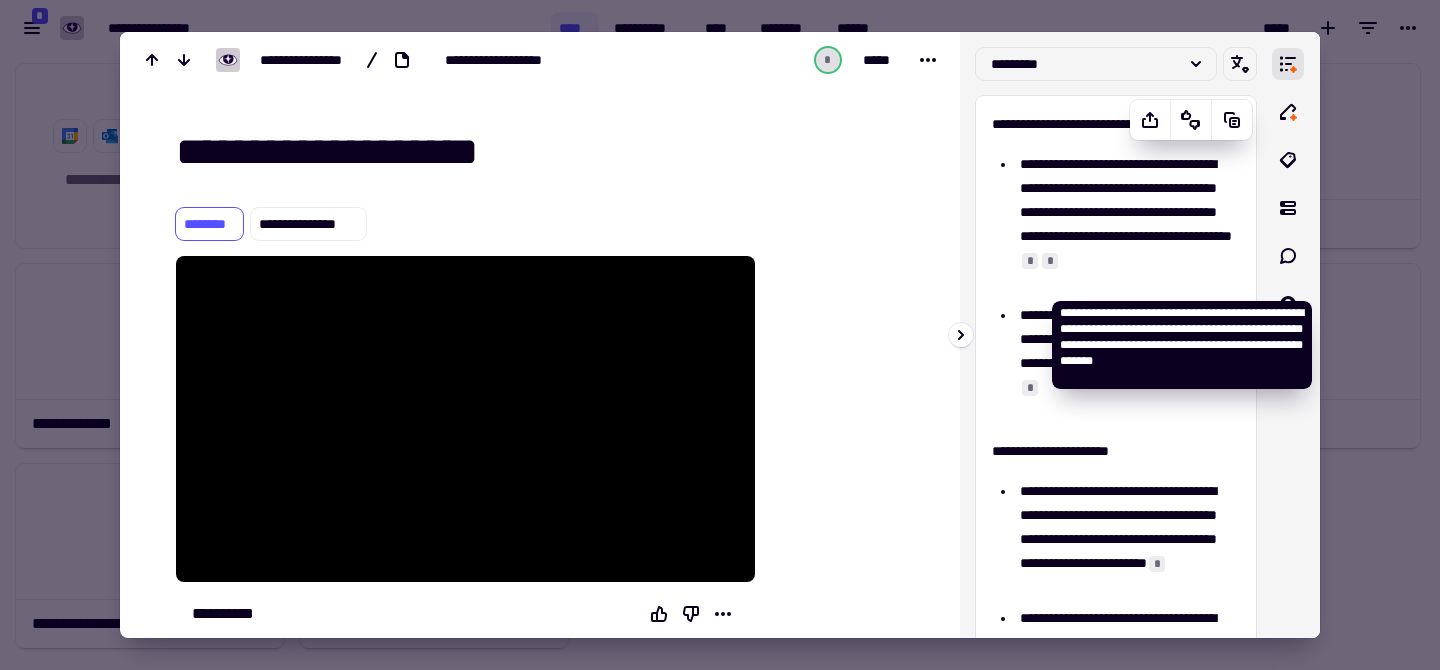 click on "*" at bounding box center [1030, 261] 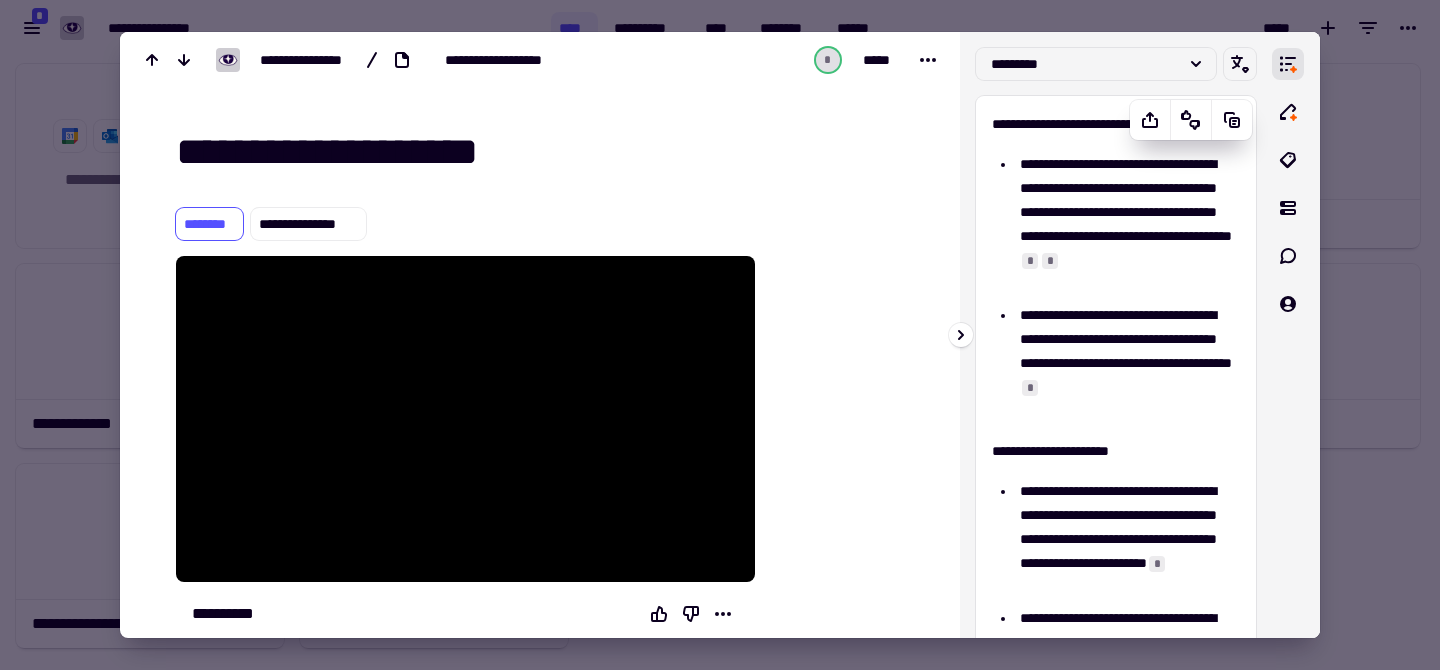 click on "*" at bounding box center (1030, 261) 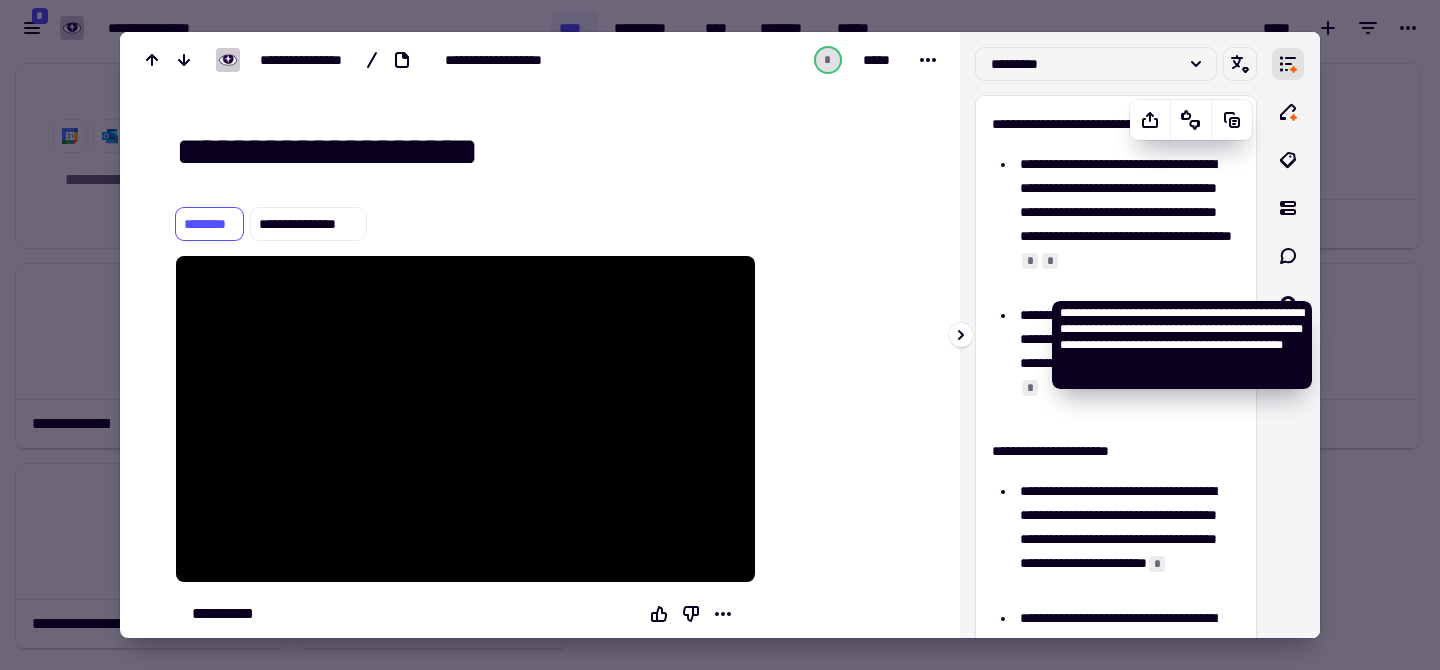 click on "*" at bounding box center [1050, 261] 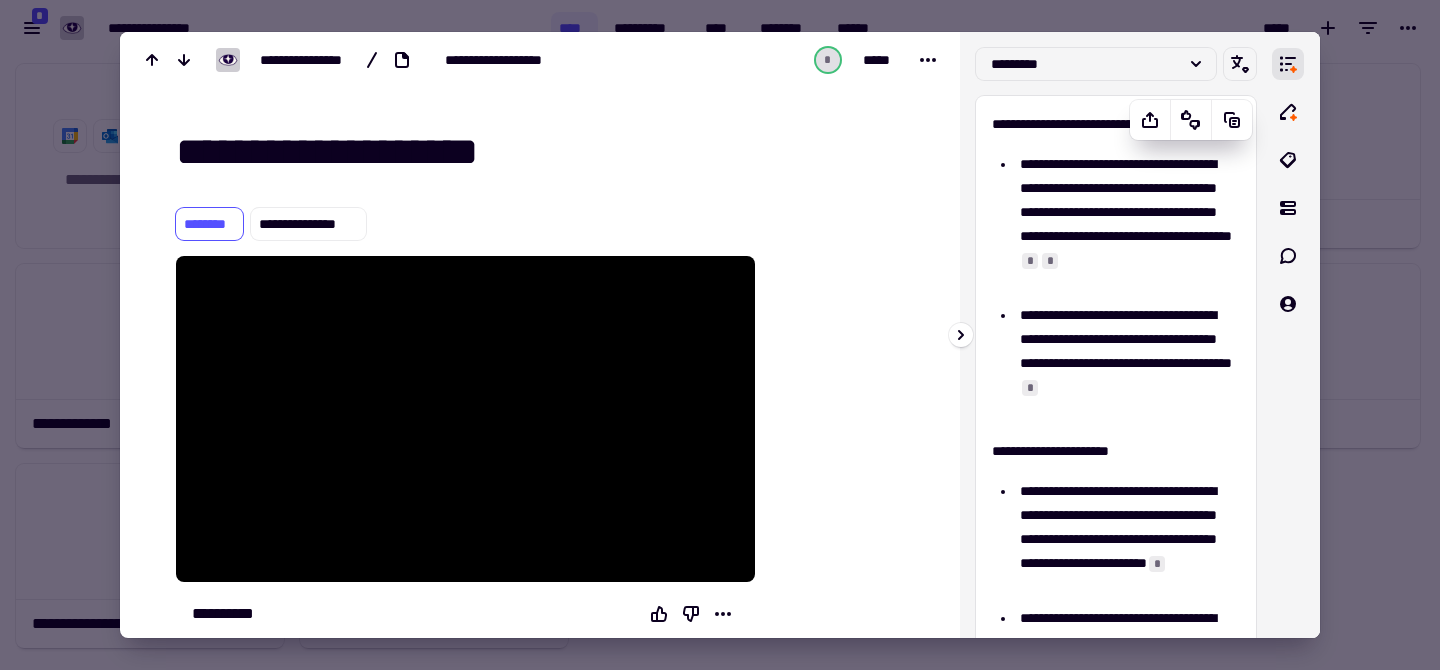 click on "*" at bounding box center [1050, 261] 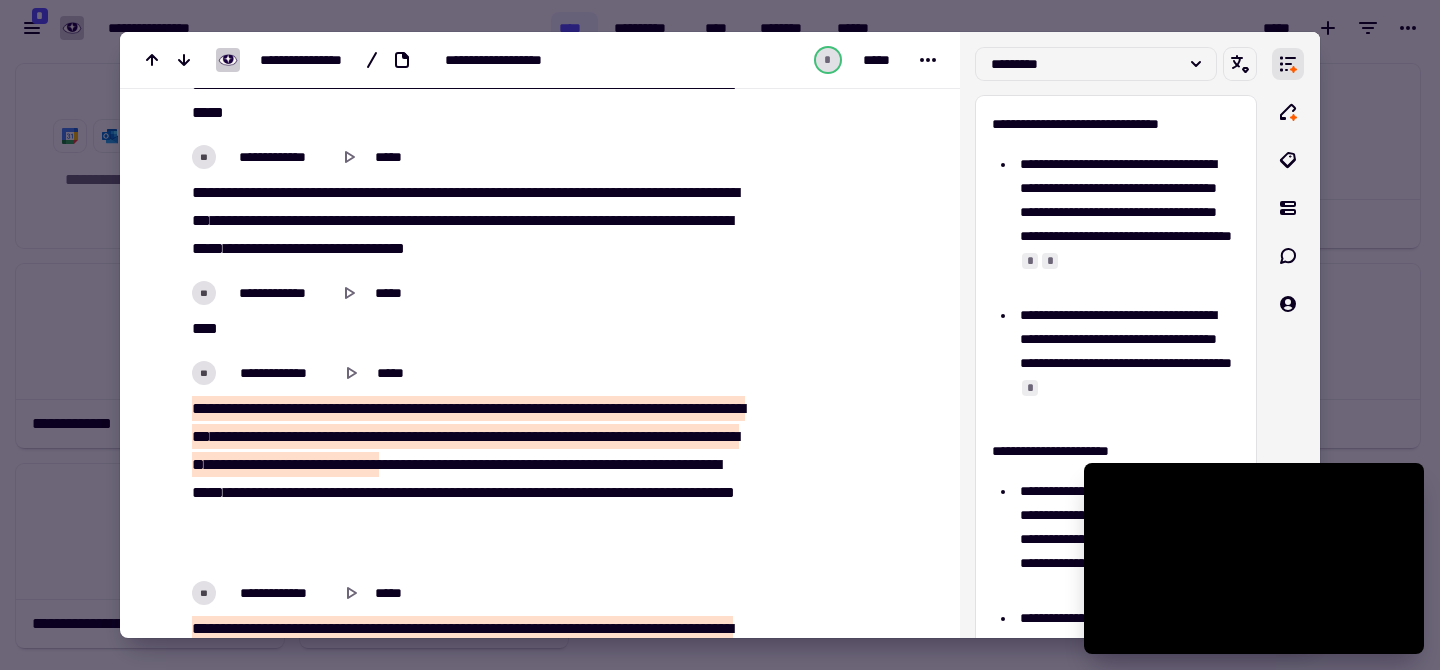 scroll, scrollTop: 3433, scrollLeft: 0, axis: vertical 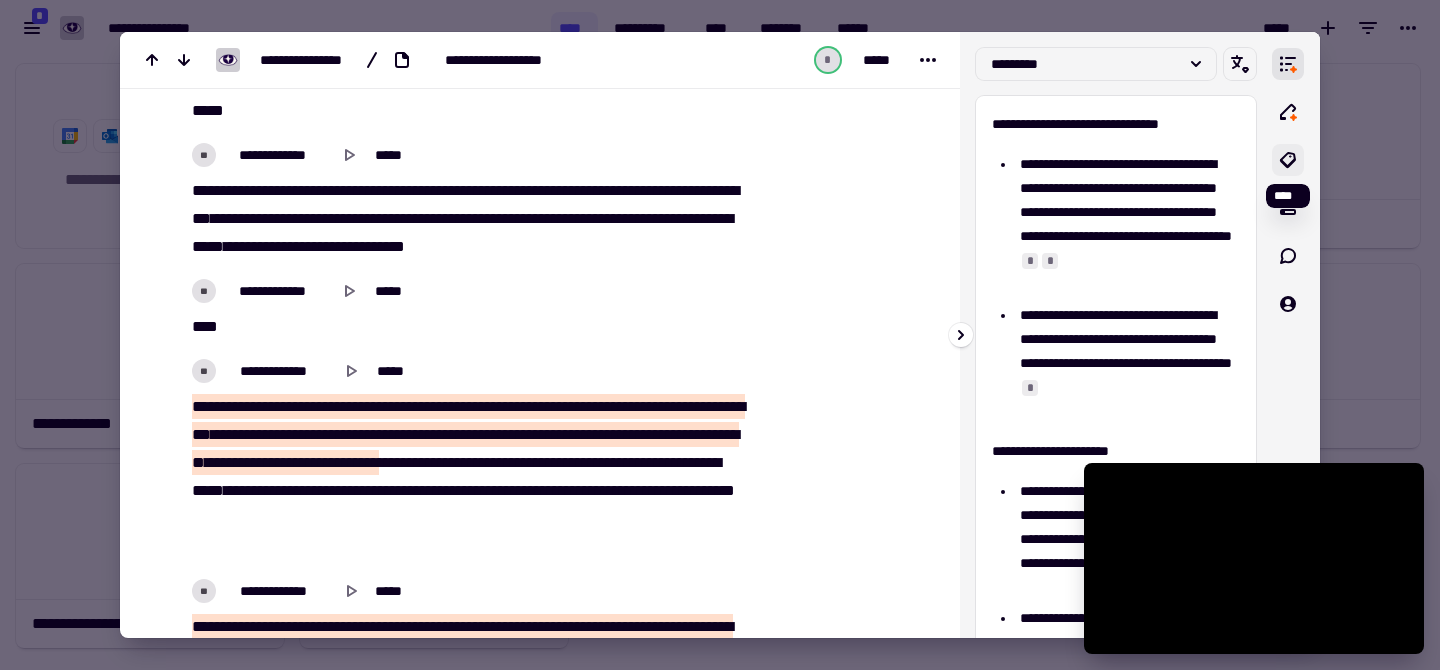 click 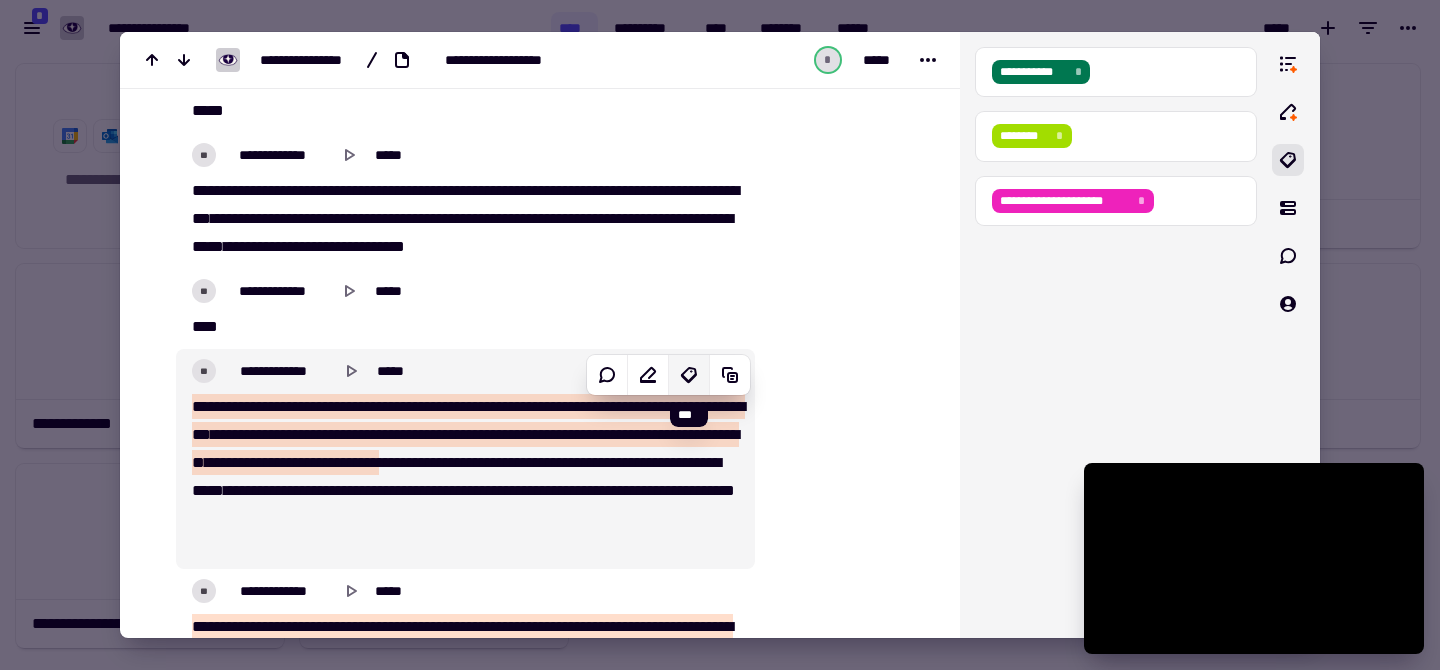 click 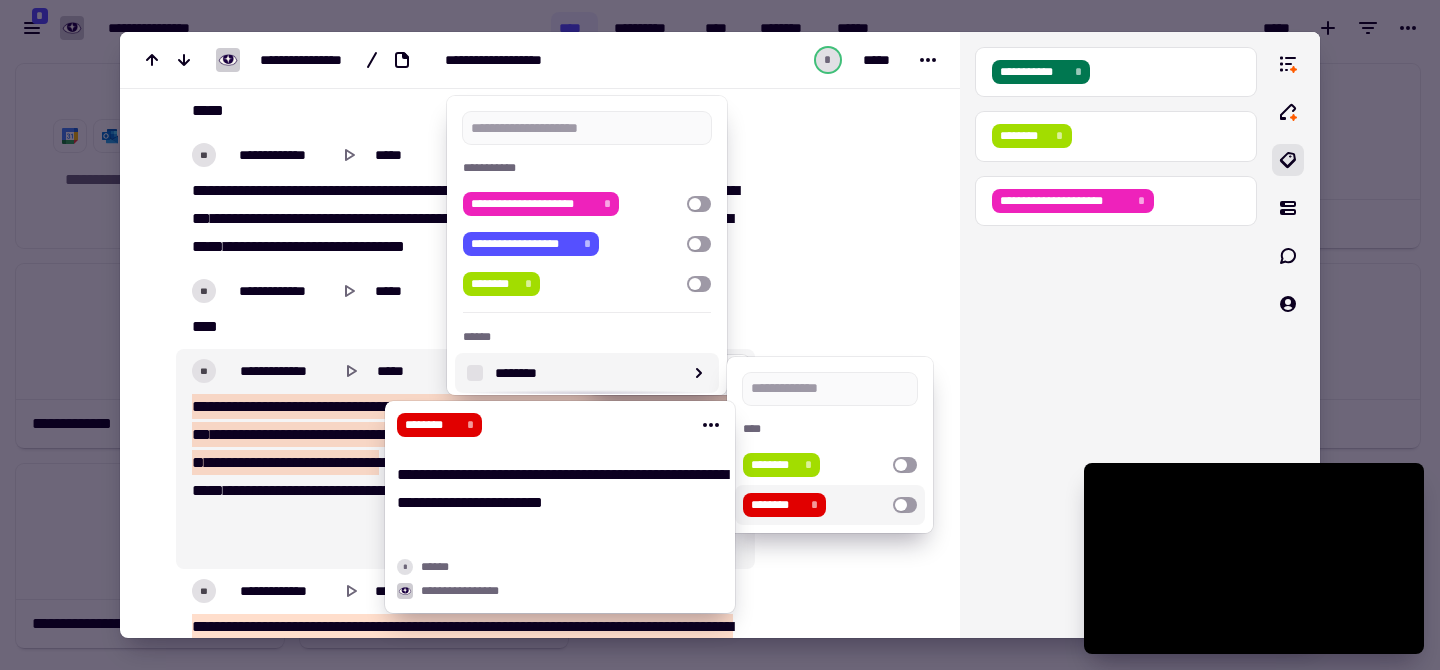 click on "********" at bounding box center [776, 505] 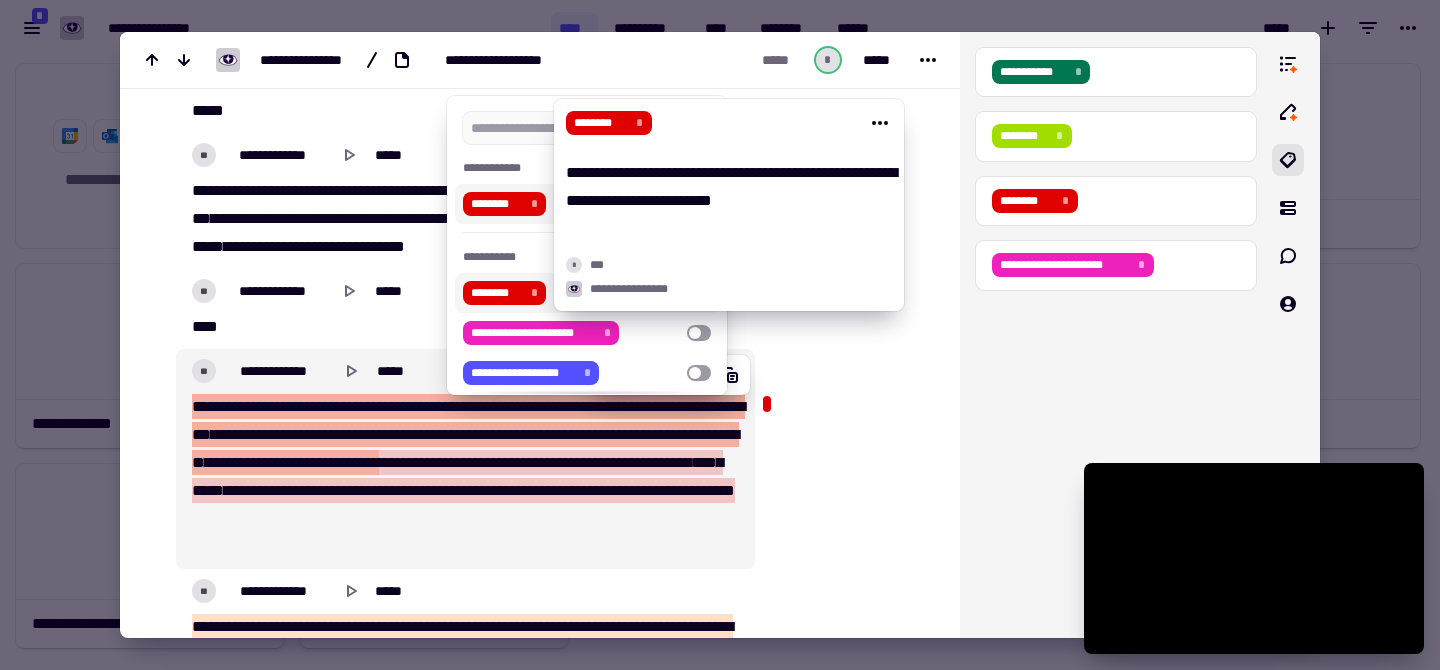 click on "********" at bounding box center [496, 204] 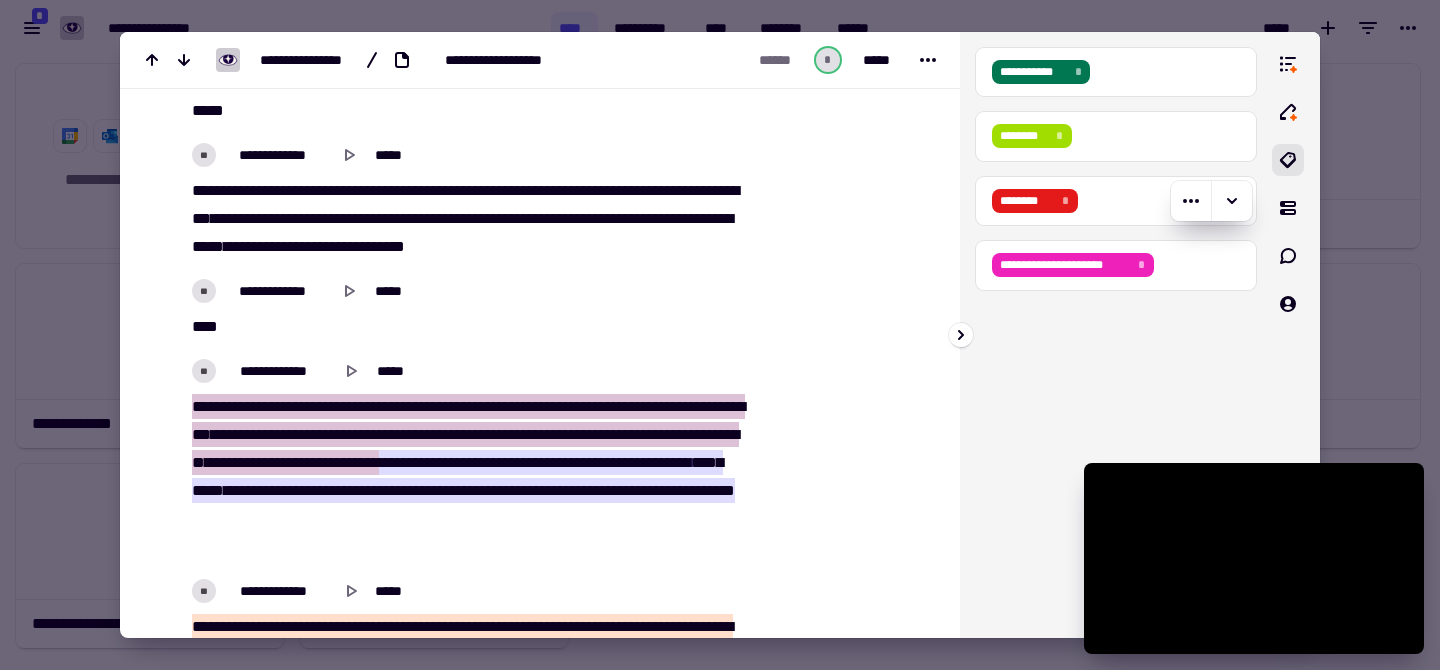 click on "********" at bounding box center (1027, 201) 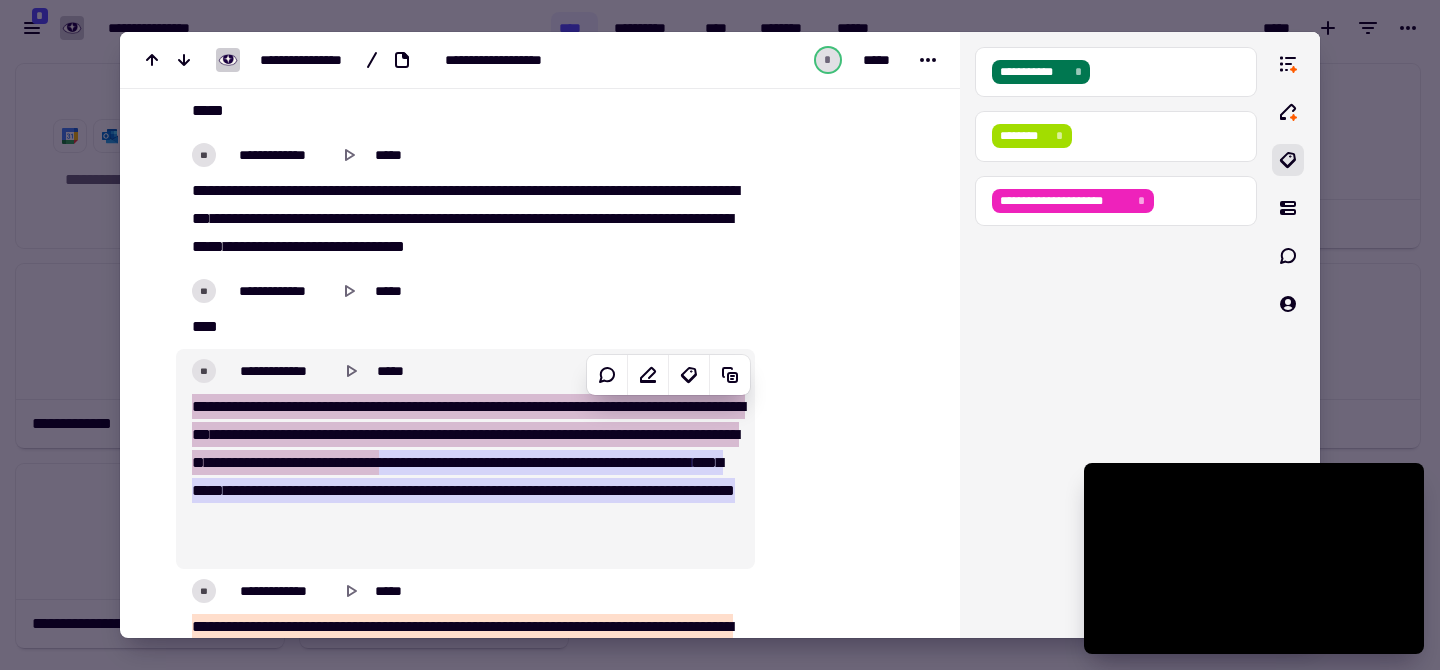 click at bounding box center (250, 434) 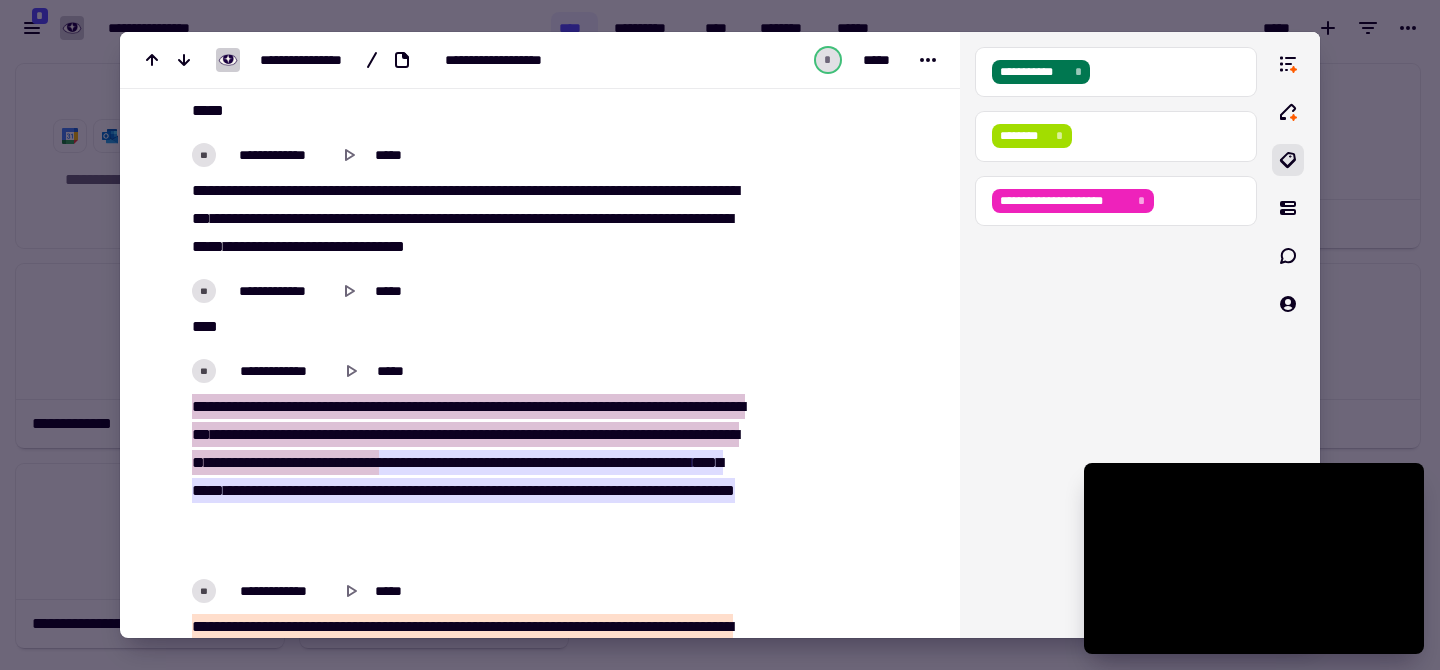 click on "***" at bounding box center (292, 434) 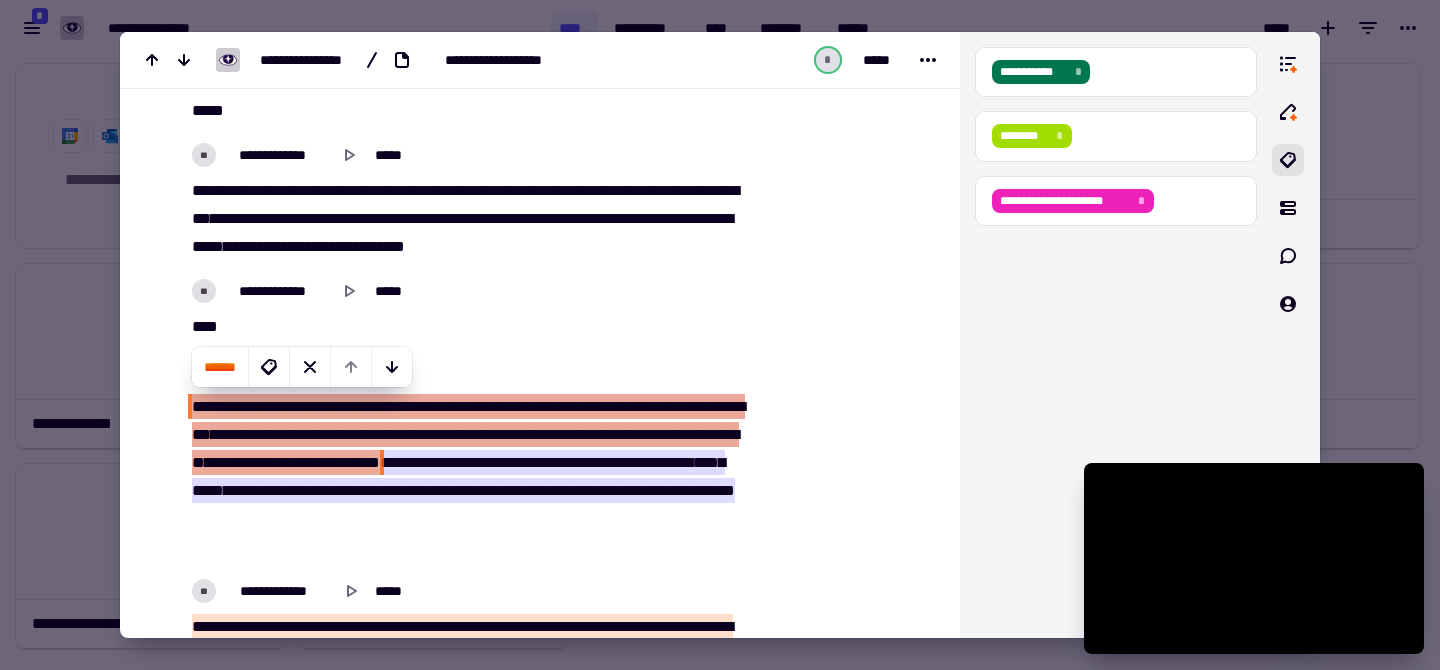 type on "******" 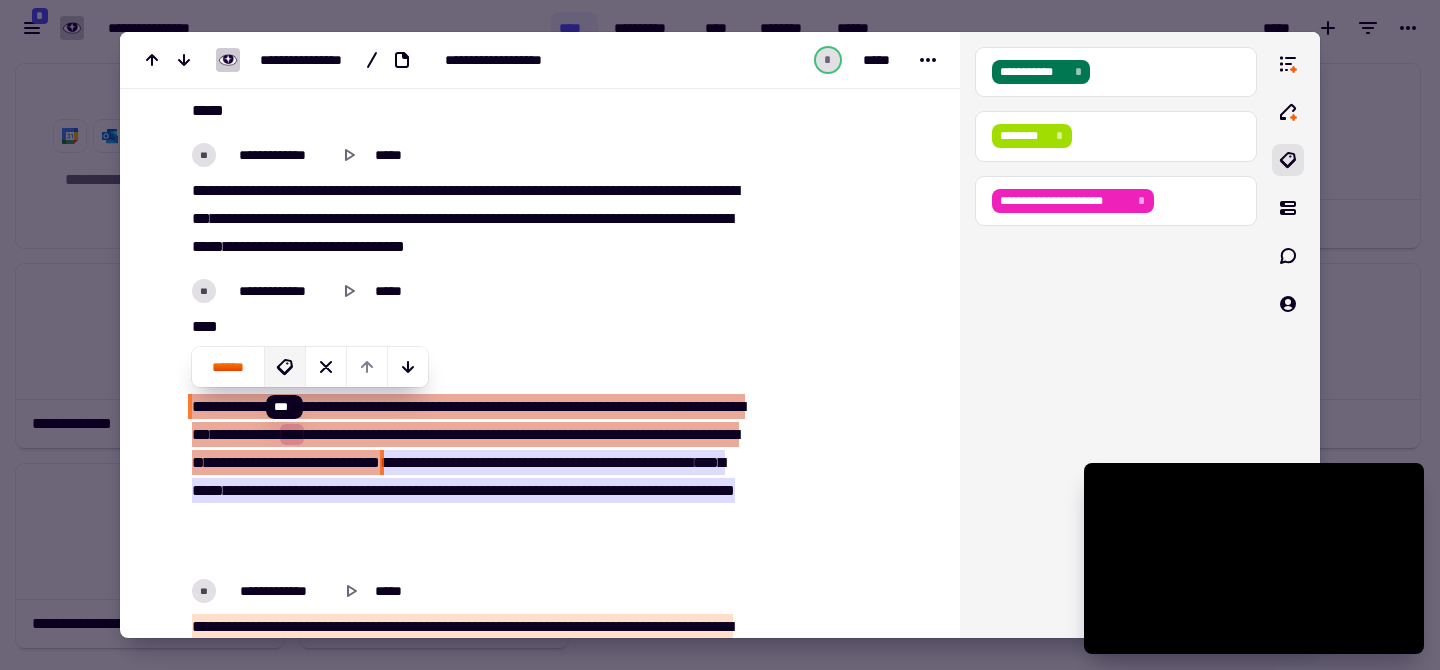 click 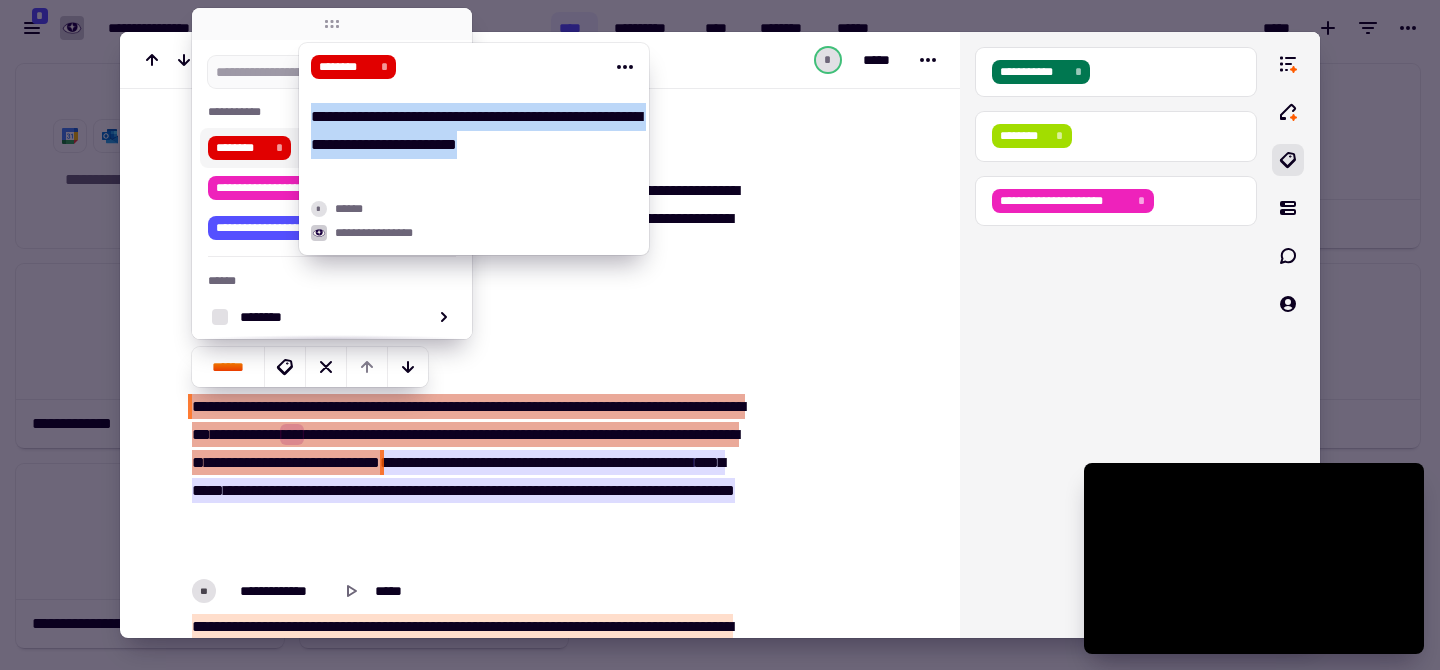 drag, startPoint x: 579, startPoint y: 148, endPoint x: 300, endPoint y: 118, distance: 280.60828 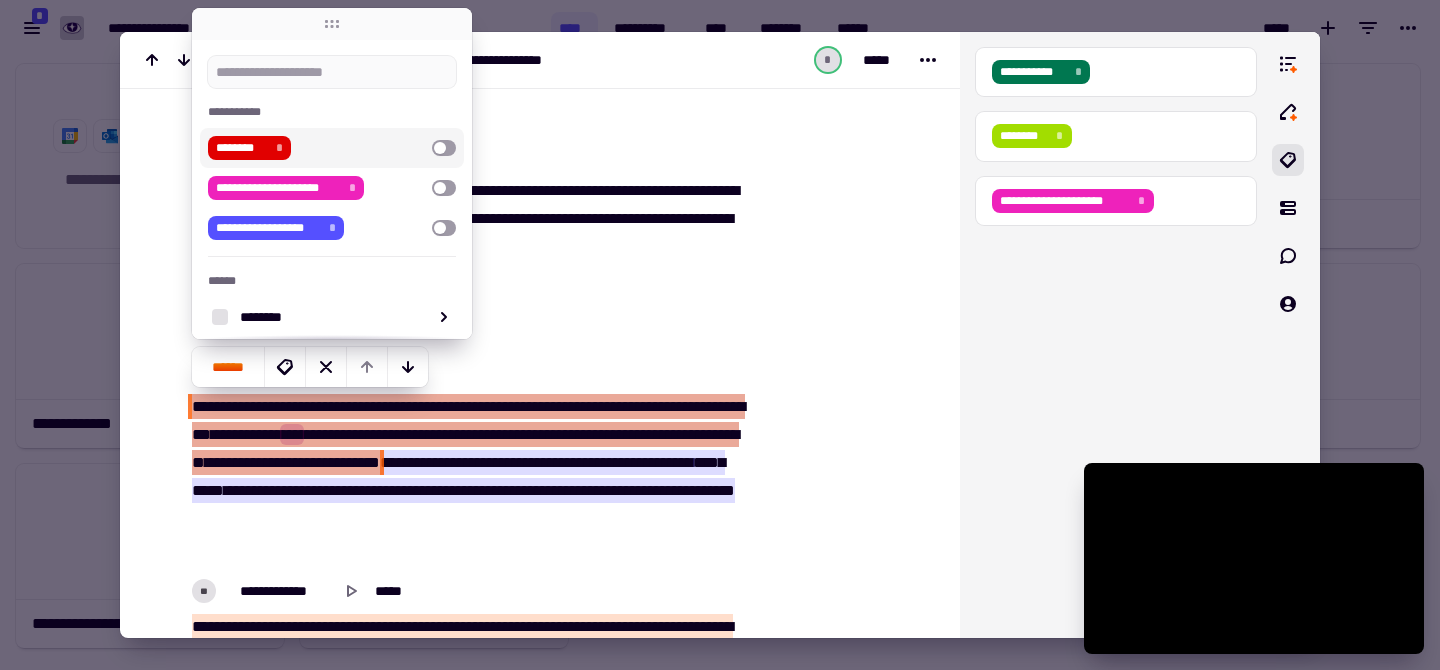 click on "**********" at bounding box center (465, 309) 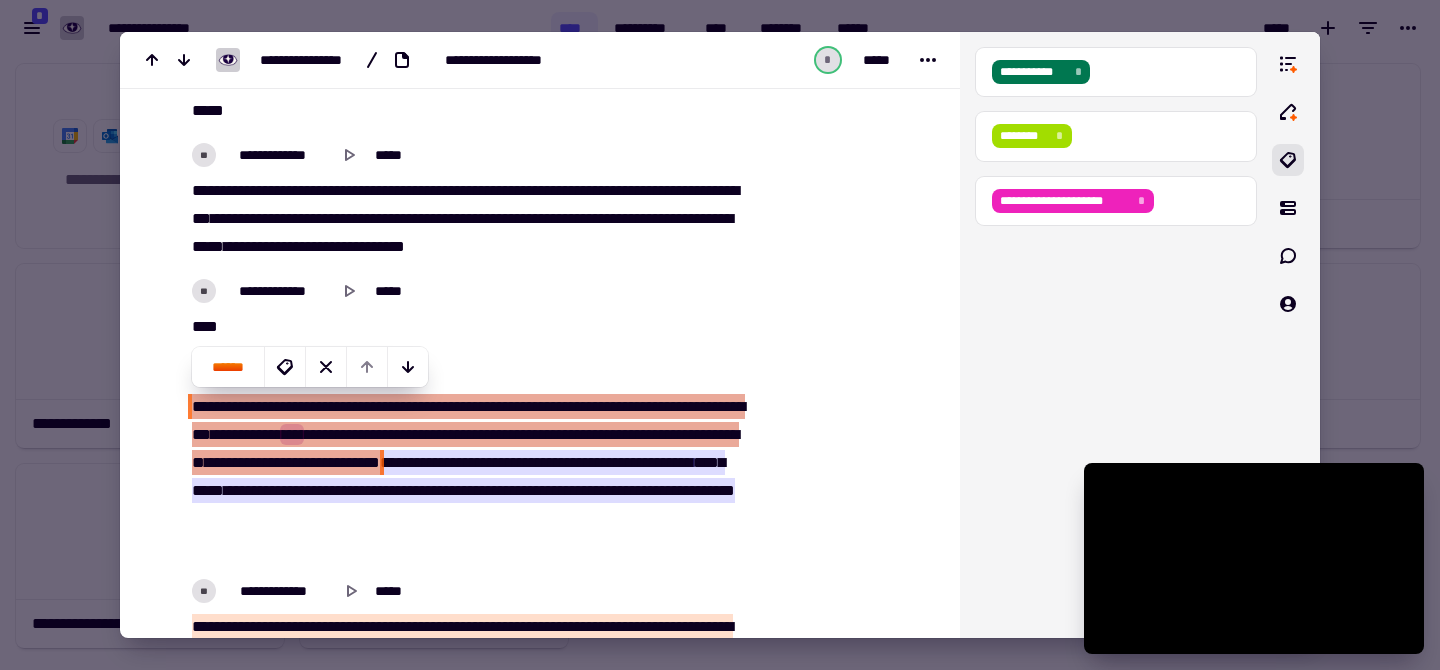 click at bounding box center (843, 1214) 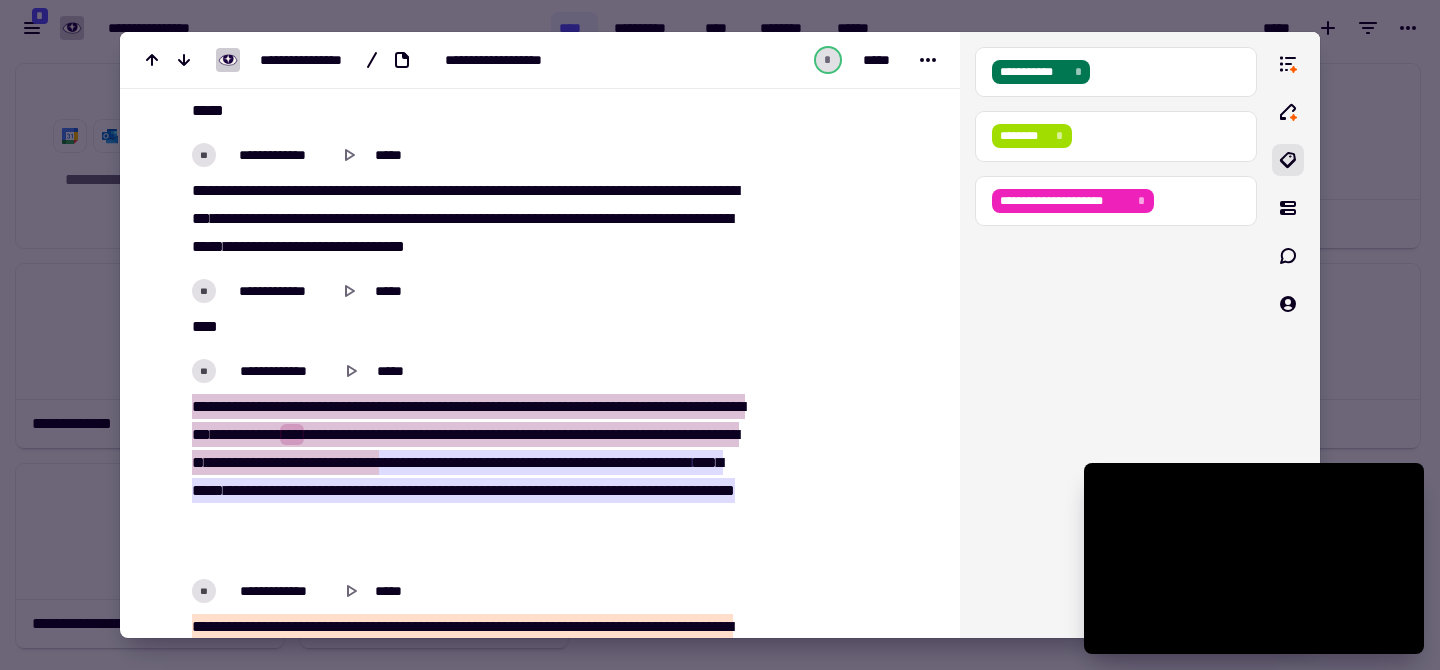click at bounding box center [843, 1214] 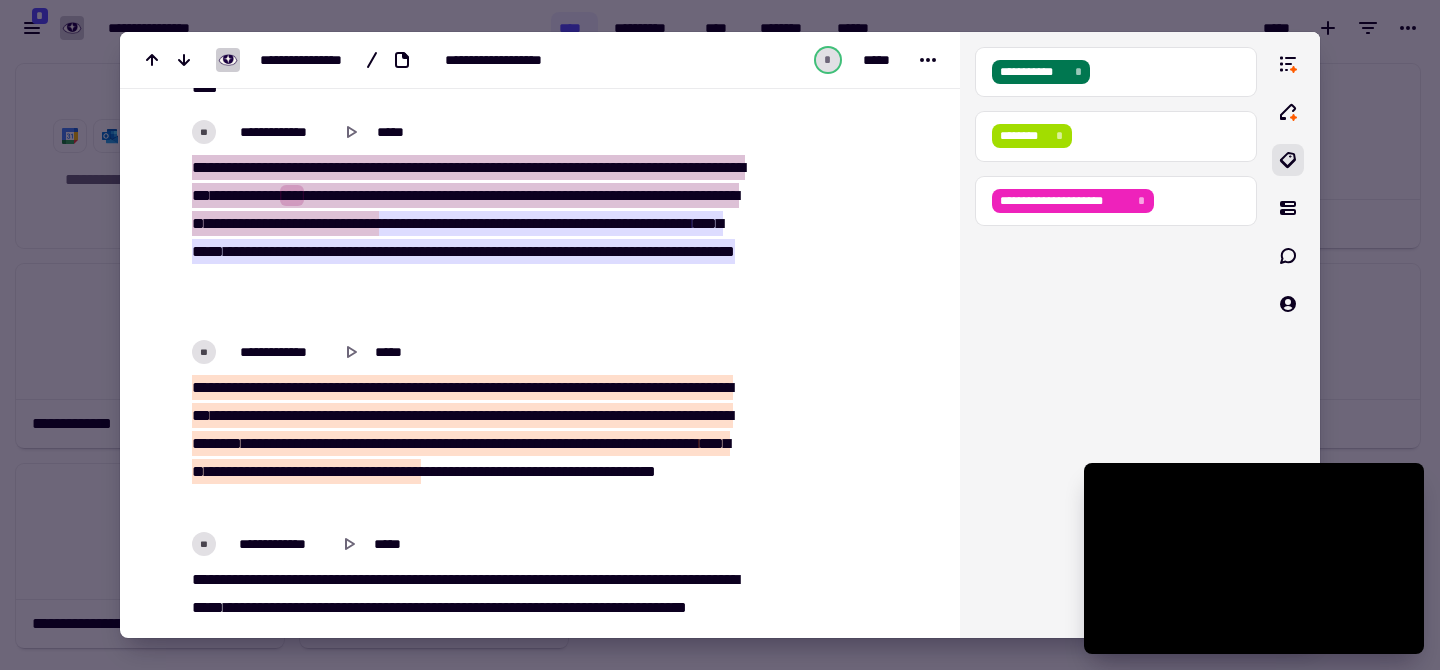 scroll, scrollTop: 3676, scrollLeft: 0, axis: vertical 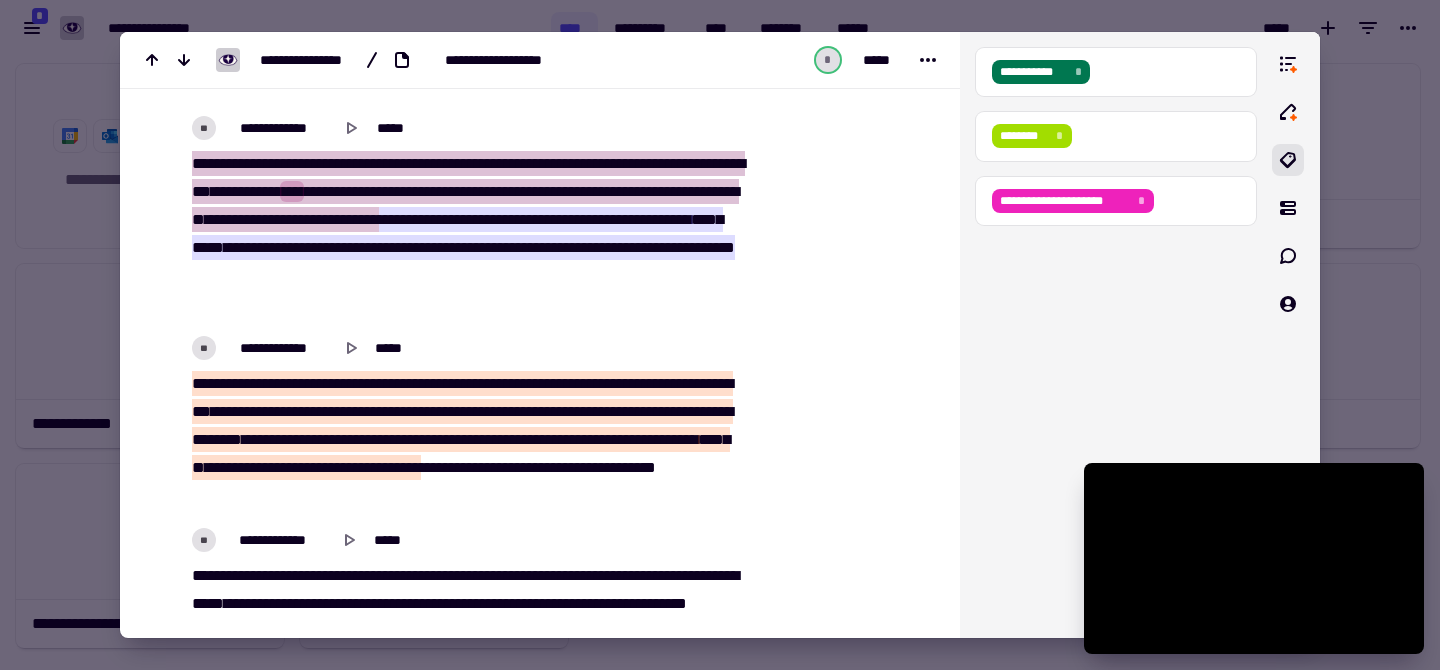 click at bounding box center (720, 335) 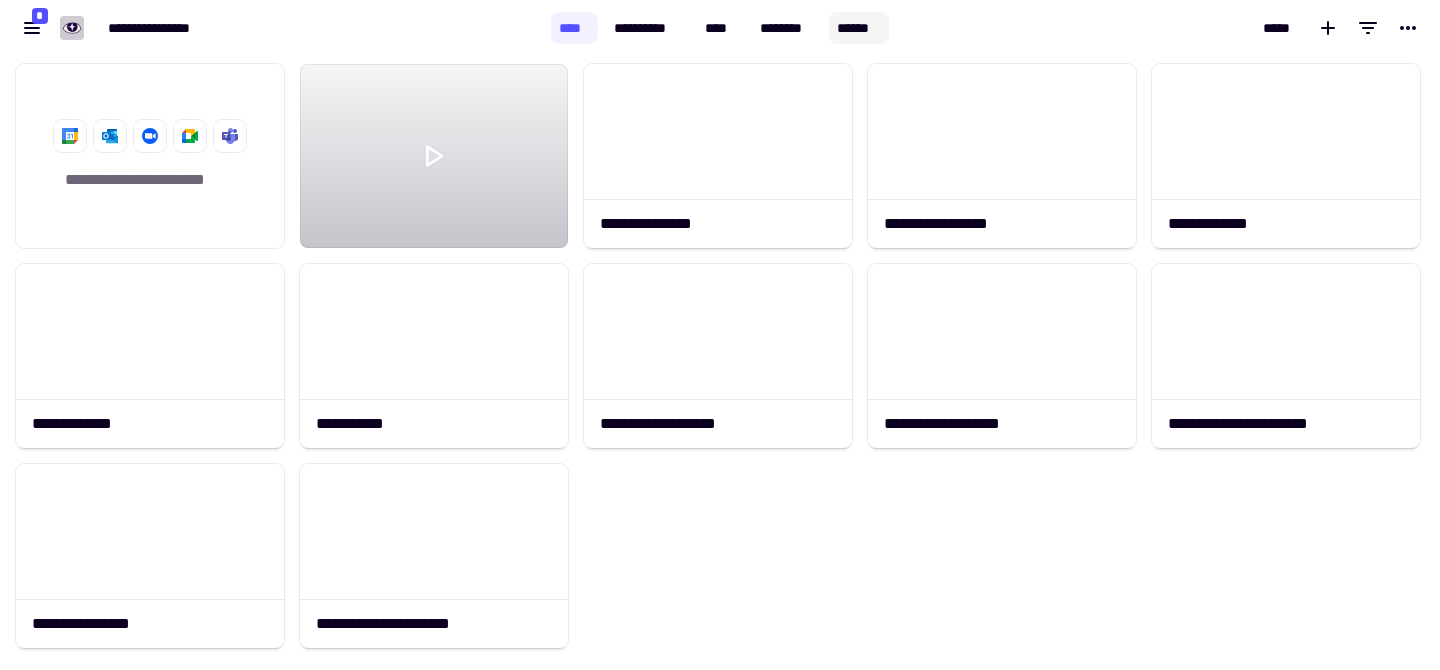 click on "******" 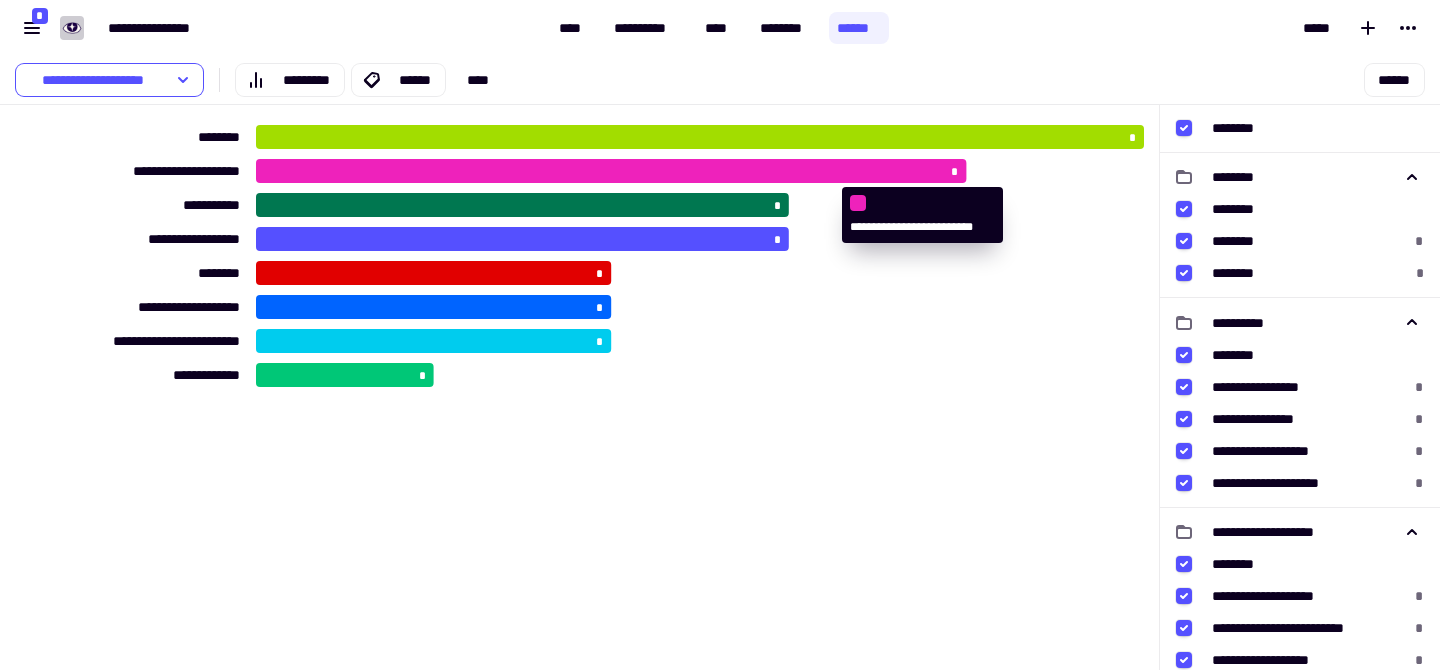 click 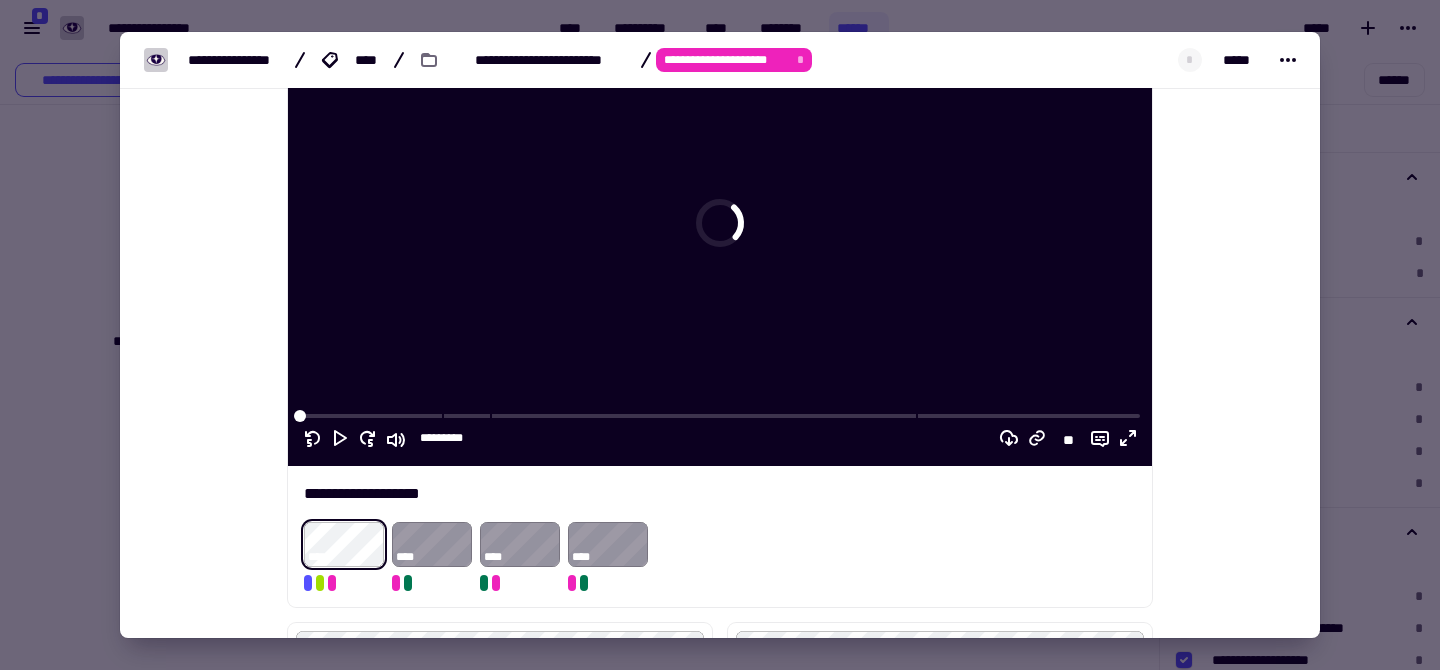 scroll, scrollTop: 531, scrollLeft: 0, axis: vertical 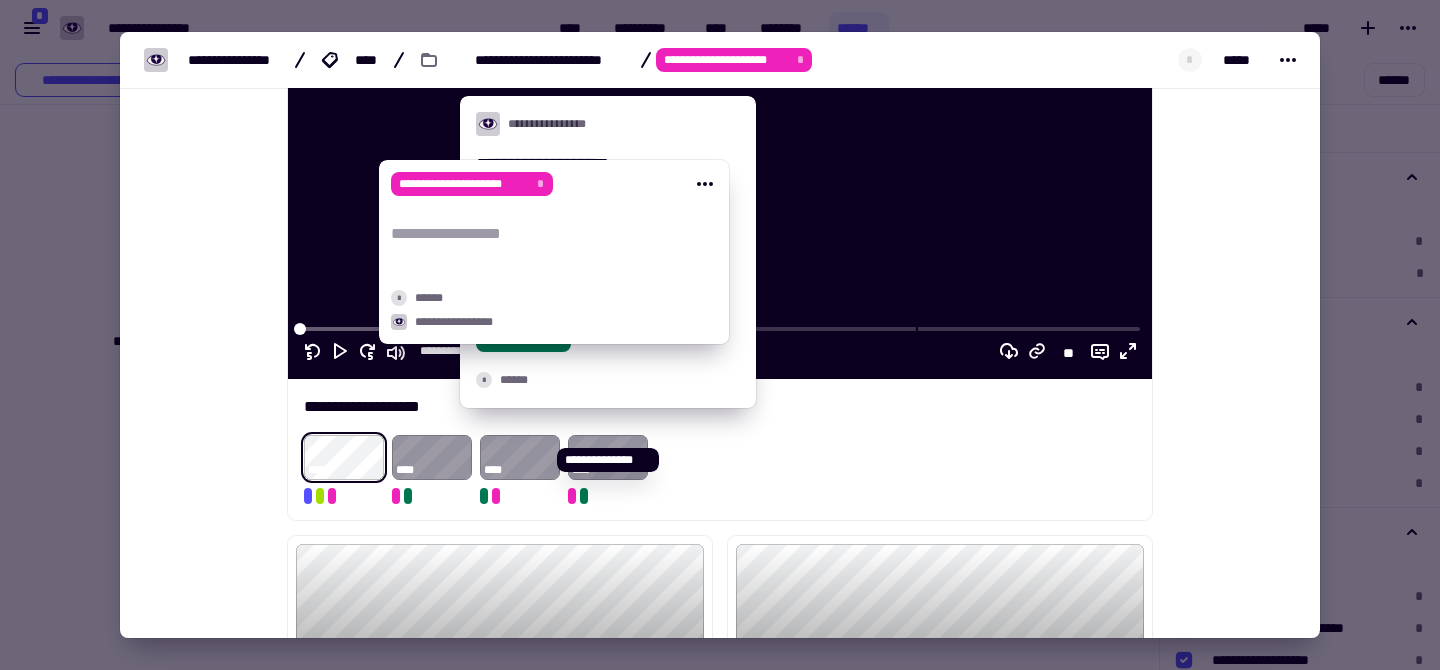 click on "**********" at bounding box center (546, 316) 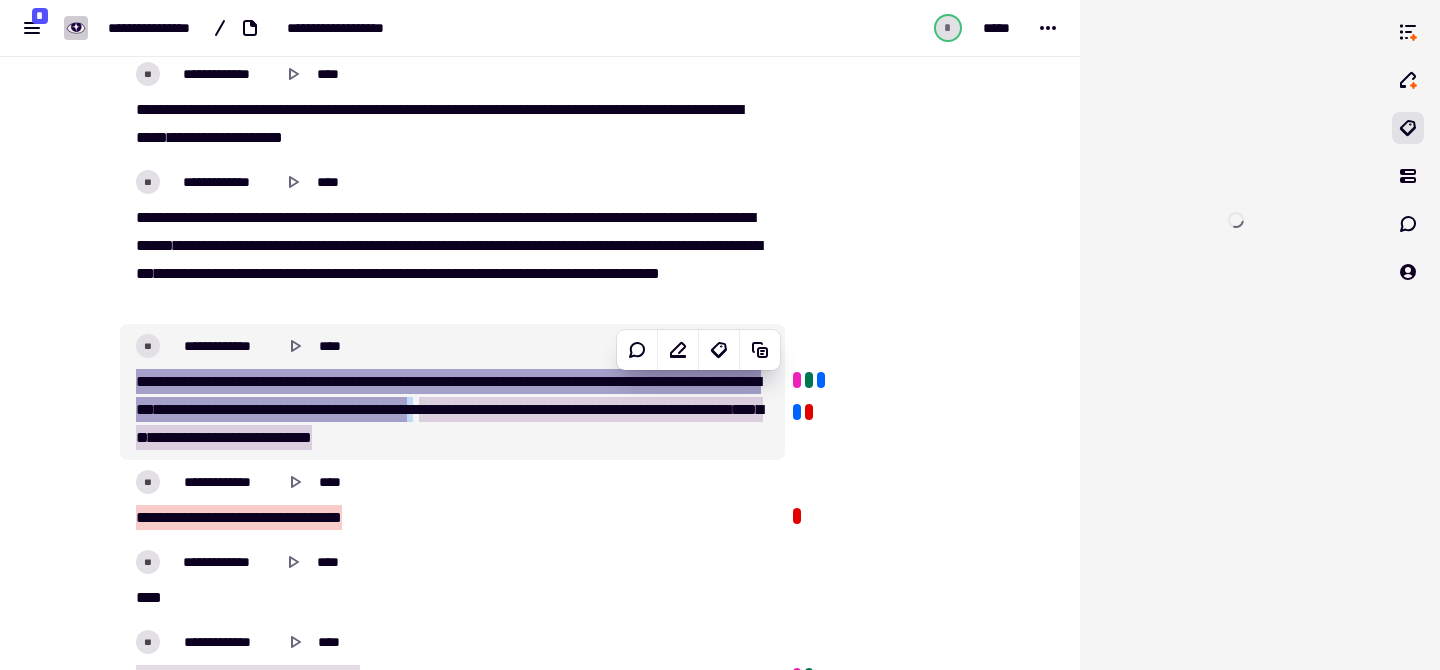 scroll, scrollTop: 713, scrollLeft: 0, axis: vertical 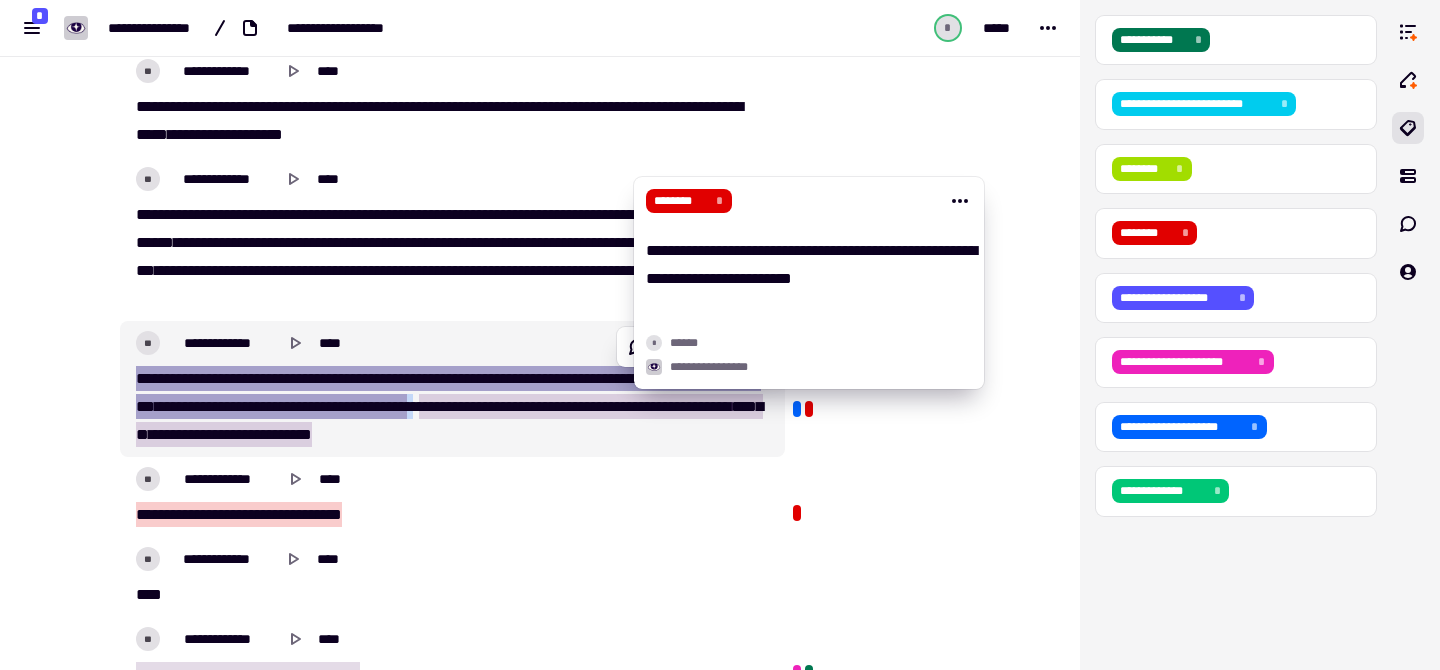 click at bounding box center (809, 409) 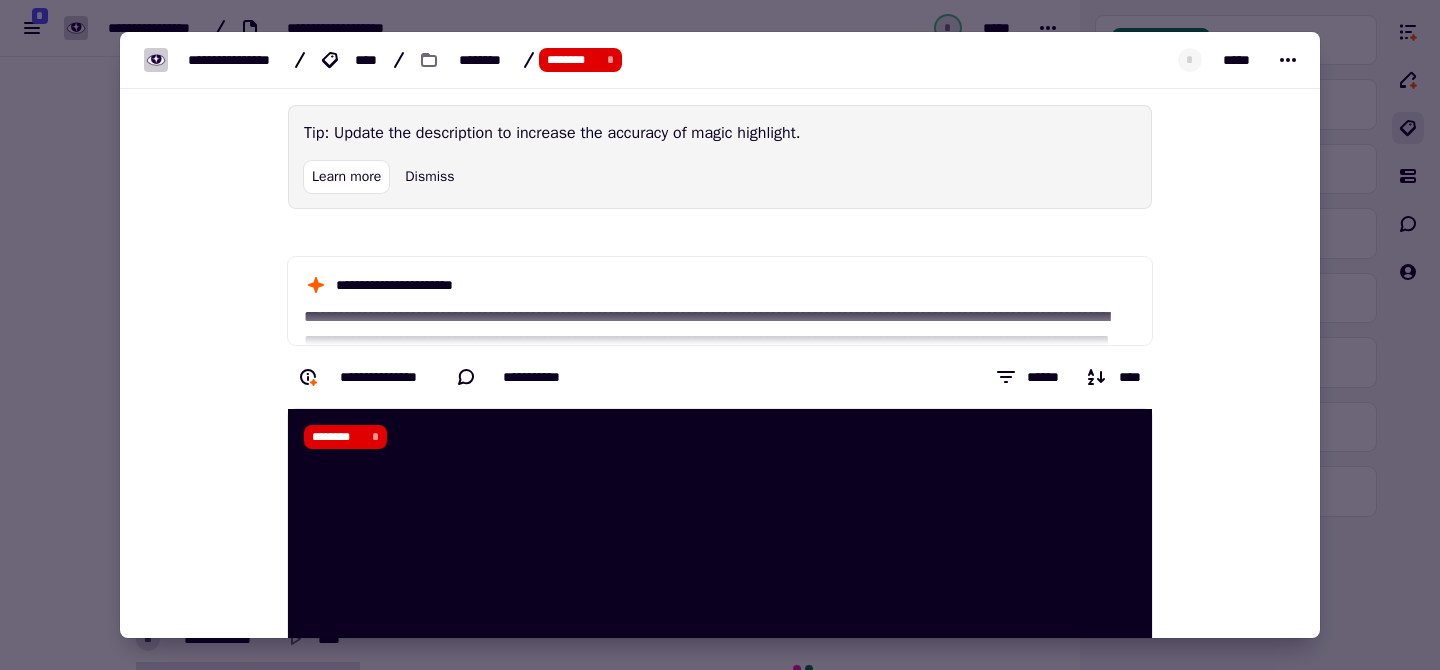 scroll, scrollTop: 0, scrollLeft: 0, axis: both 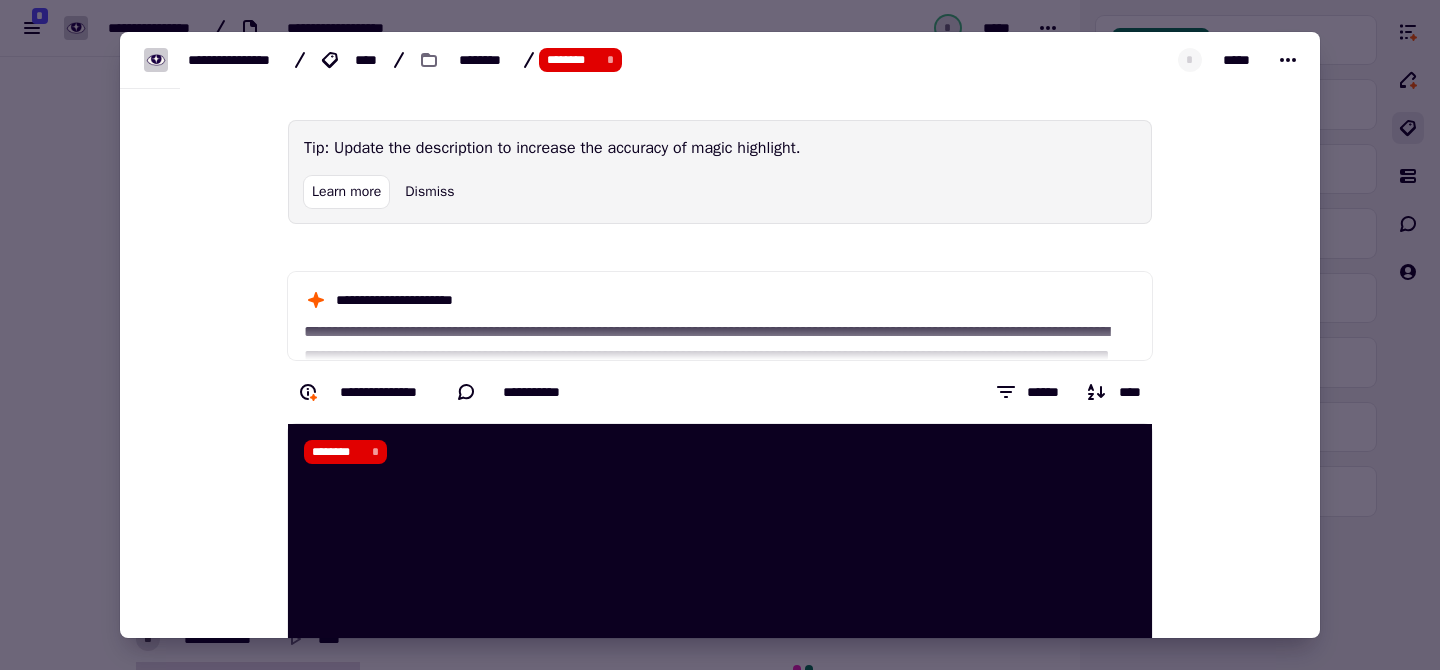 click at bounding box center [720, 335] 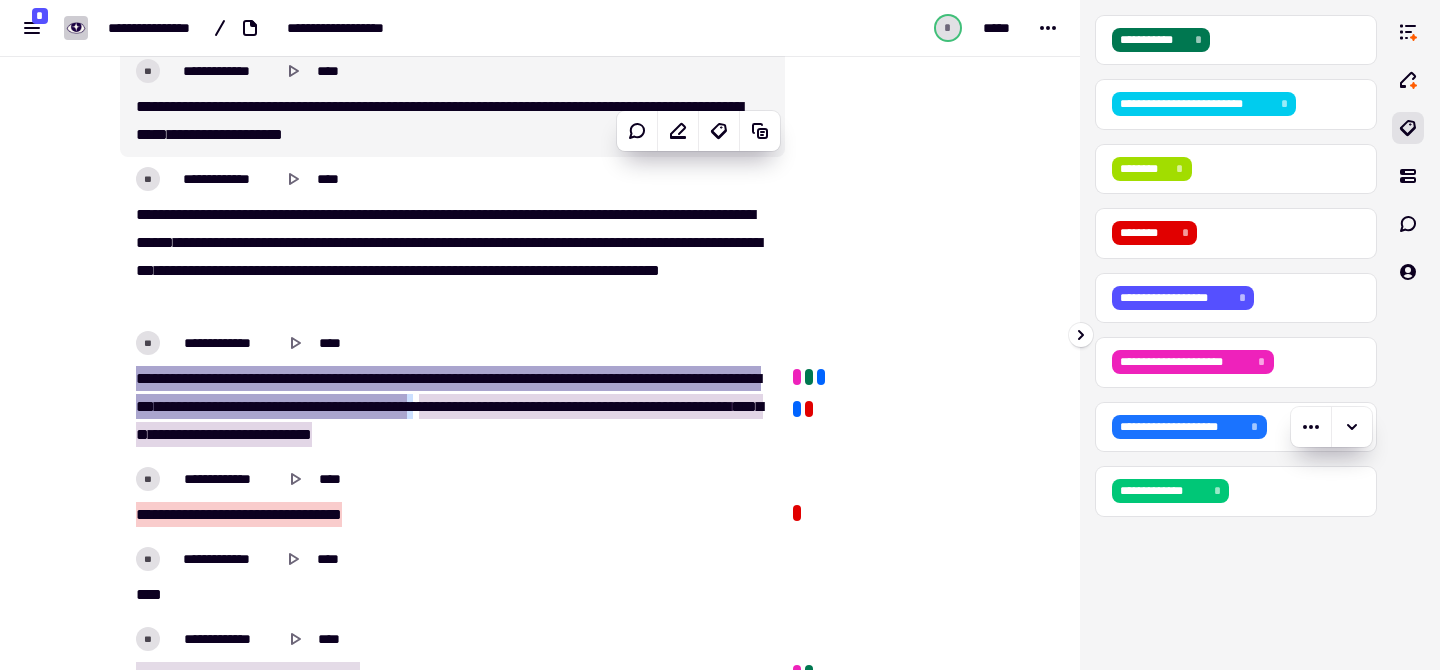 click on "**********" at bounding box center [1181, 427] 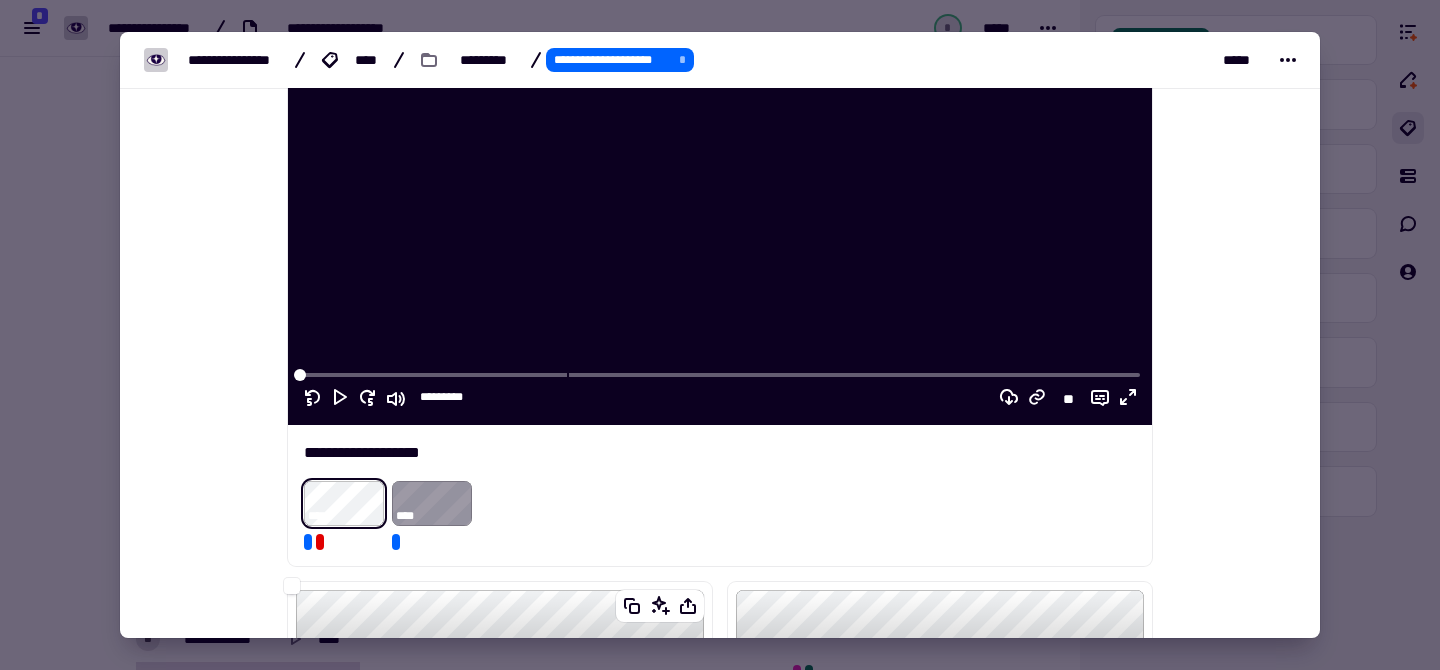 scroll, scrollTop: 320, scrollLeft: 0, axis: vertical 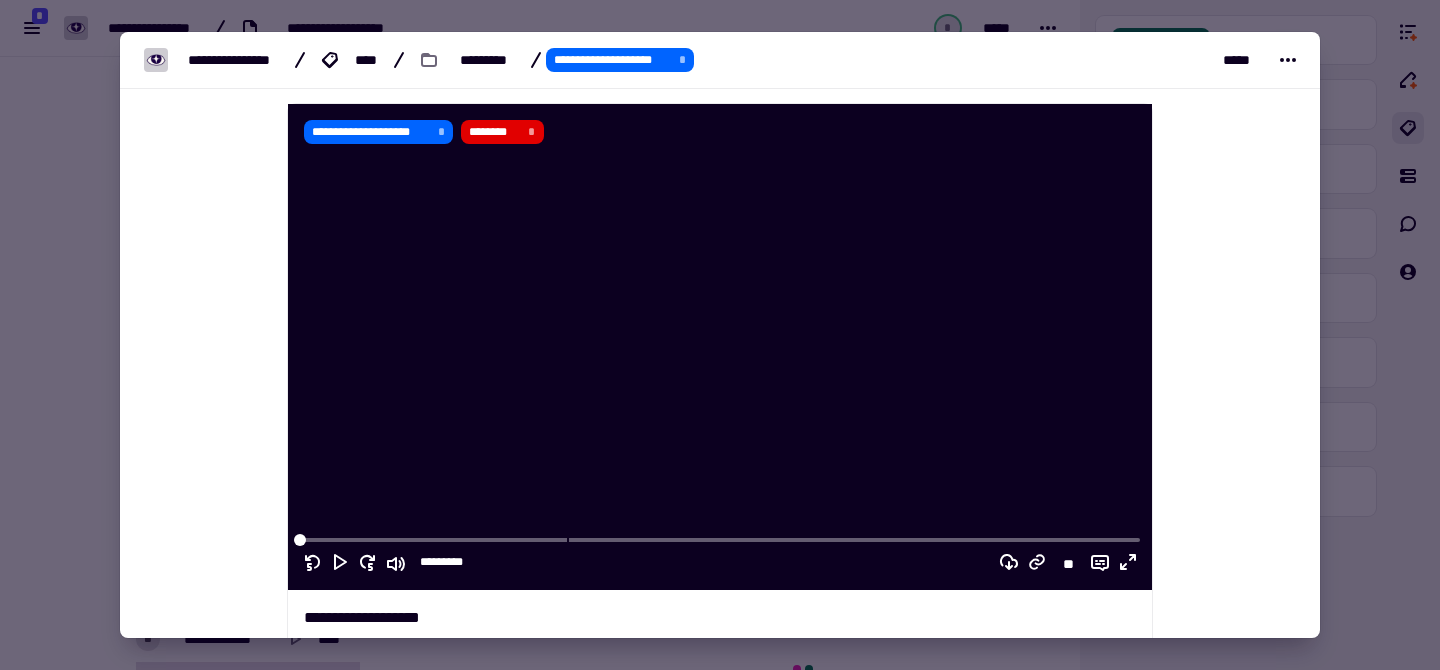 click at bounding box center [720, 335] 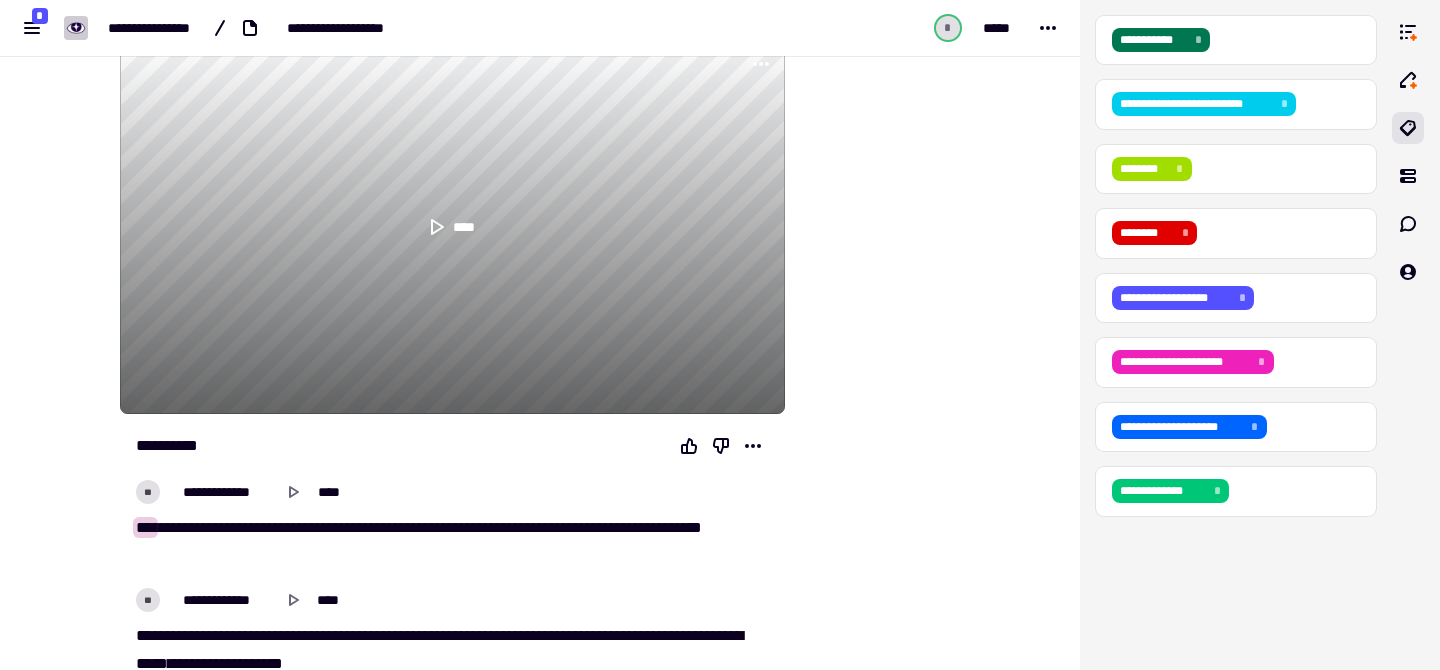 scroll, scrollTop: 0, scrollLeft: 0, axis: both 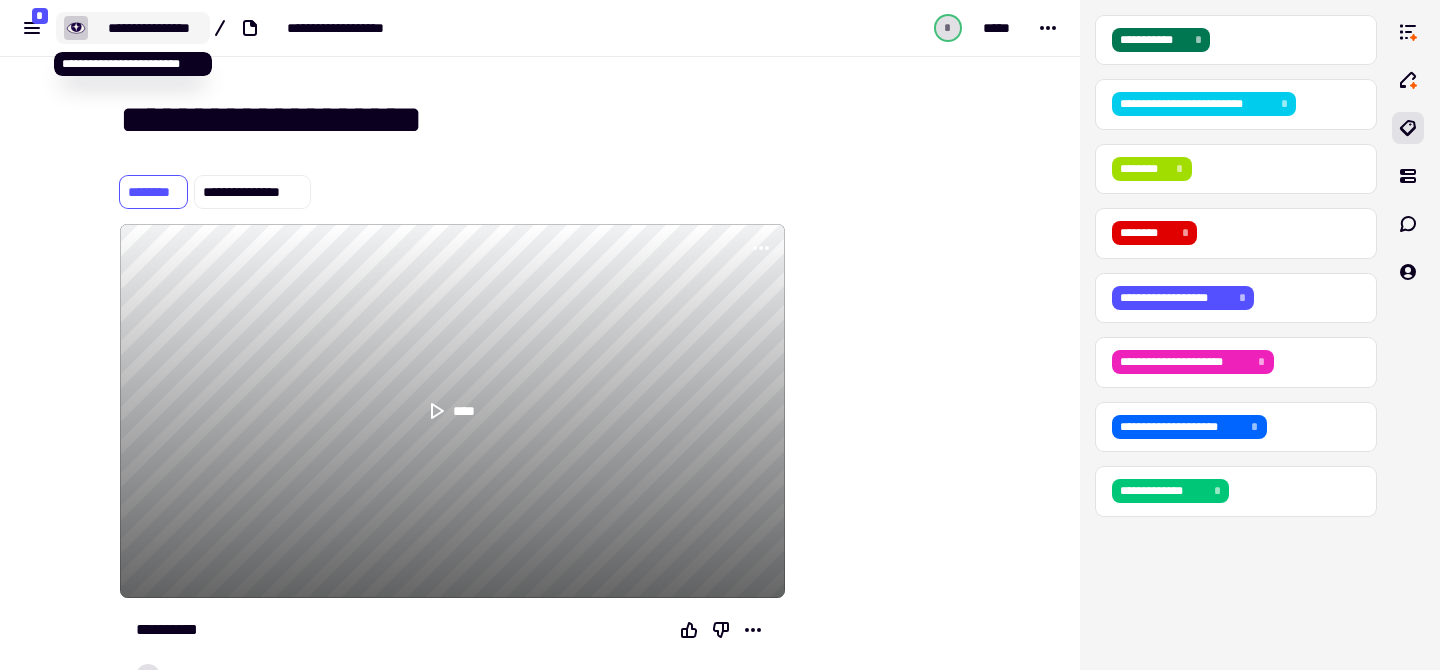 click on "**********" 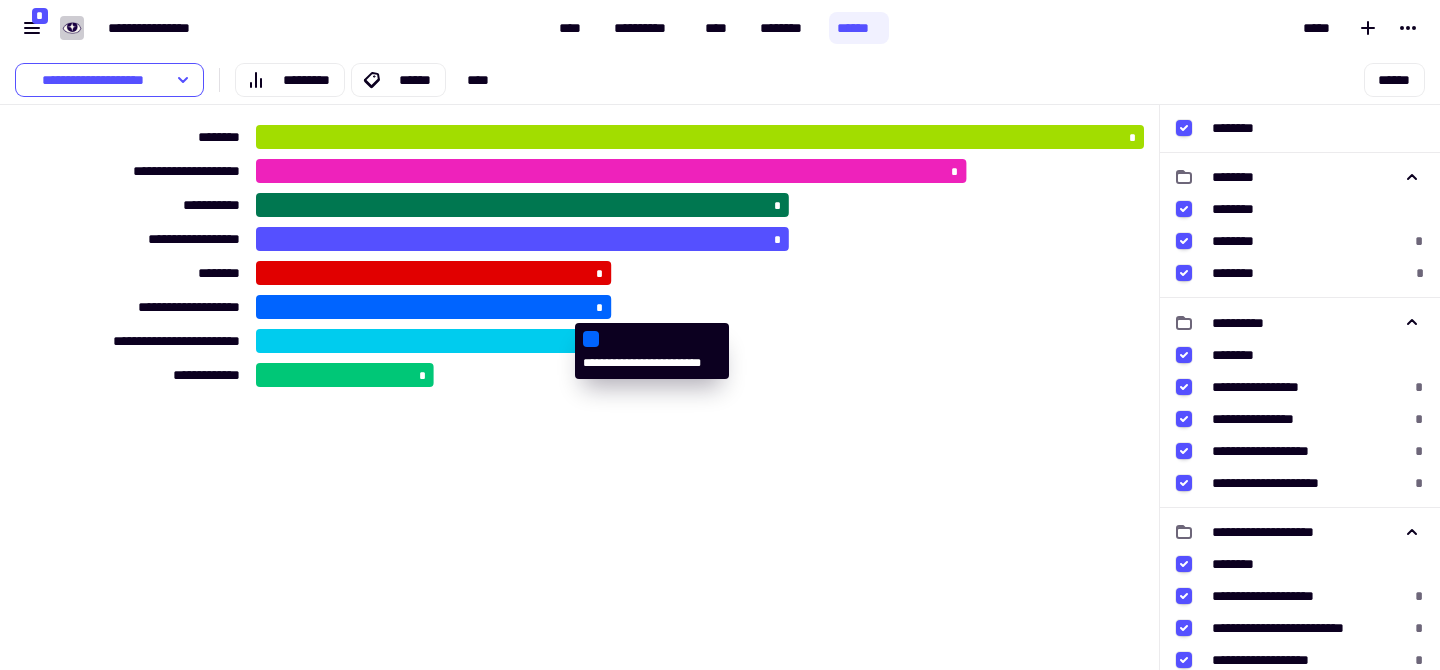 click 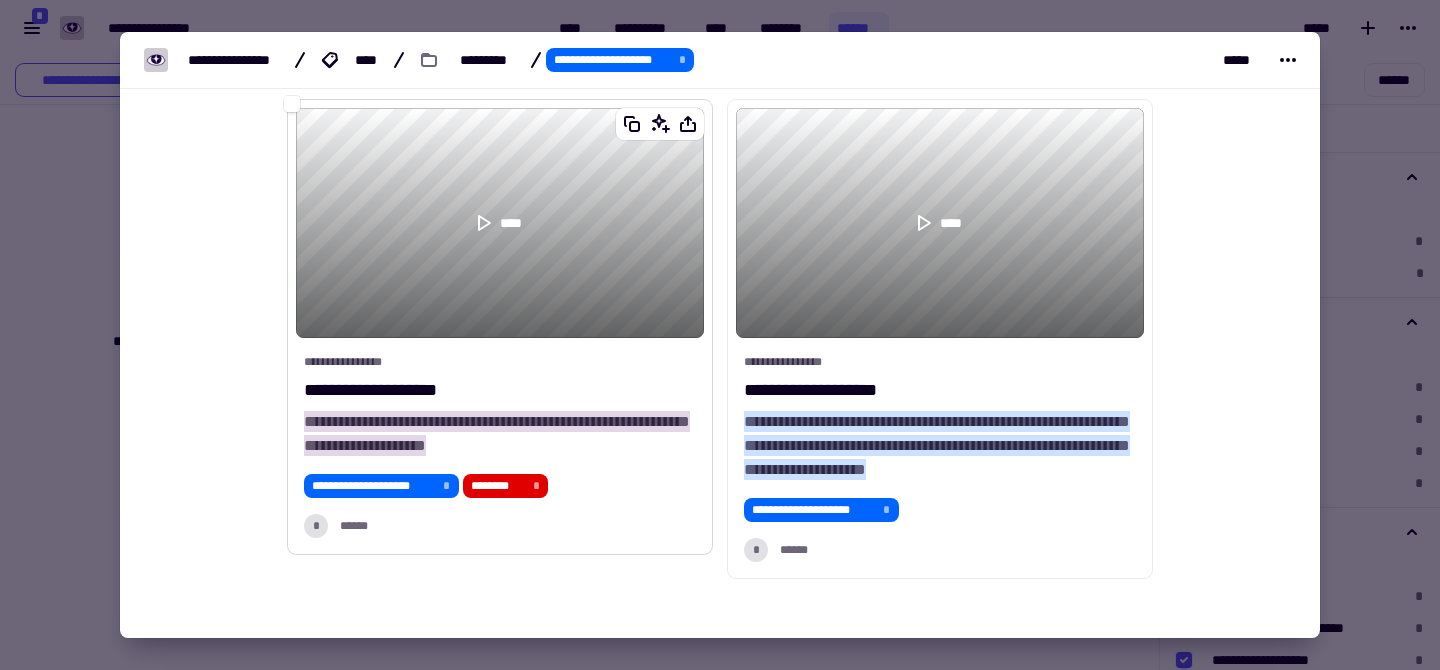 scroll, scrollTop: 971, scrollLeft: 0, axis: vertical 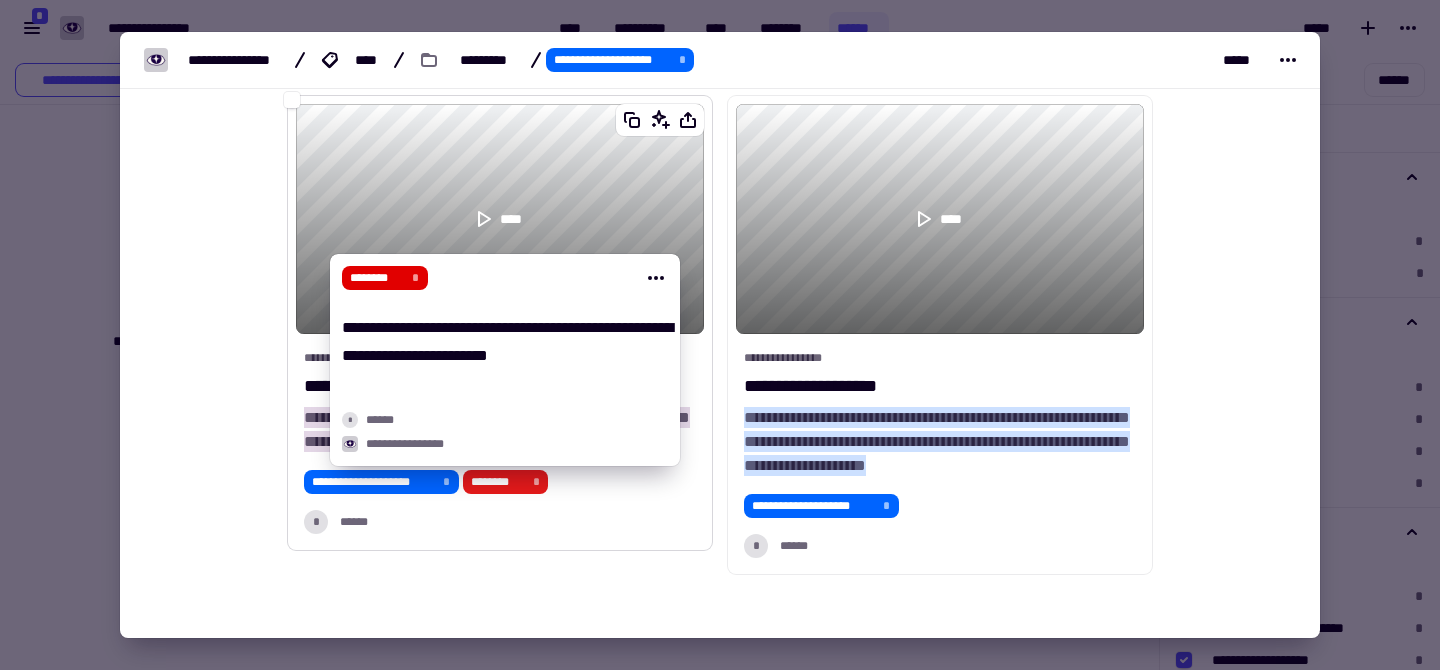 click on "********" at bounding box center (498, 482) 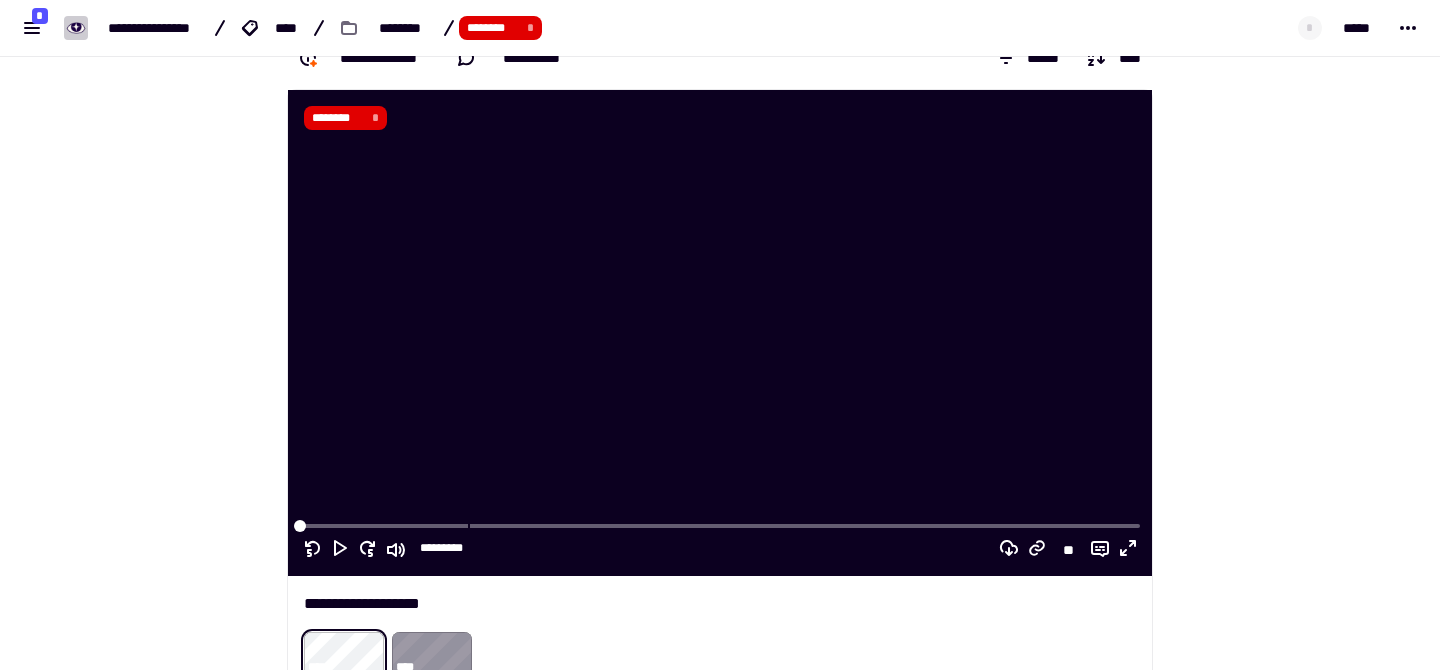 scroll, scrollTop: 0, scrollLeft: 0, axis: both 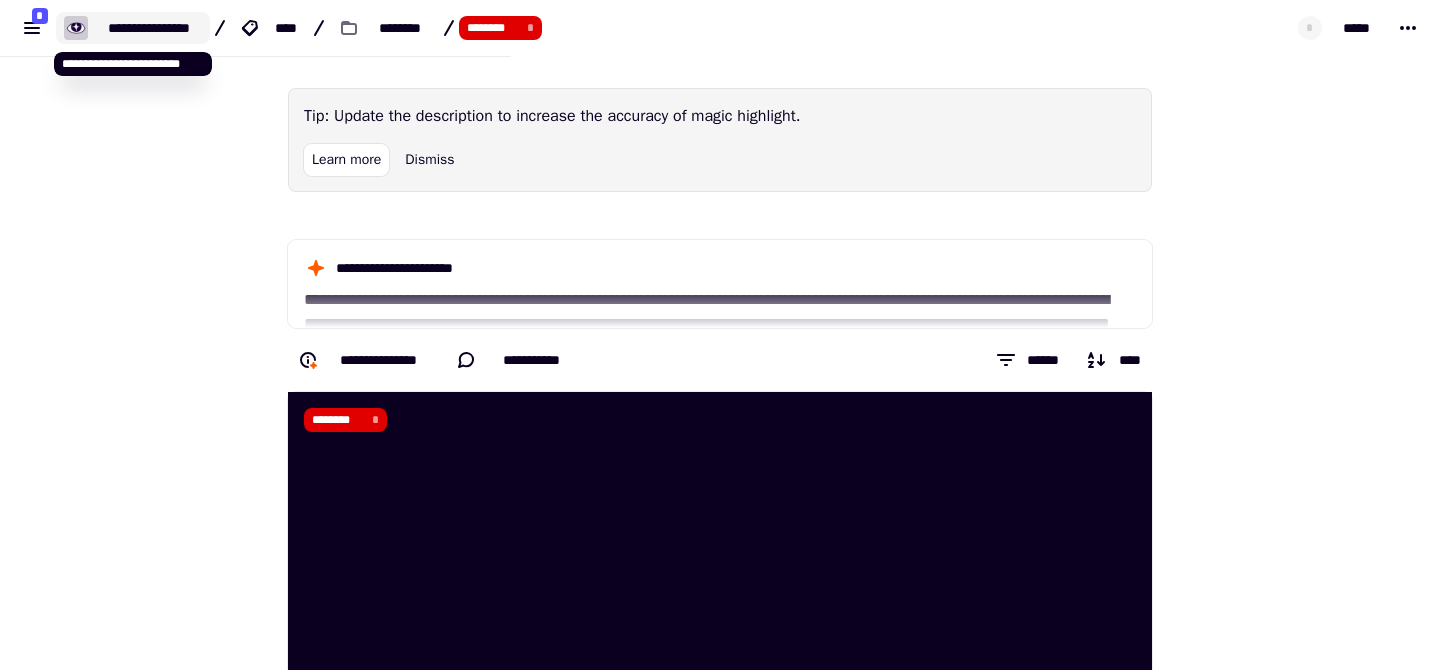 click on "**********" 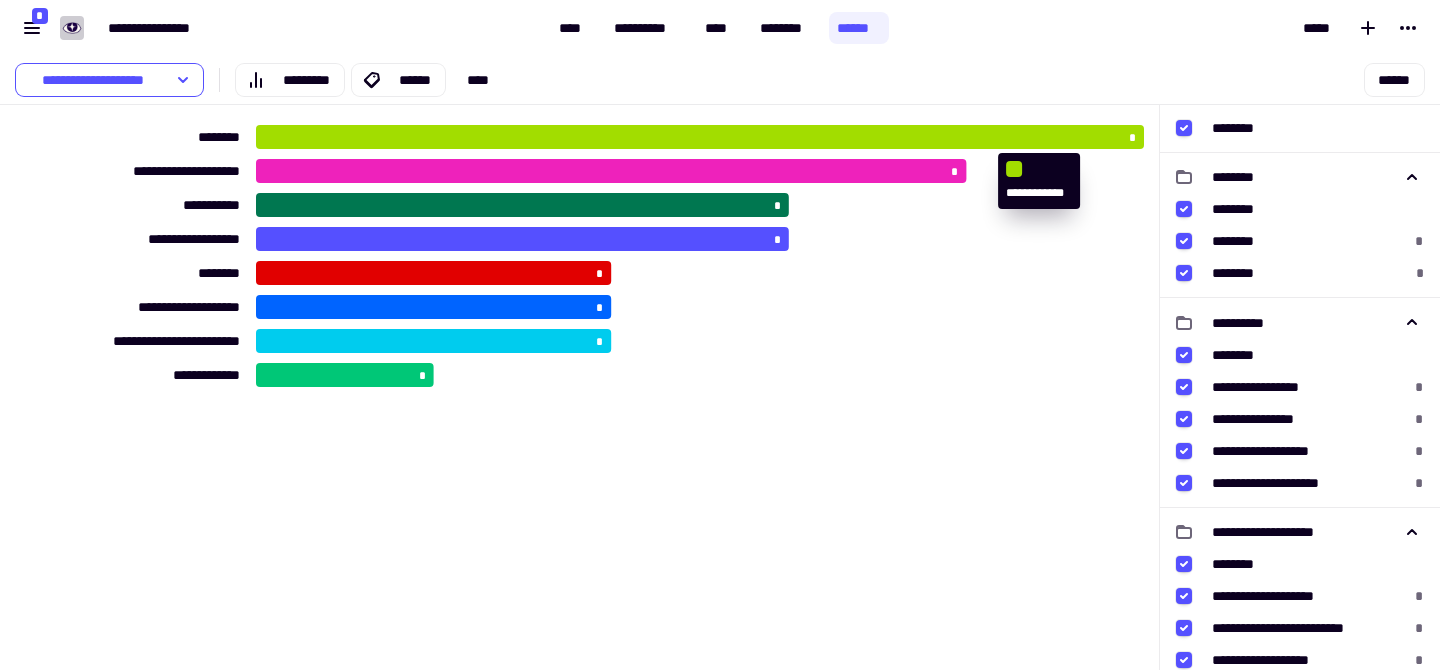click 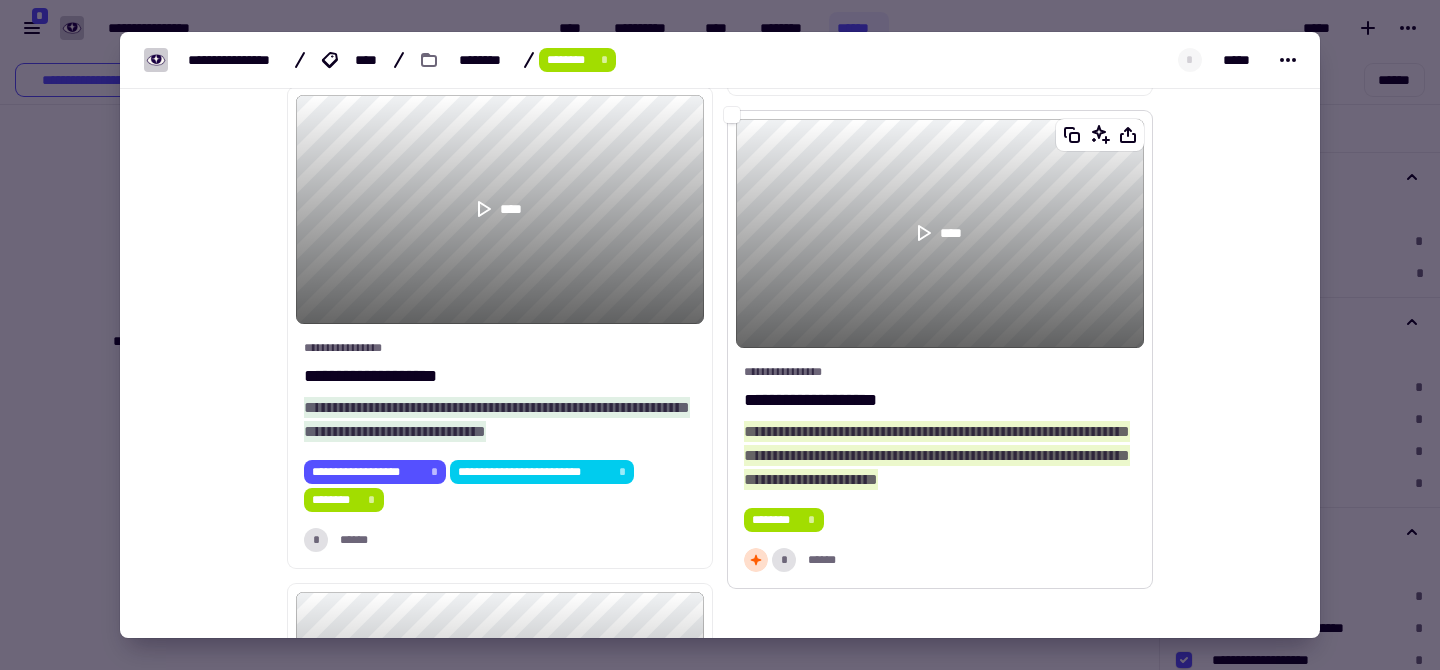 scroll, scrollTop: 1463, scrollLeft: 0, axis: vertical 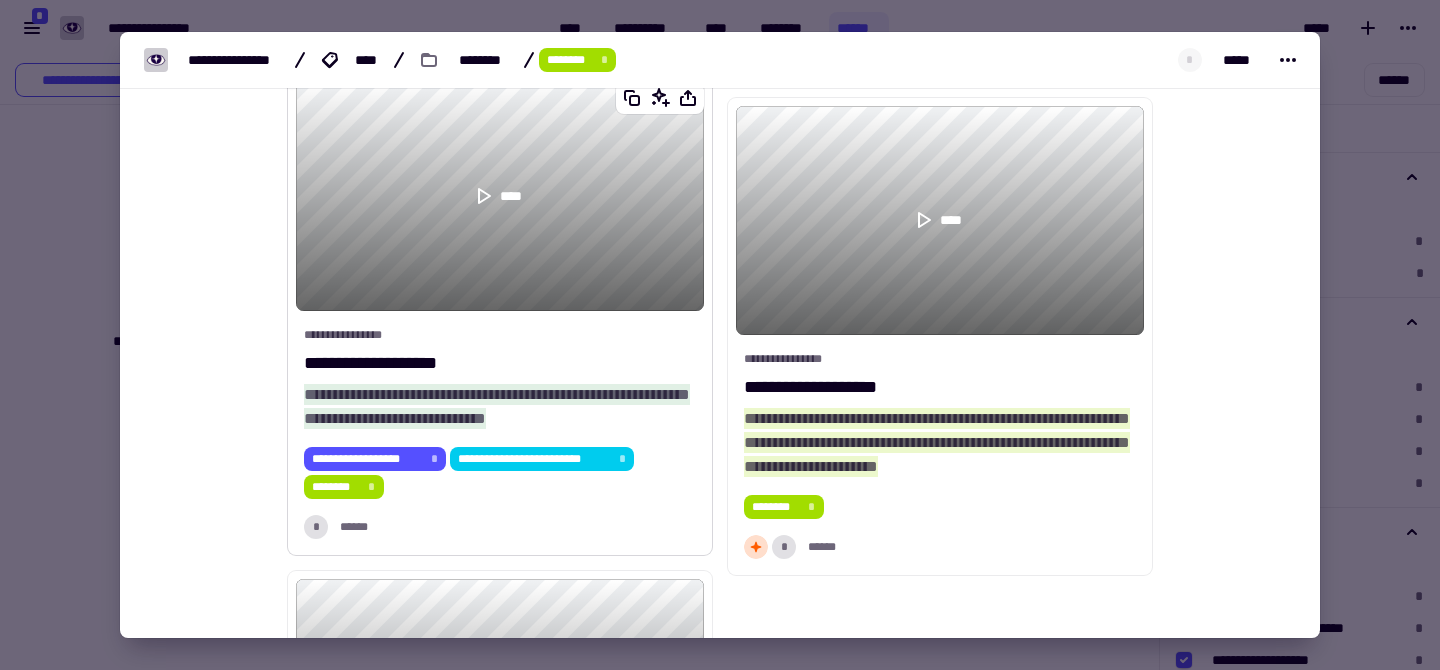 click on "**********" at bounding box center (497, 406) 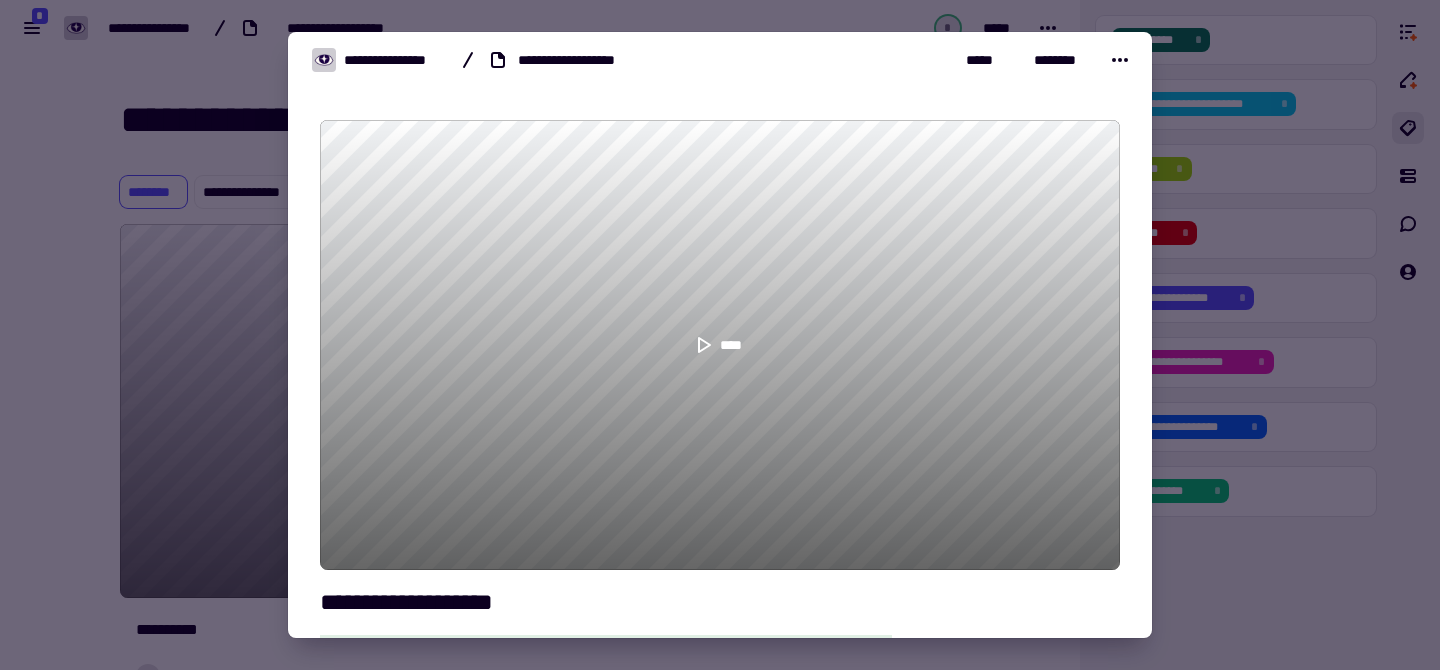 scroll, scrollTop: 1197, scrollLeft: 0, axis: vertical 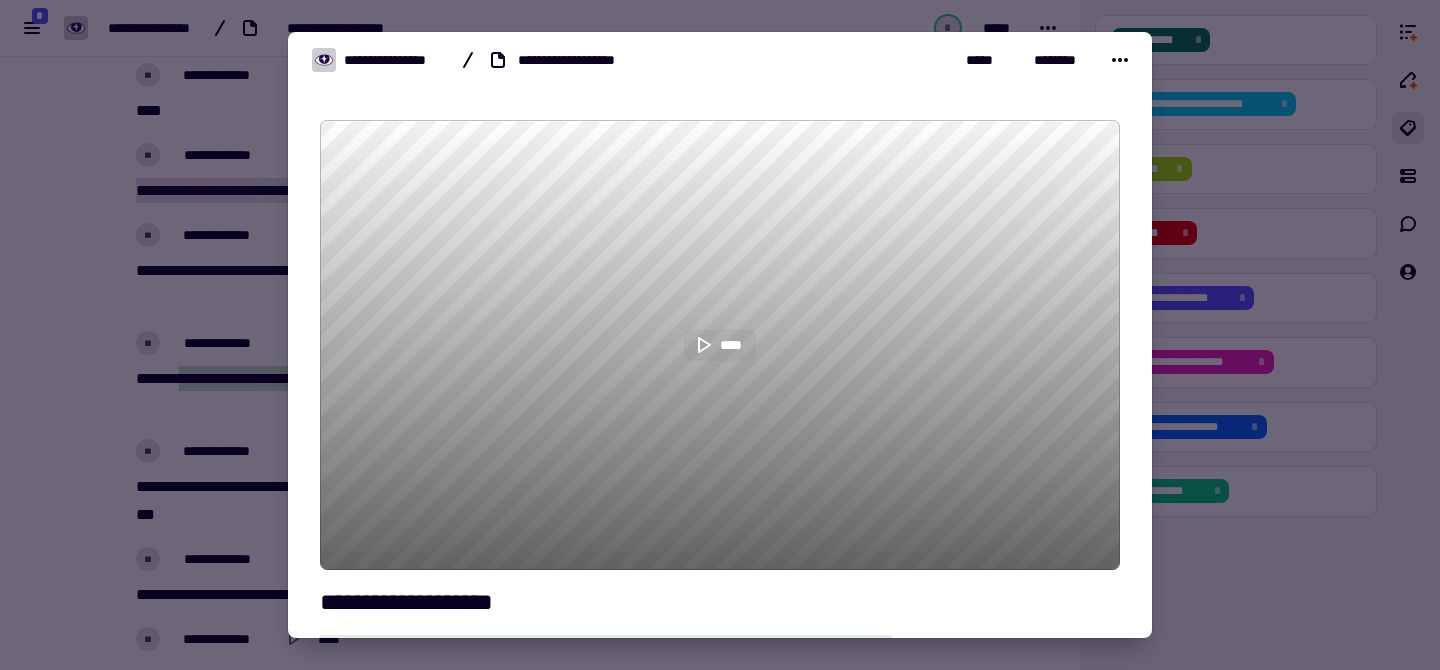 click 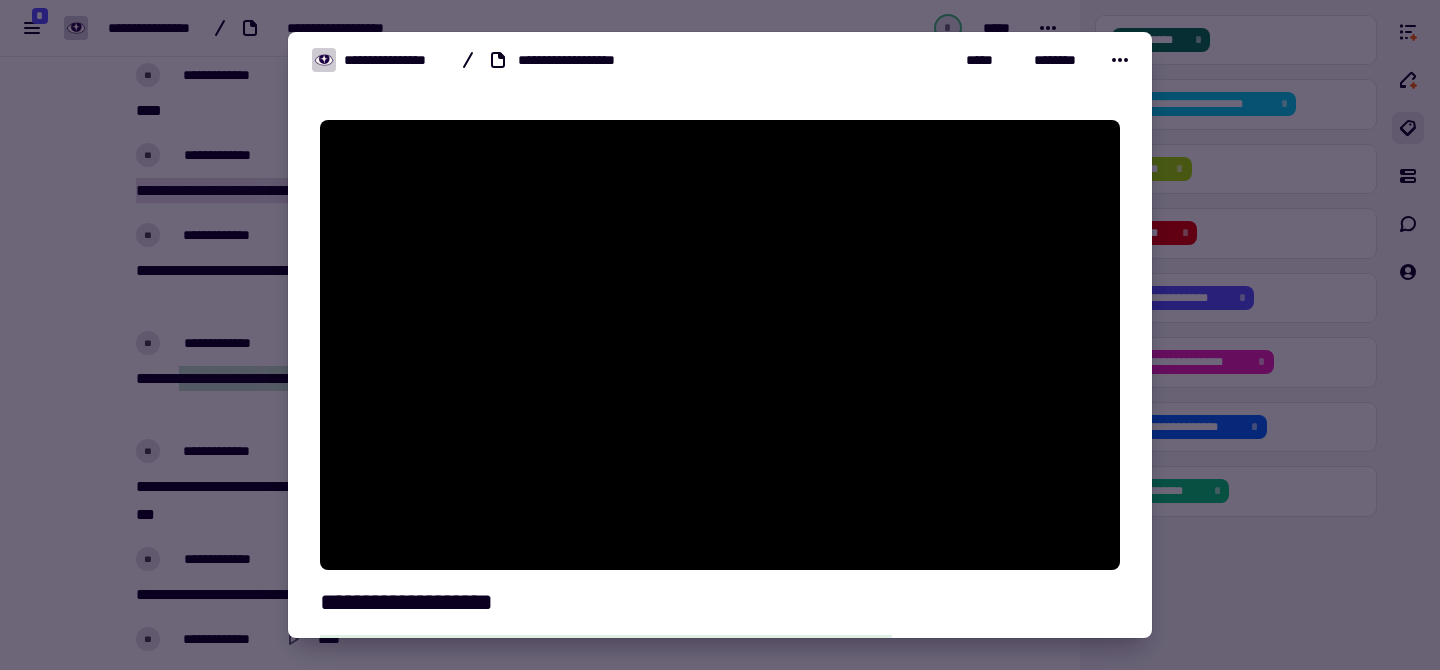 type on "****" 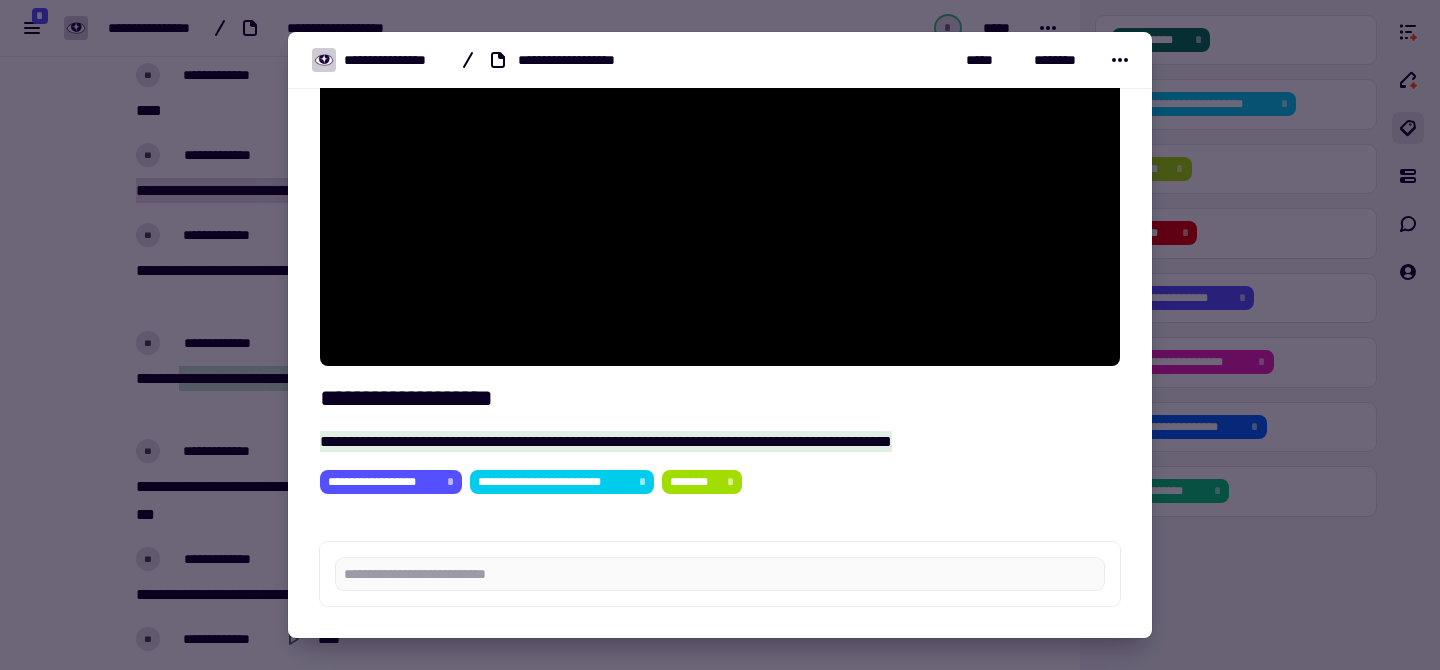 scroll, scrollTop: 0, scrollLeft: 0, axis: both 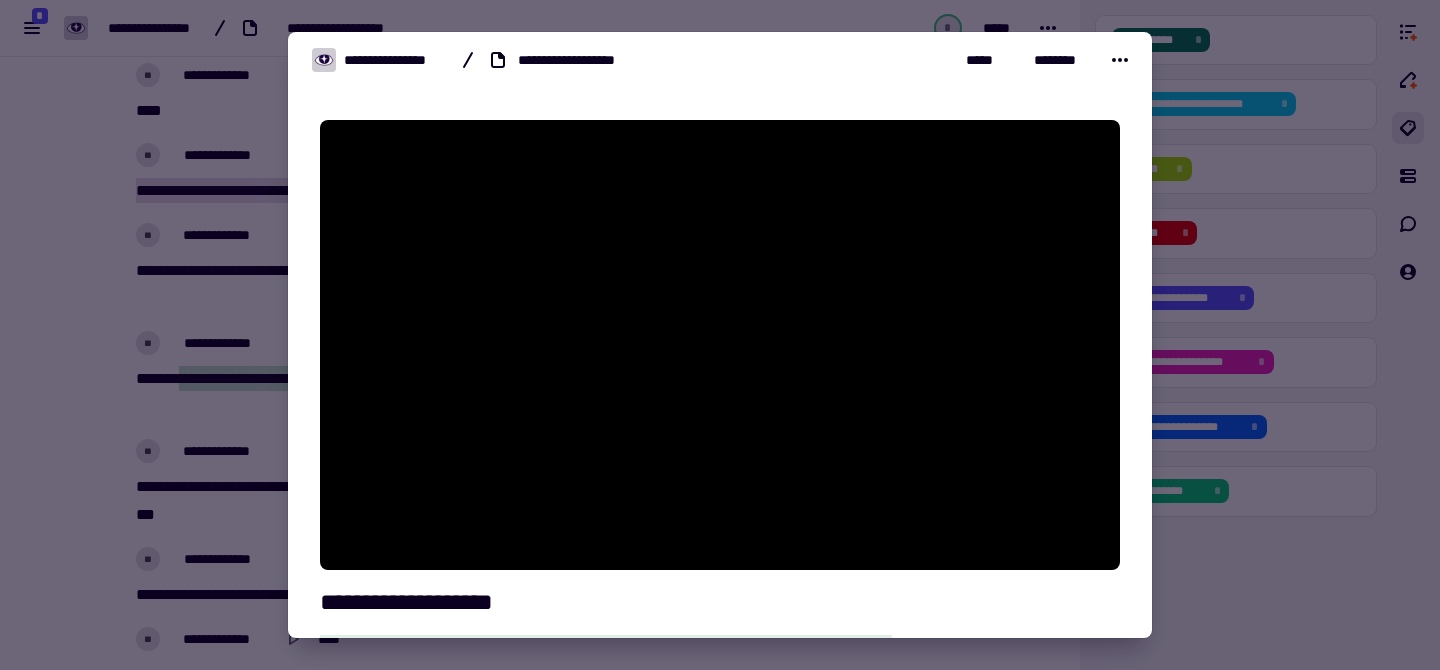click at bounding box center [720, 335] 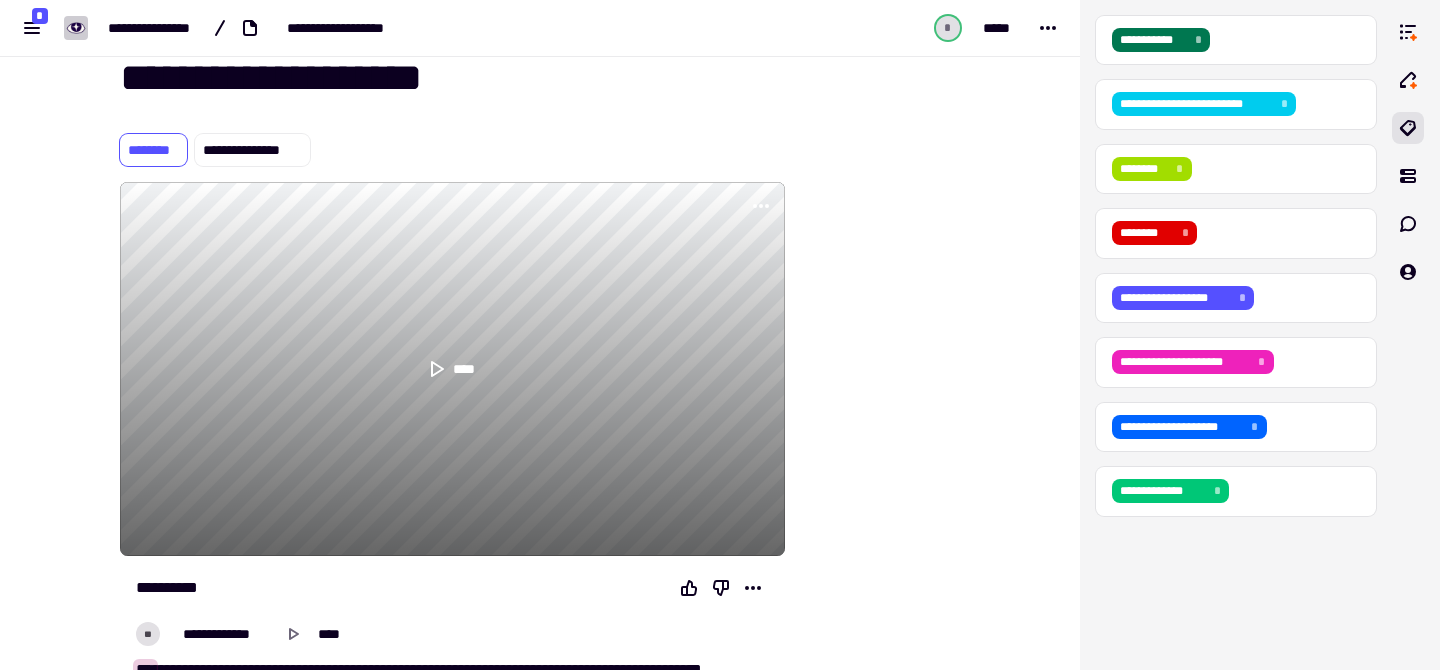 scroll, scrollTop: 0, scrollLeft: 0, axis: both 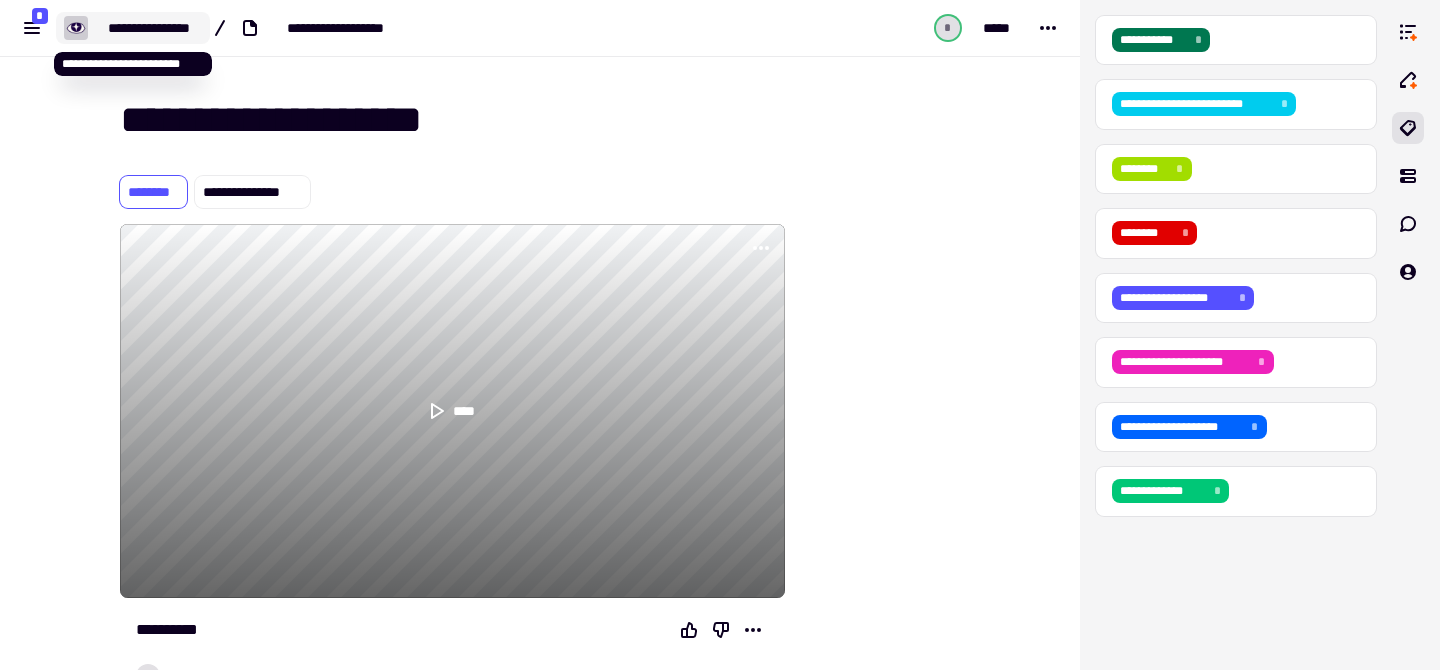 click on "**********" 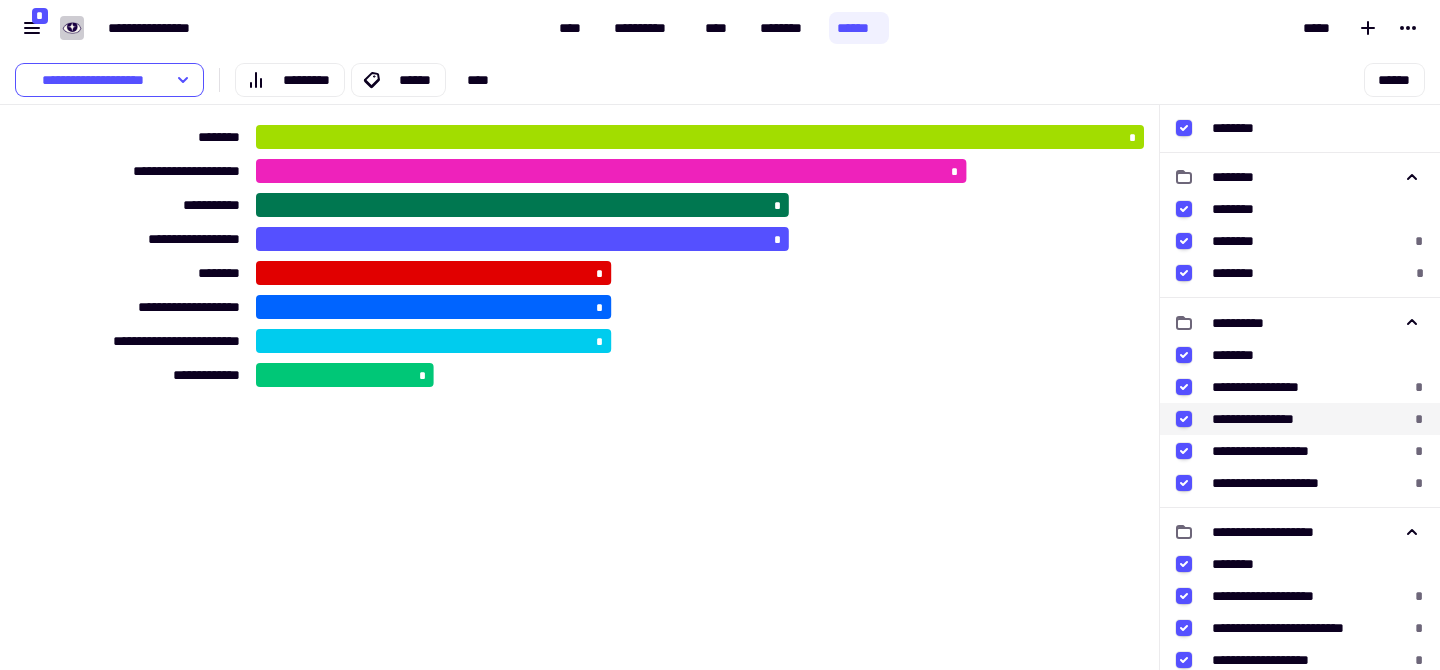 scroll, scrollTop: 56, scrollLeft: 0, axis: vertical 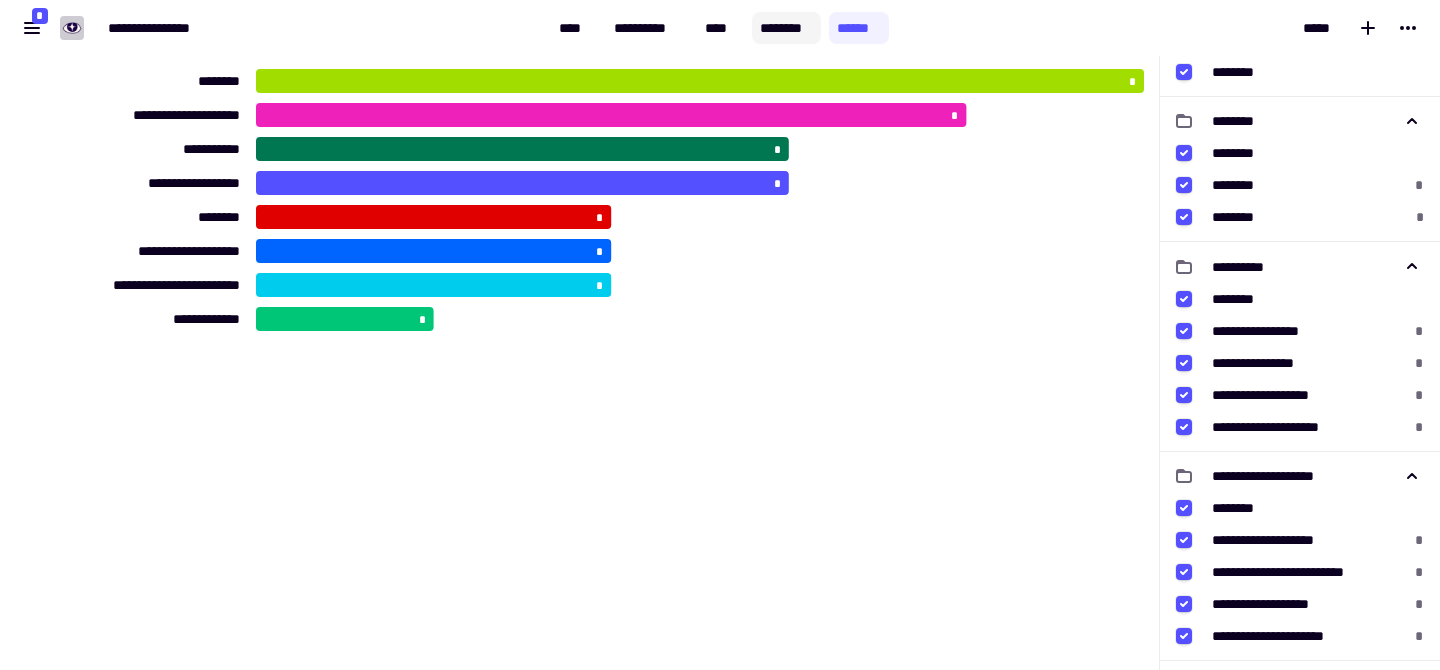 click on "********" 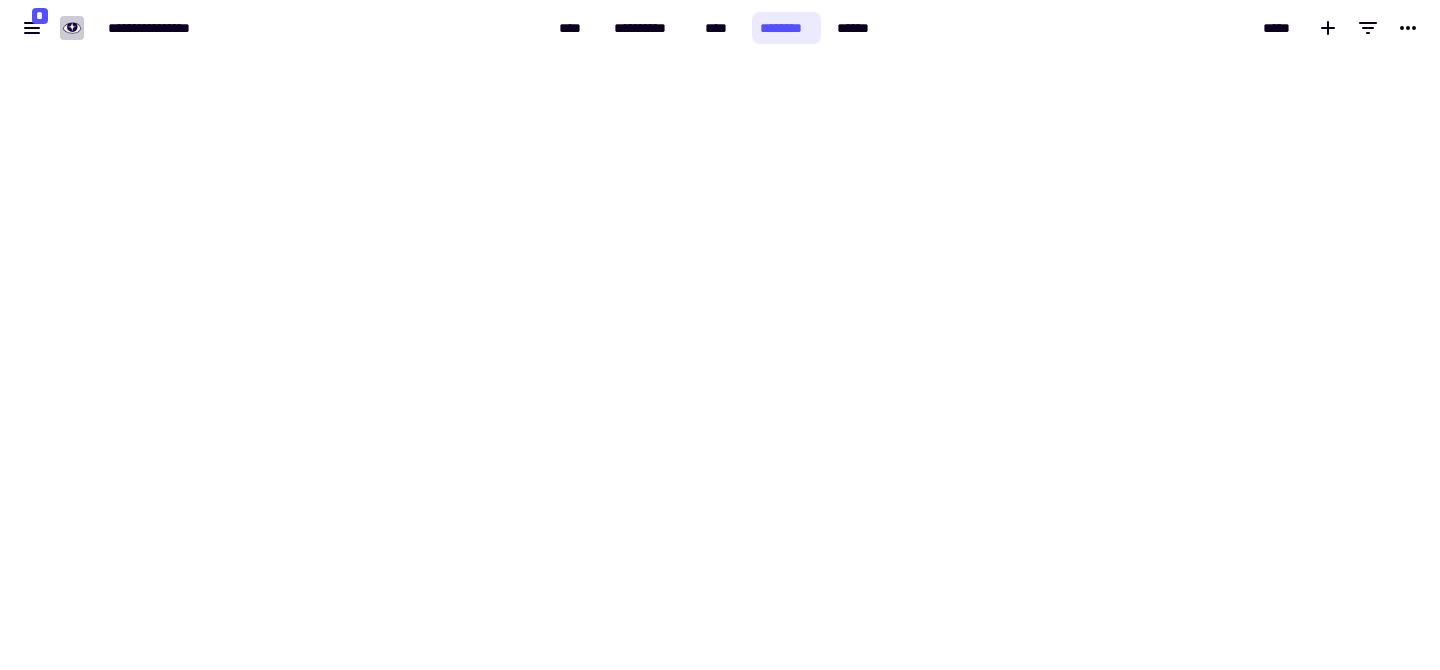 scroll, scrollTop: 0, scrollLeft: 0, axis: both 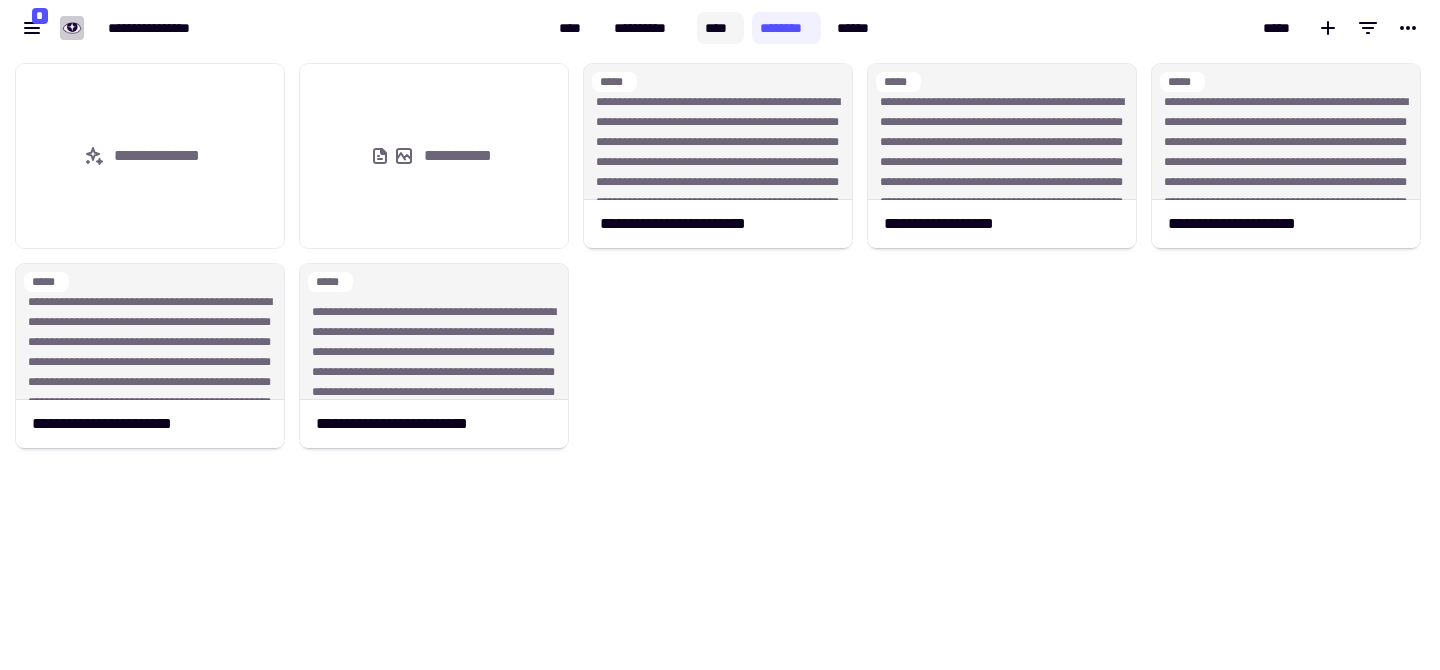 click on "****" 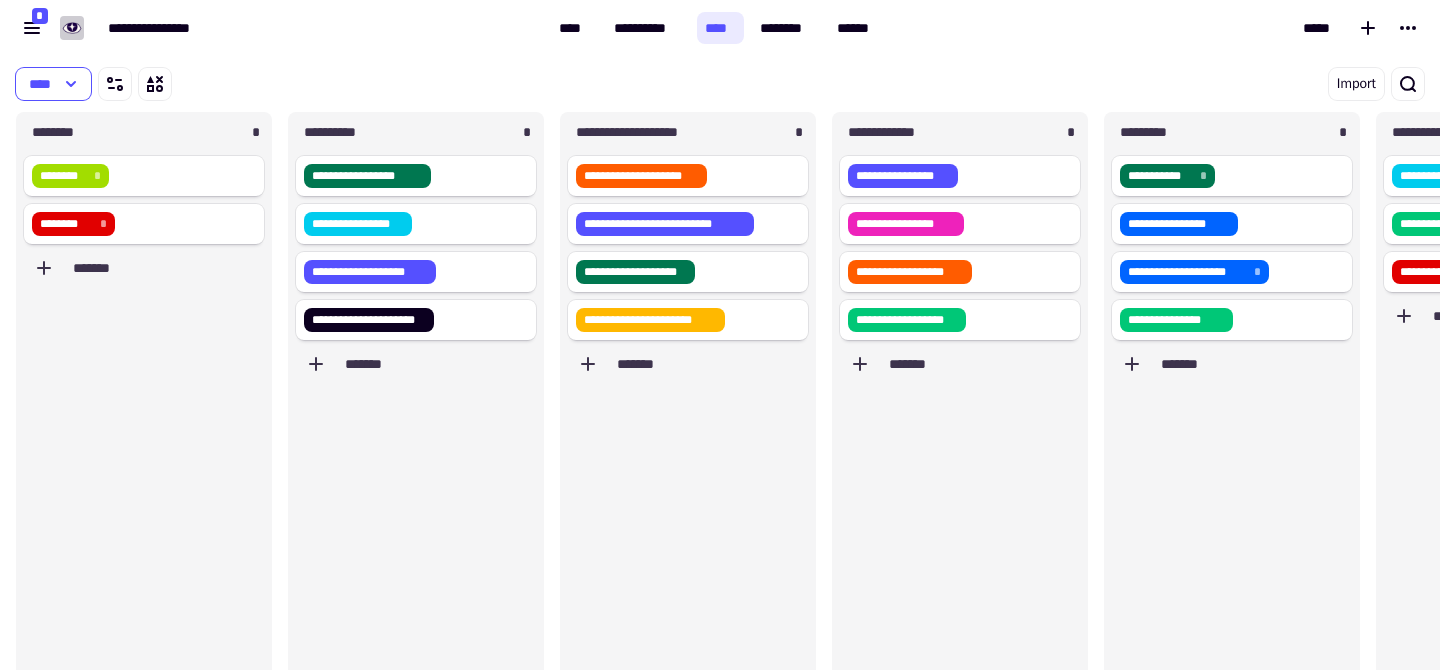 scroll, scrollTop: 1, scrollLeft: 1, axis: both 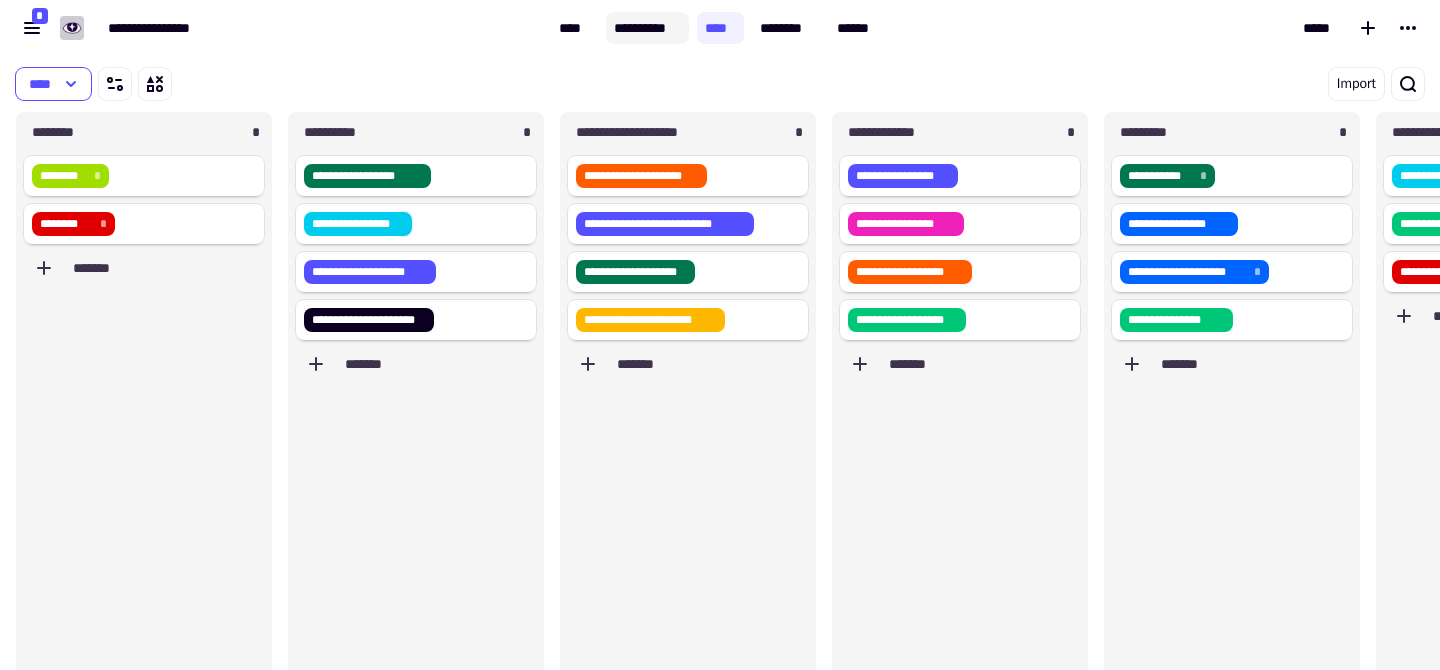 click on "**********" 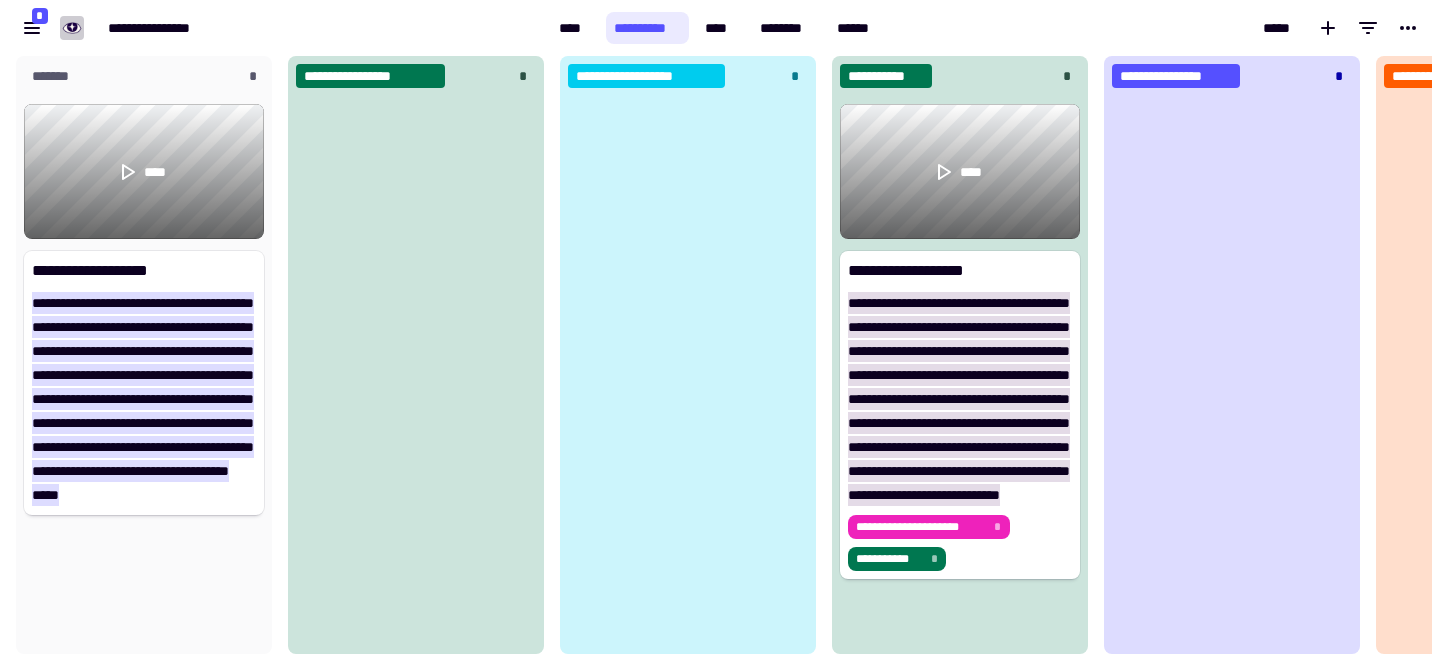 scroll, scrollTop: 1, scrollLeft: 1, axis: both 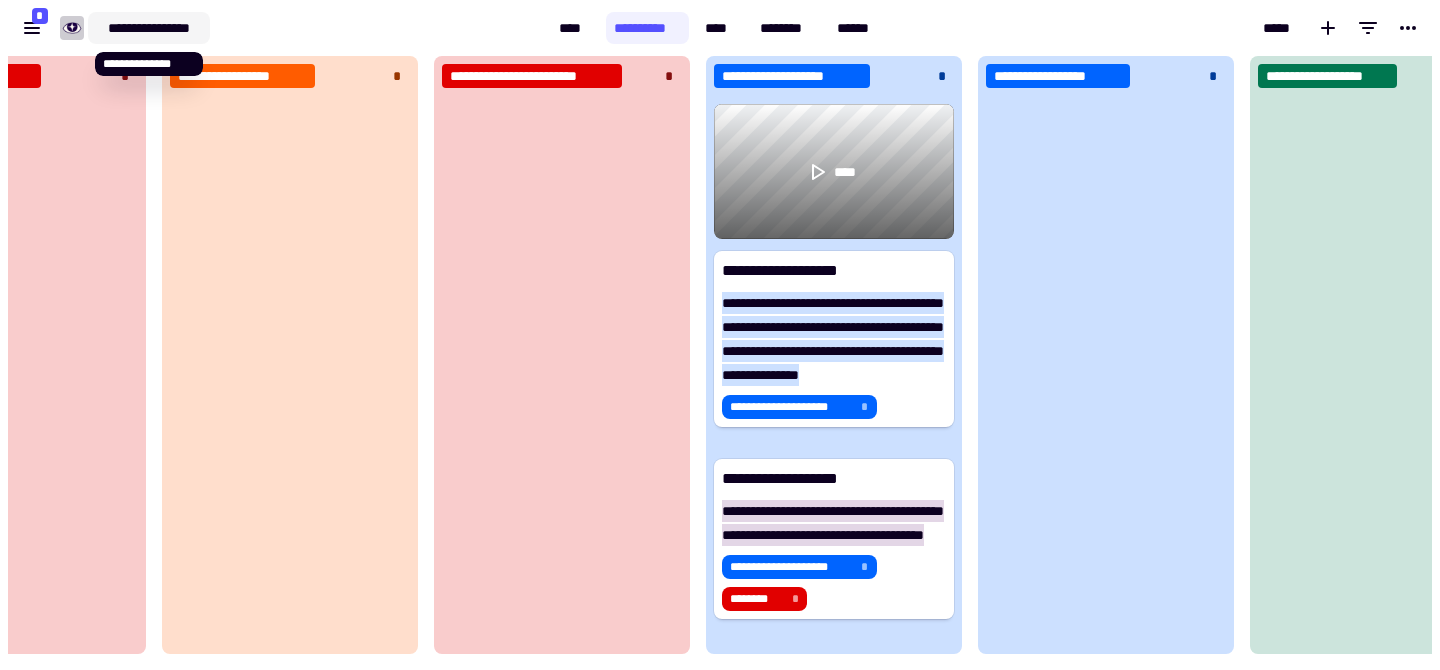 click on "**********" 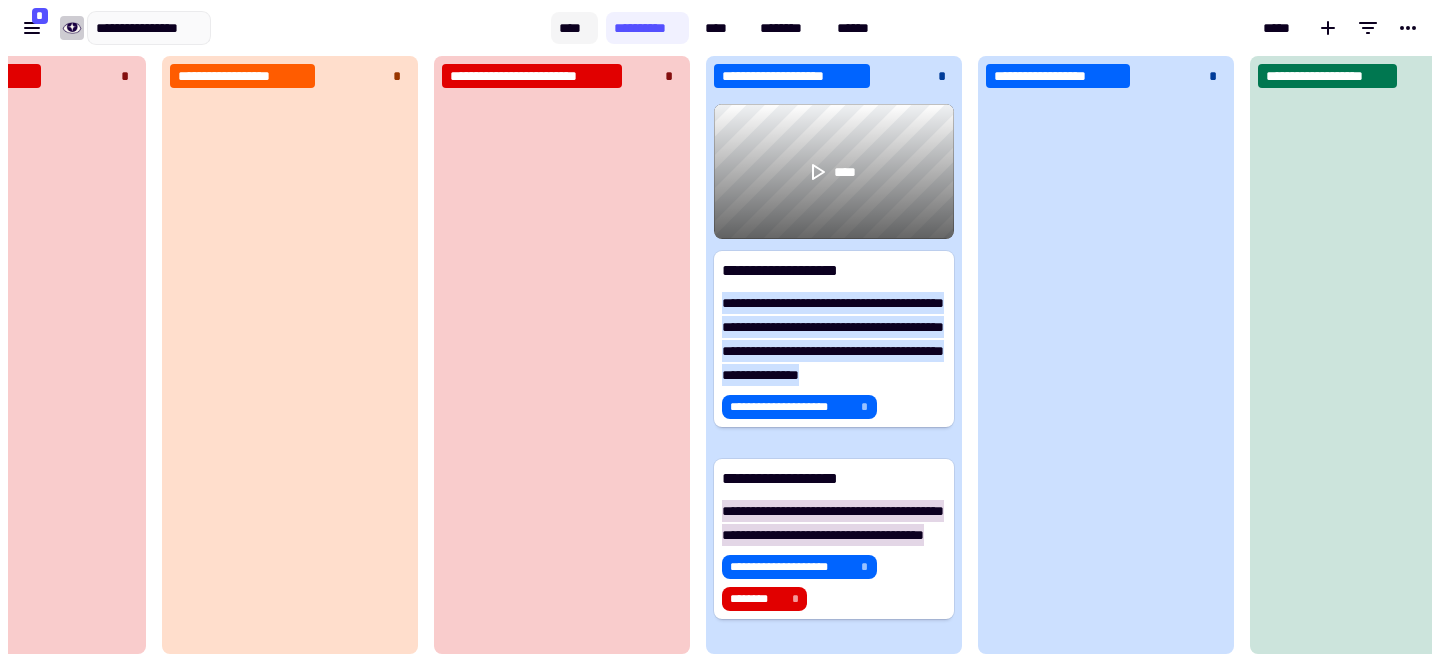 click on "****" 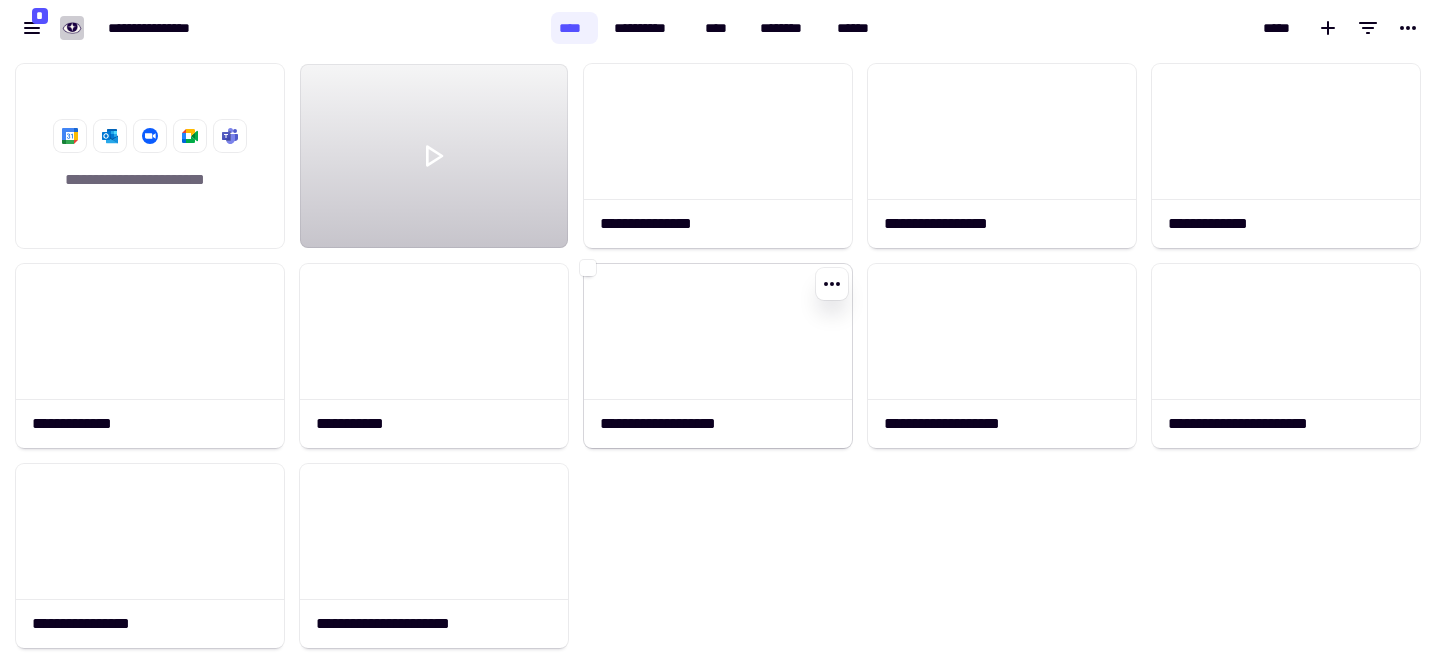 click 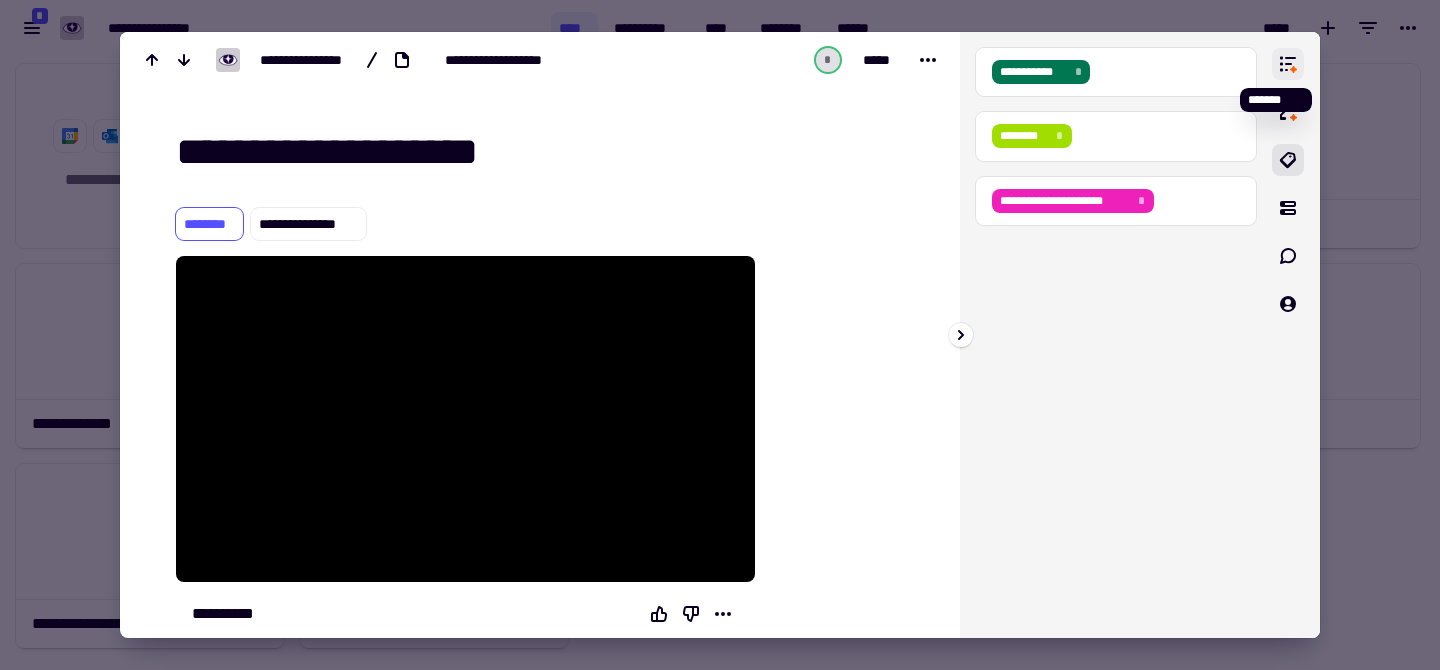 click 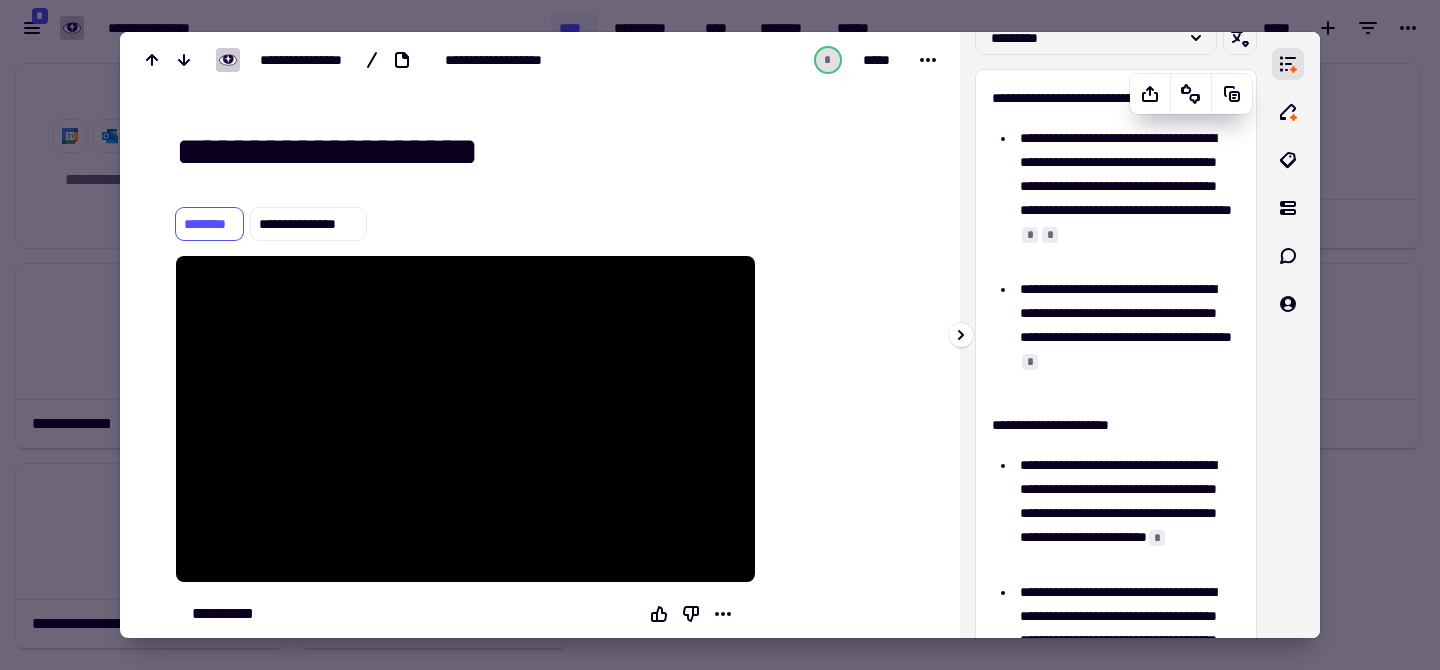 scroll, scrollTop: 0, scrollLeft: 0, axis: both 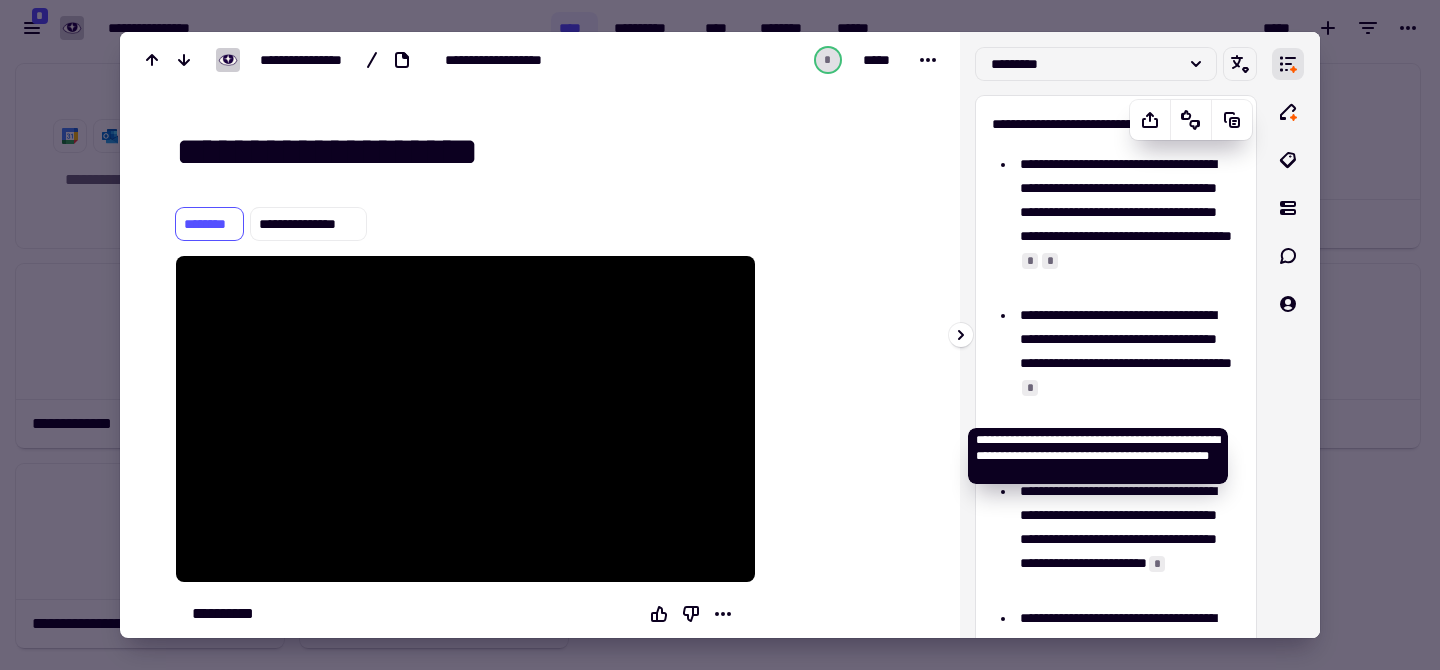 click on "*" at bounding box center (1030, 388) 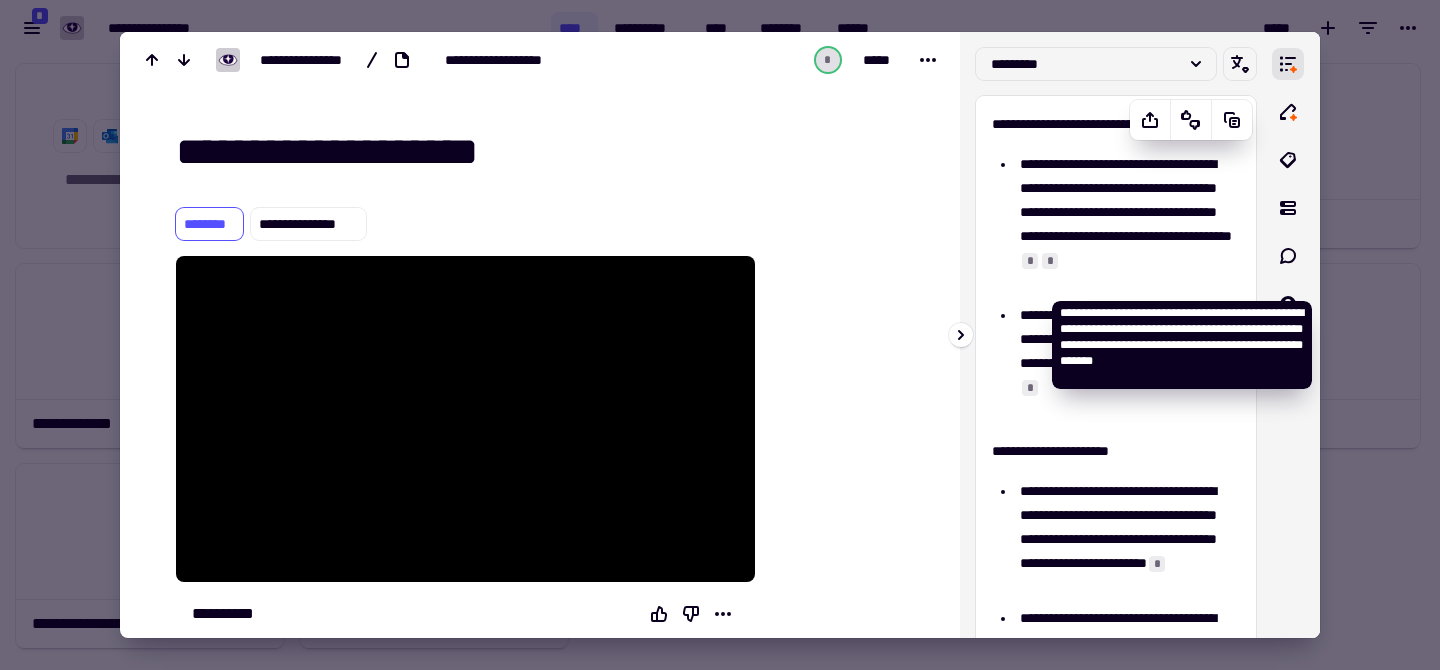 click on "*" at bounding box center [1030, 261] 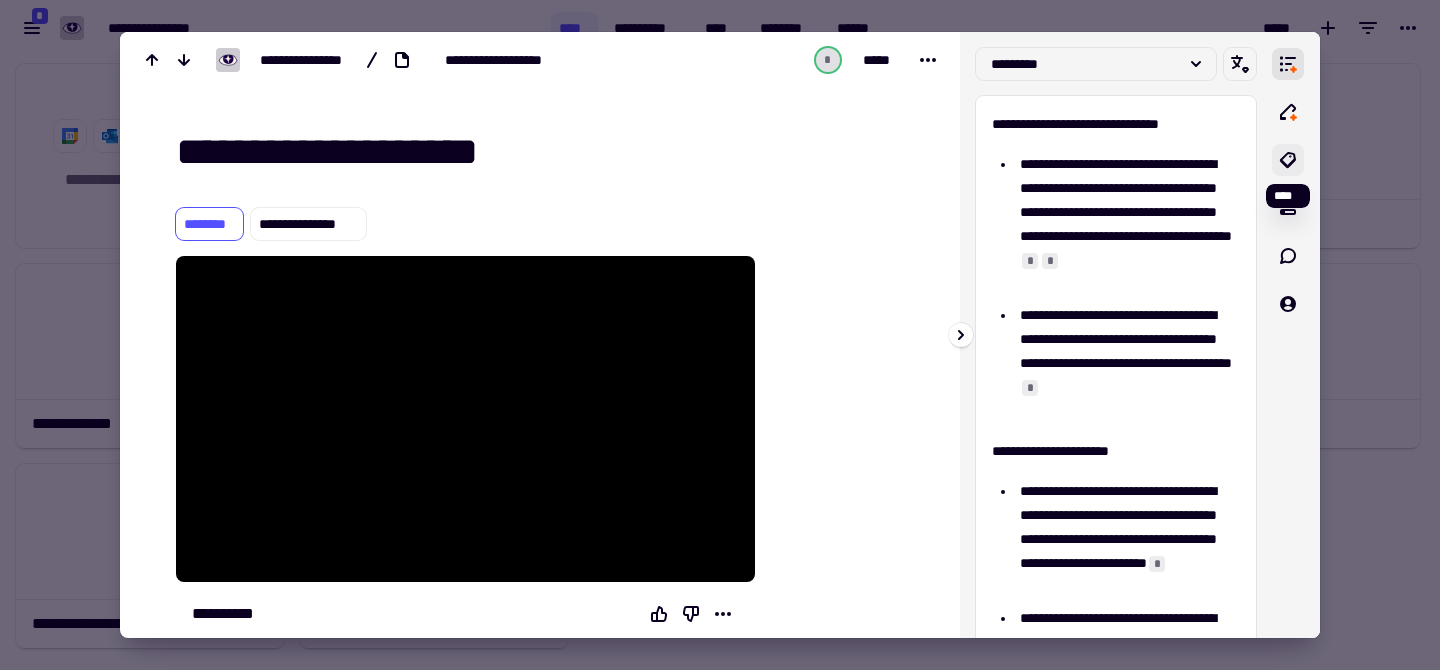 click 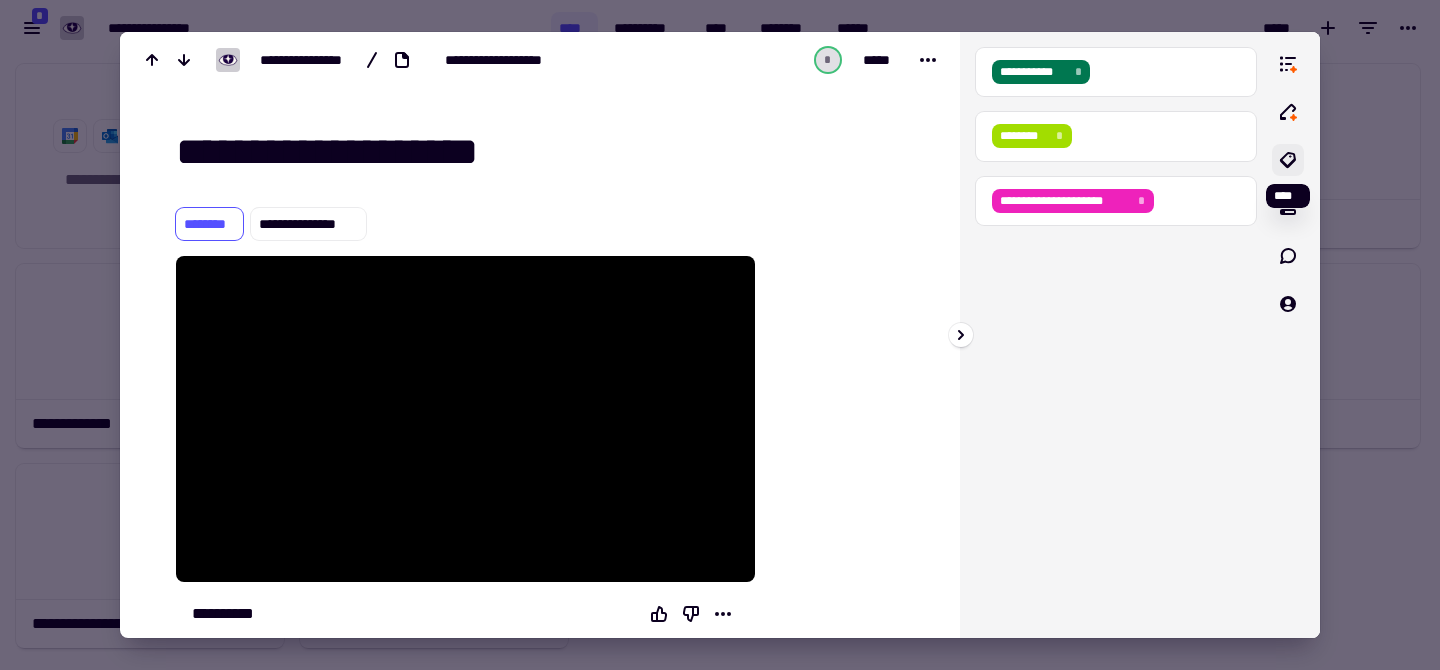click 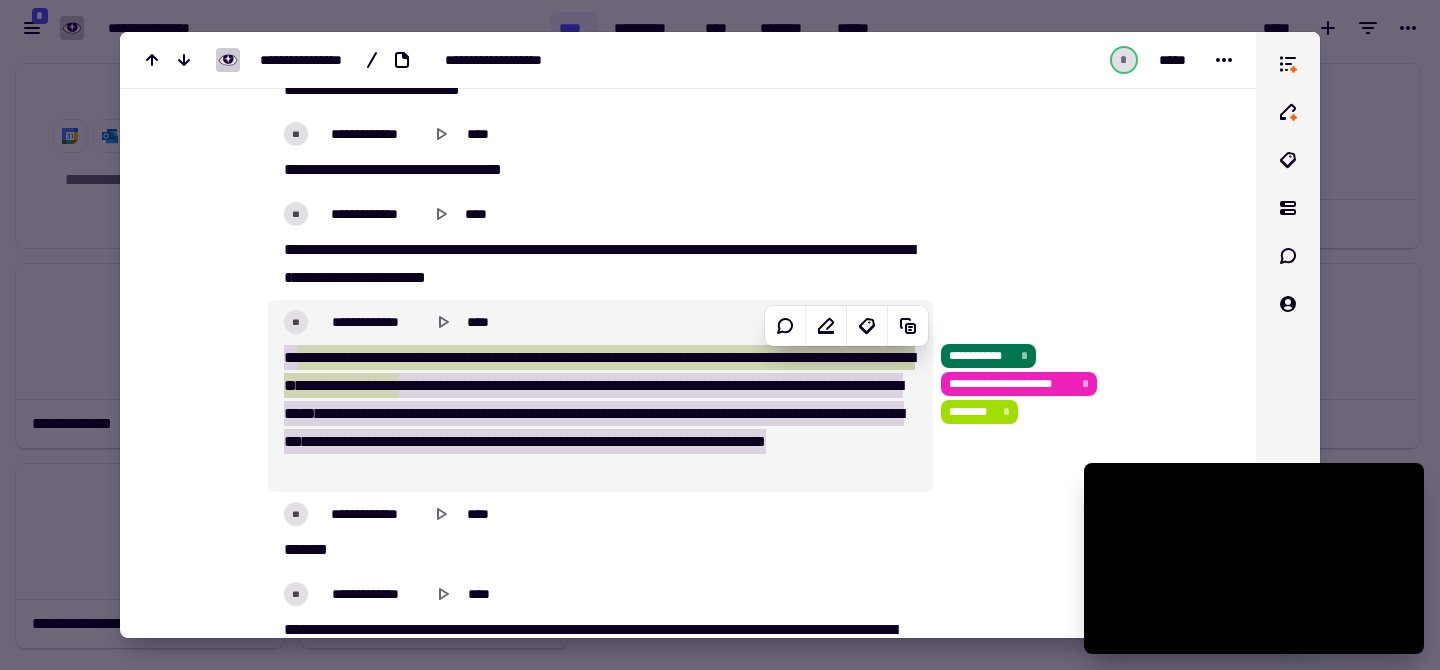 scroll, scrollTop: 2169, scrollLeft: 0, axis: vertical 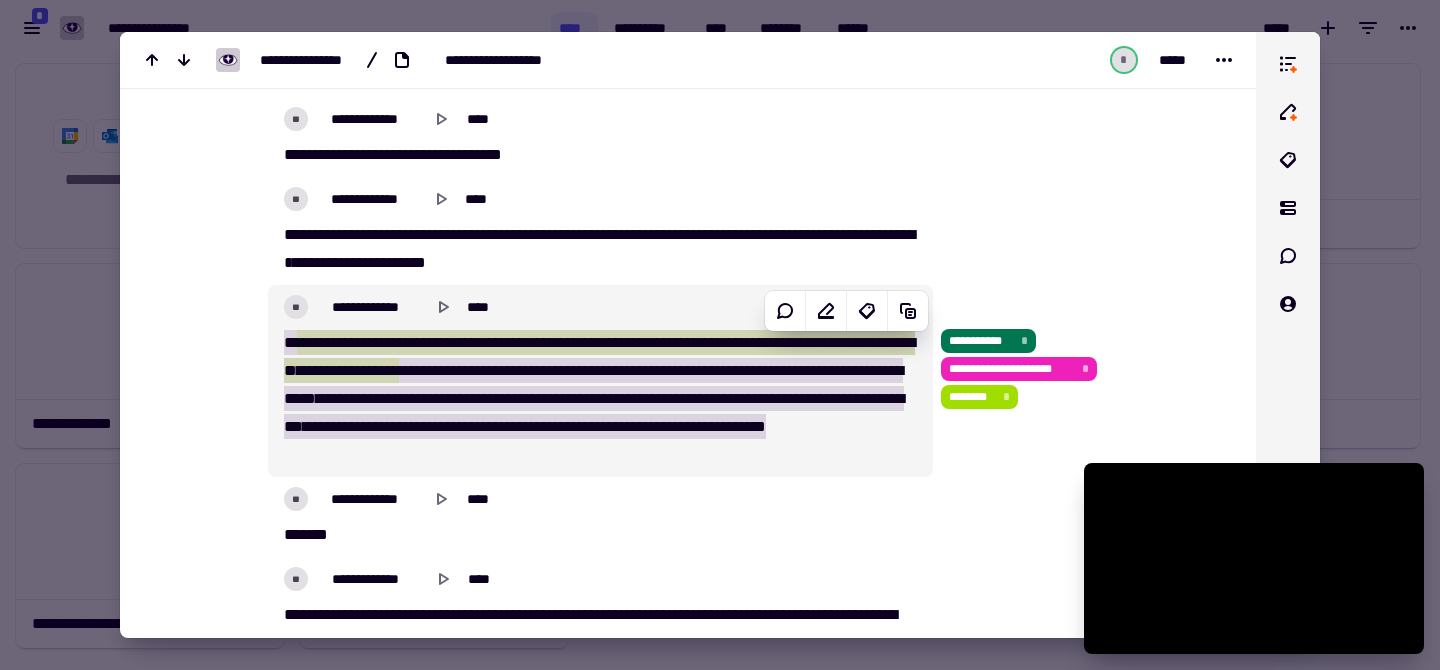 click on "***" at bounding box center (331, 398) 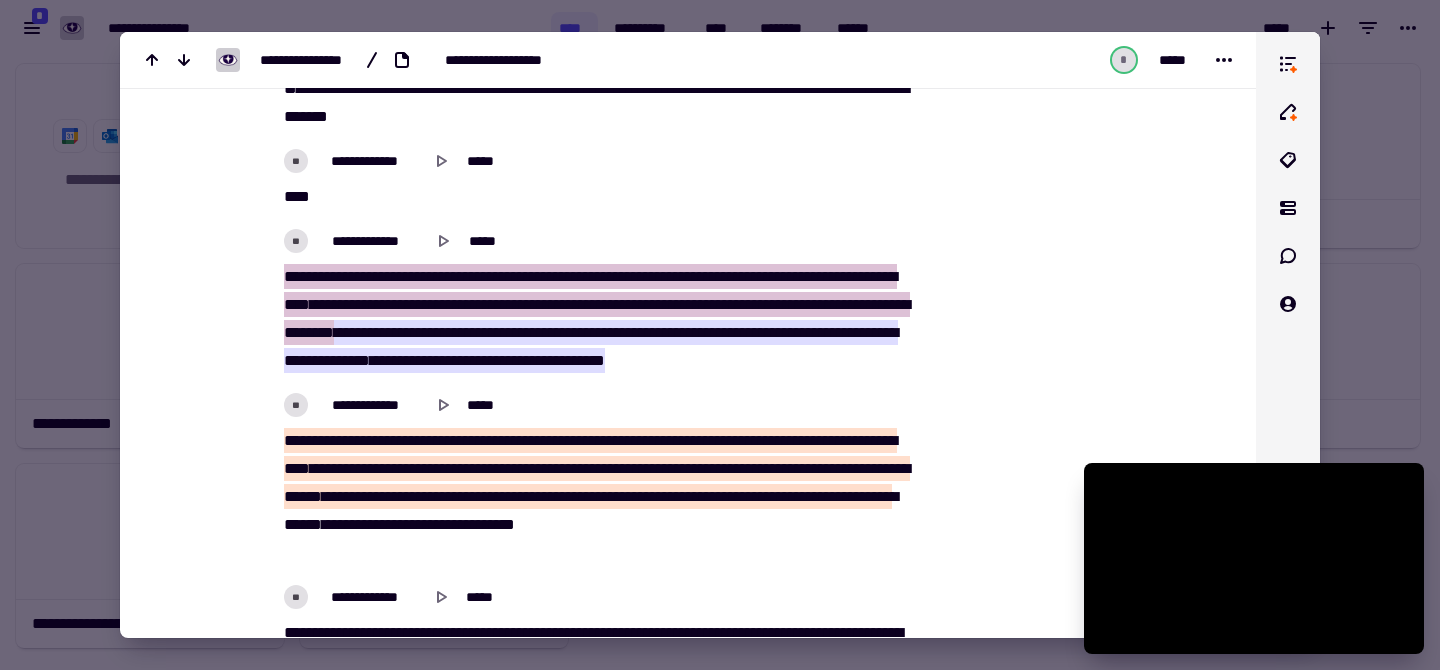 scroll, scrollTop: 3544, scrollLeft: 0, axis: vertical 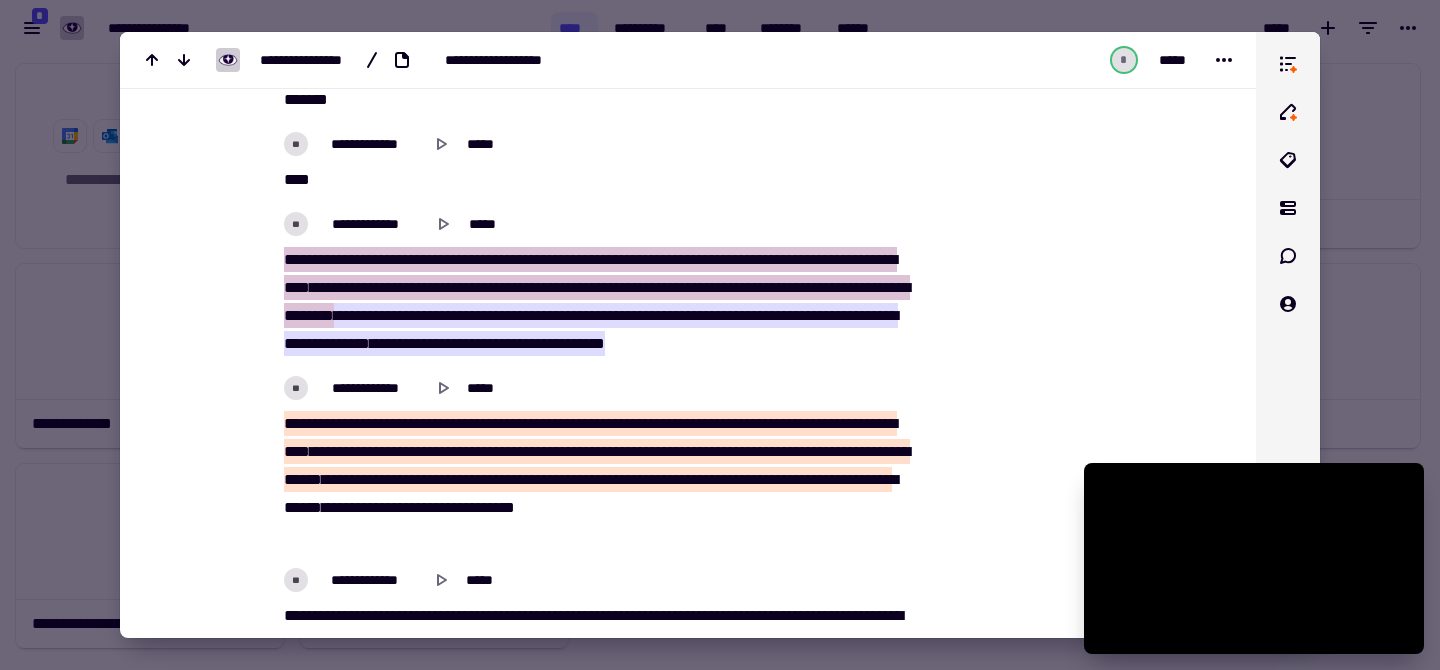 click on "********" at bounding box center [736, 315] 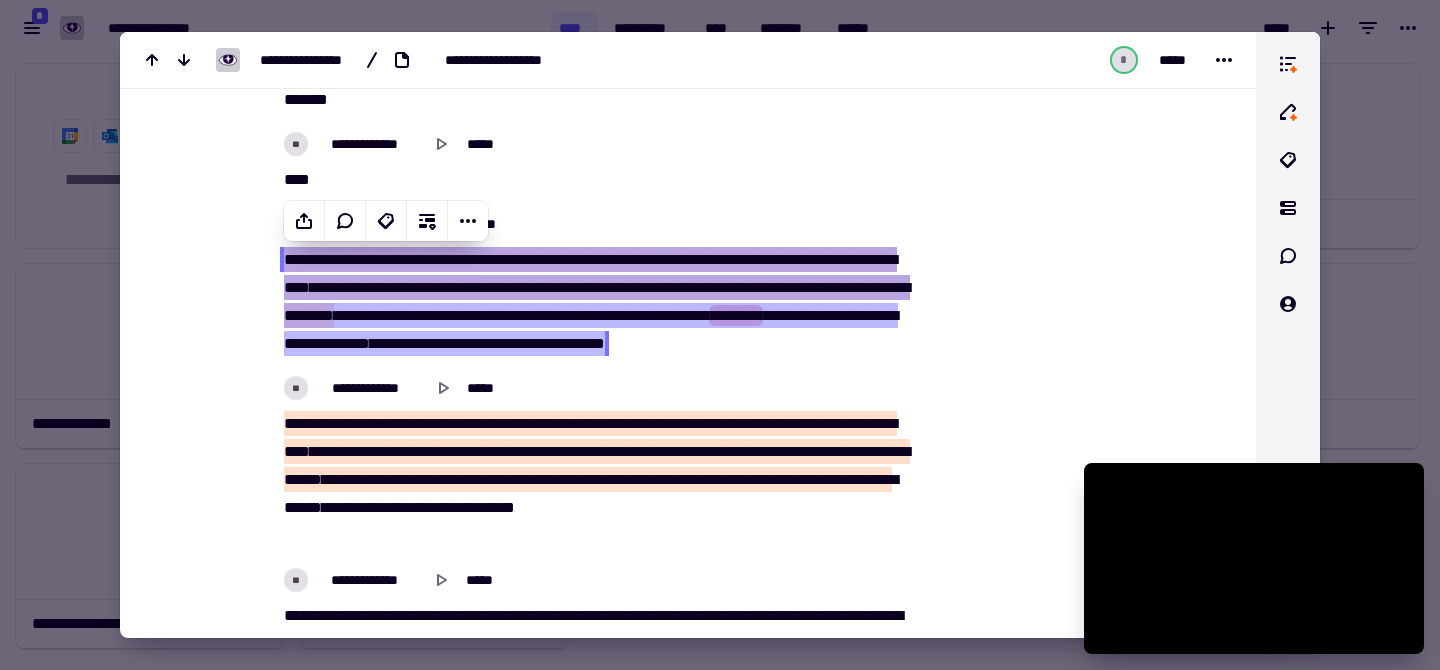 click on "[FIRST] [LAST] [STREET] [CITY] [STATE] [ZIP]" at bounding box center (600, 302) 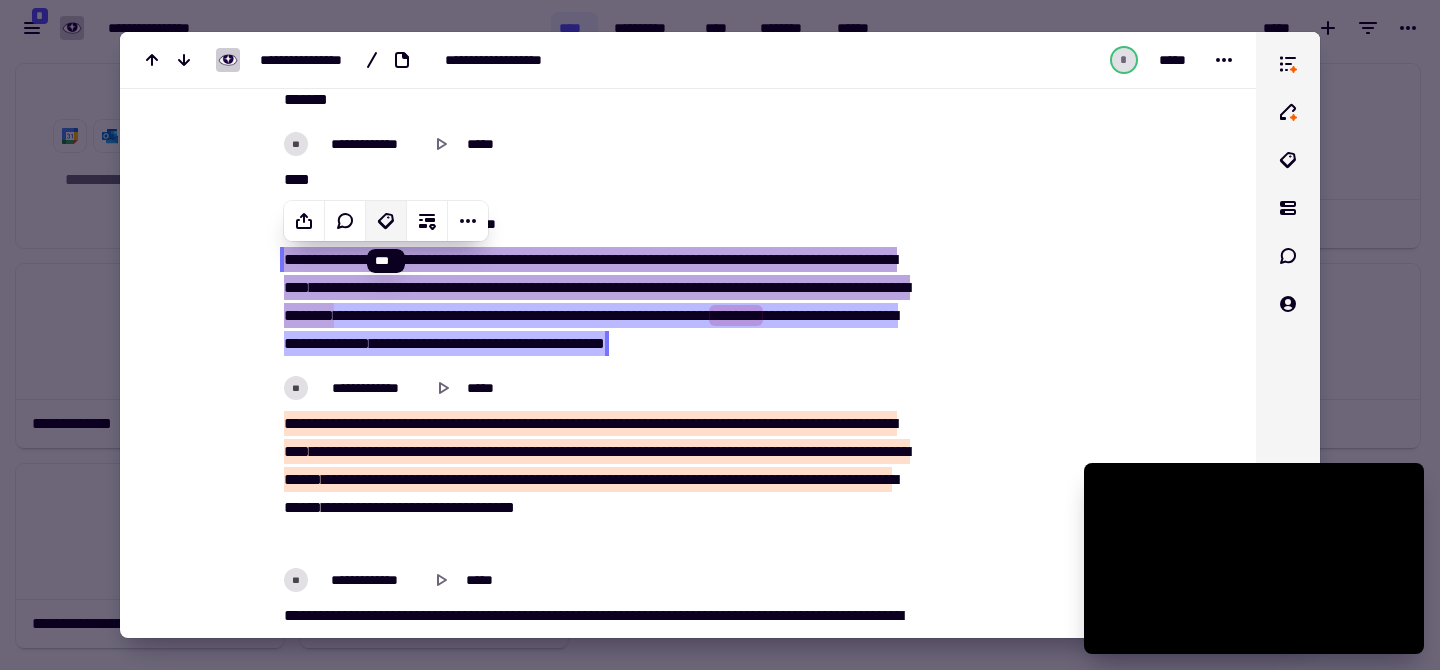 click 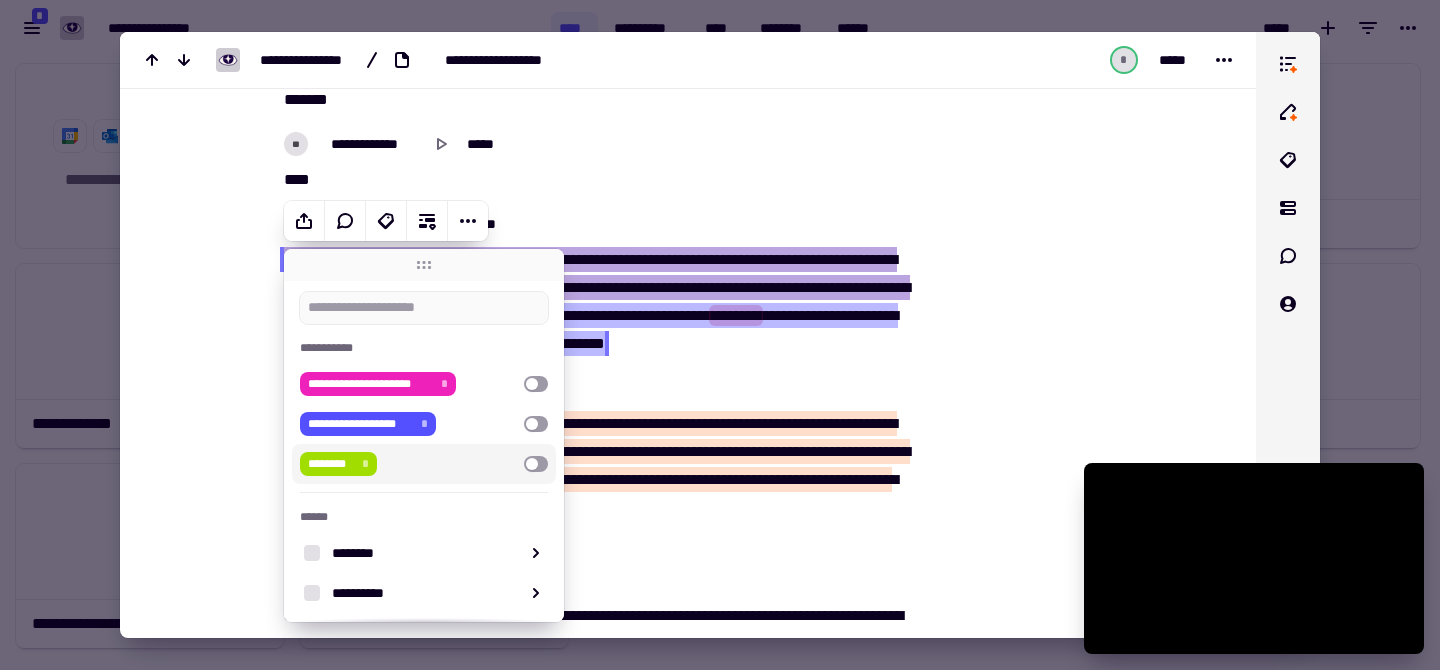 scroll, scrollTop: 0, scrollLeft: 0, axis: both 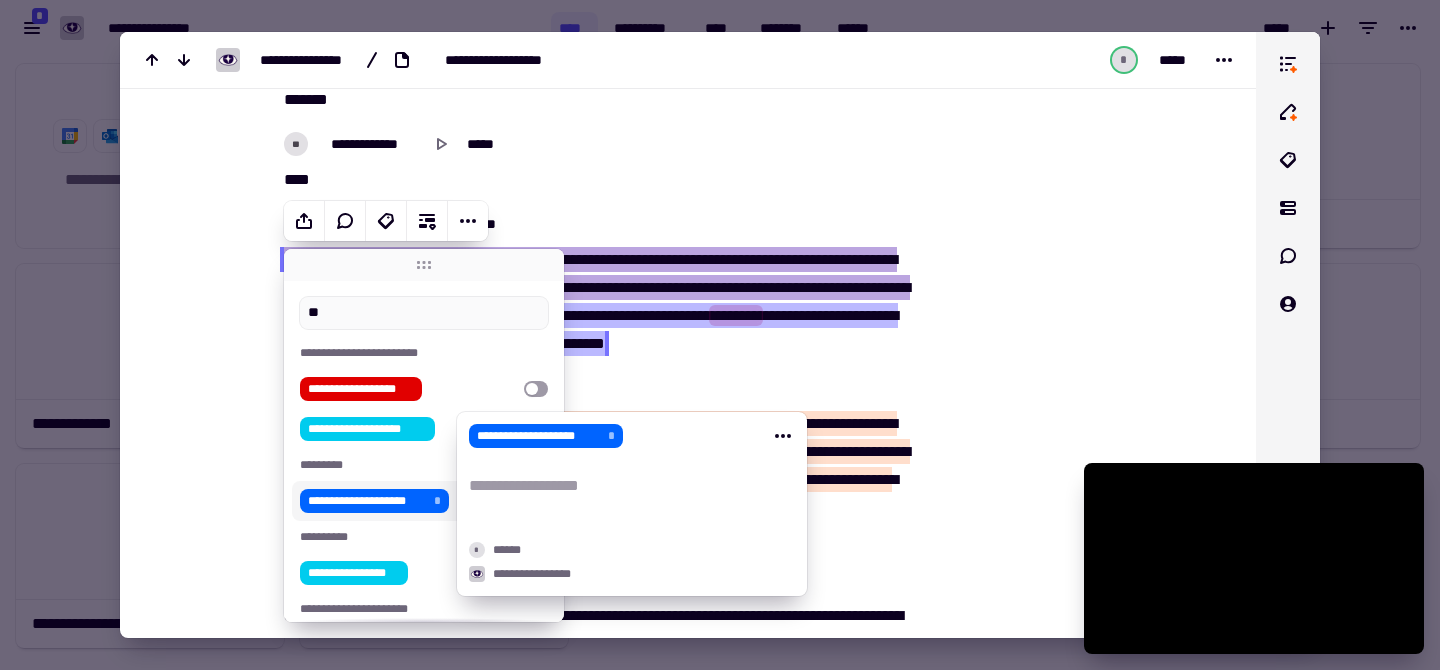 type on "**" 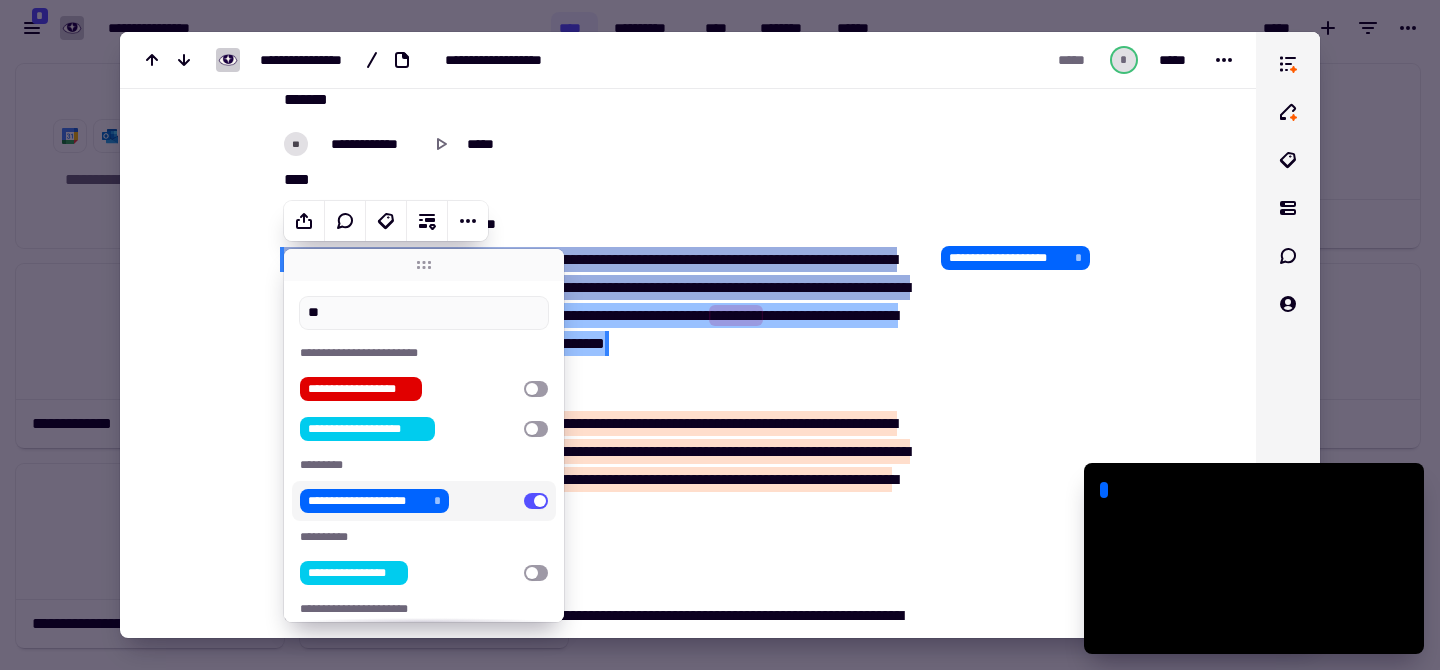 click on "[FIRST] [LAST] [STREET] [CITY] [STATE] [ZIP]" at bounding box center [600, 302] 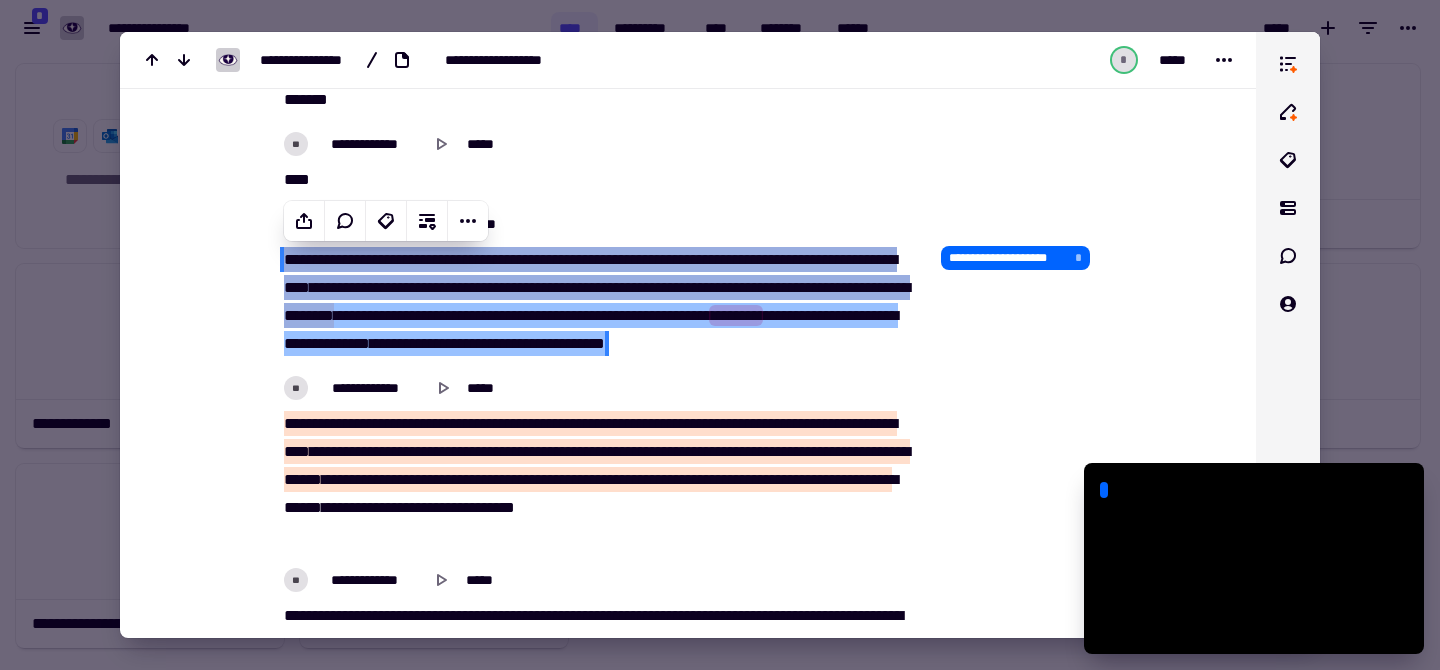 click on "[FIRST] [LAST] [STREET] [CITY] [STATE] [ZIP]" at bounding box center (1034, 931) 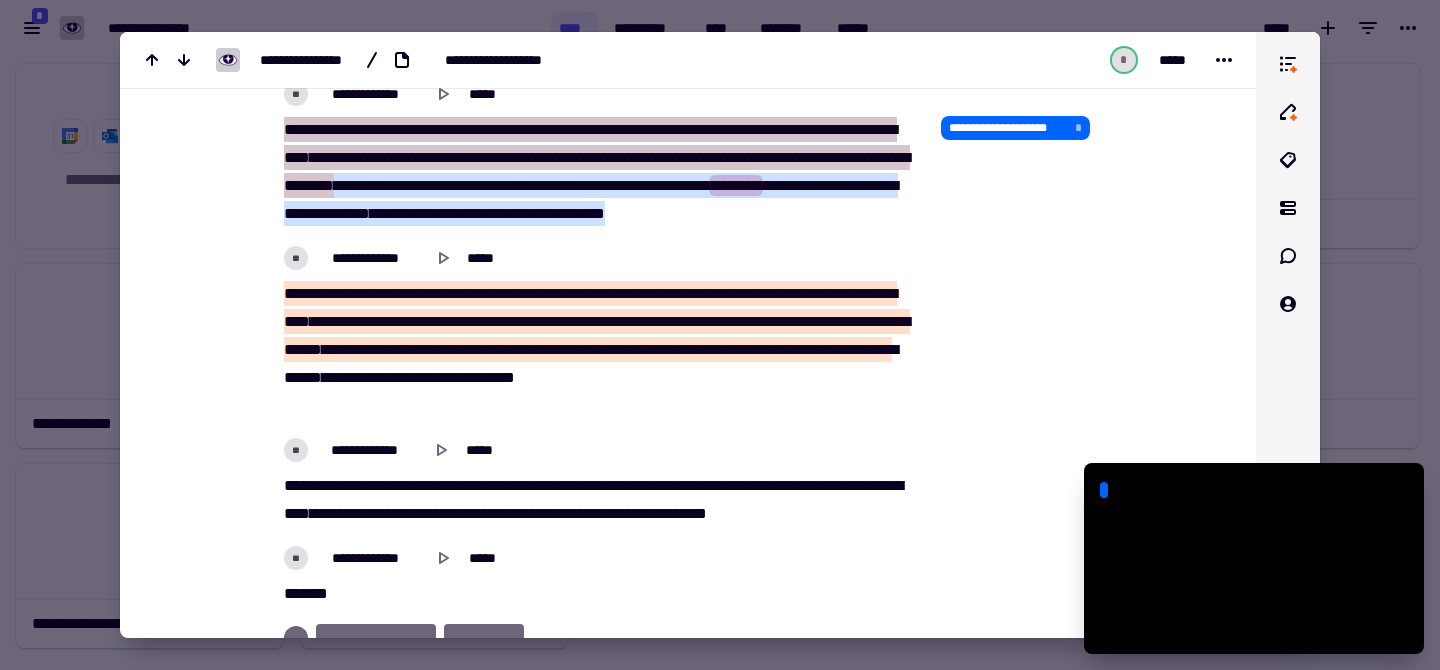 scroll, scrollTop: 3675, scrollLeft: 0, axis: vertical 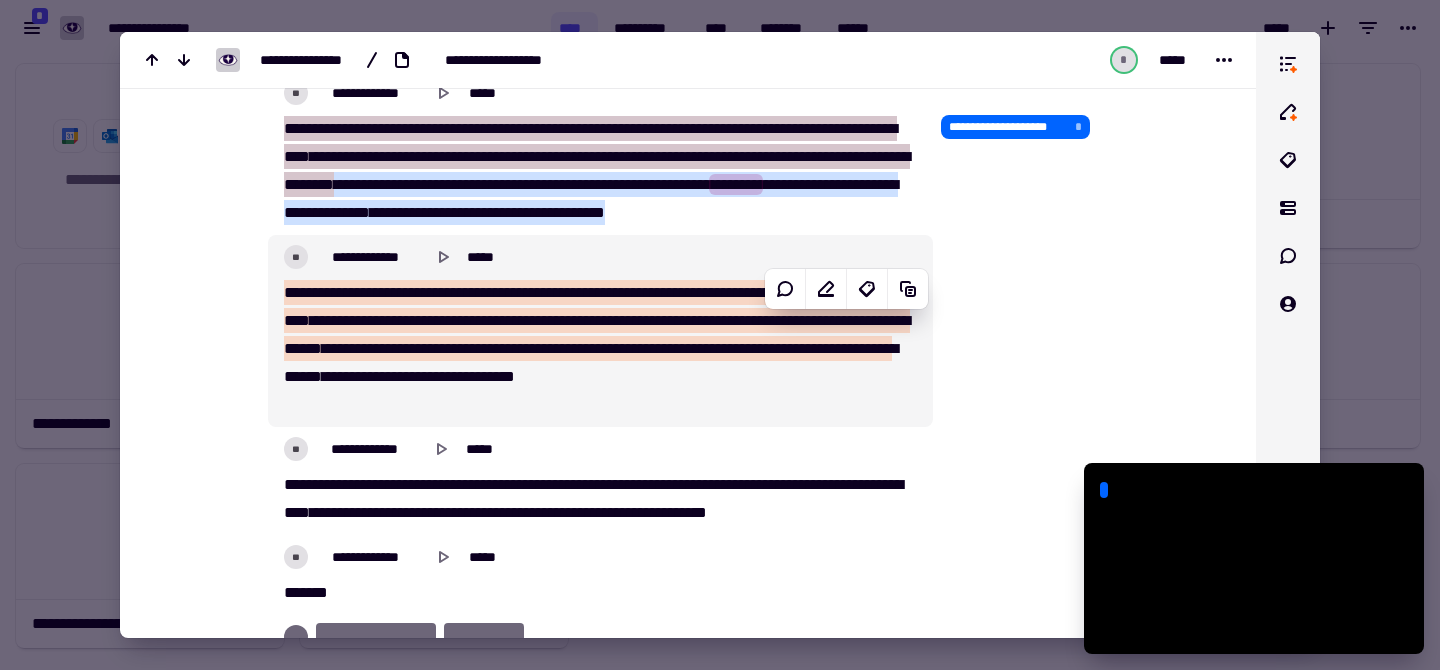 click on "****" at bounding box center [340, 348] 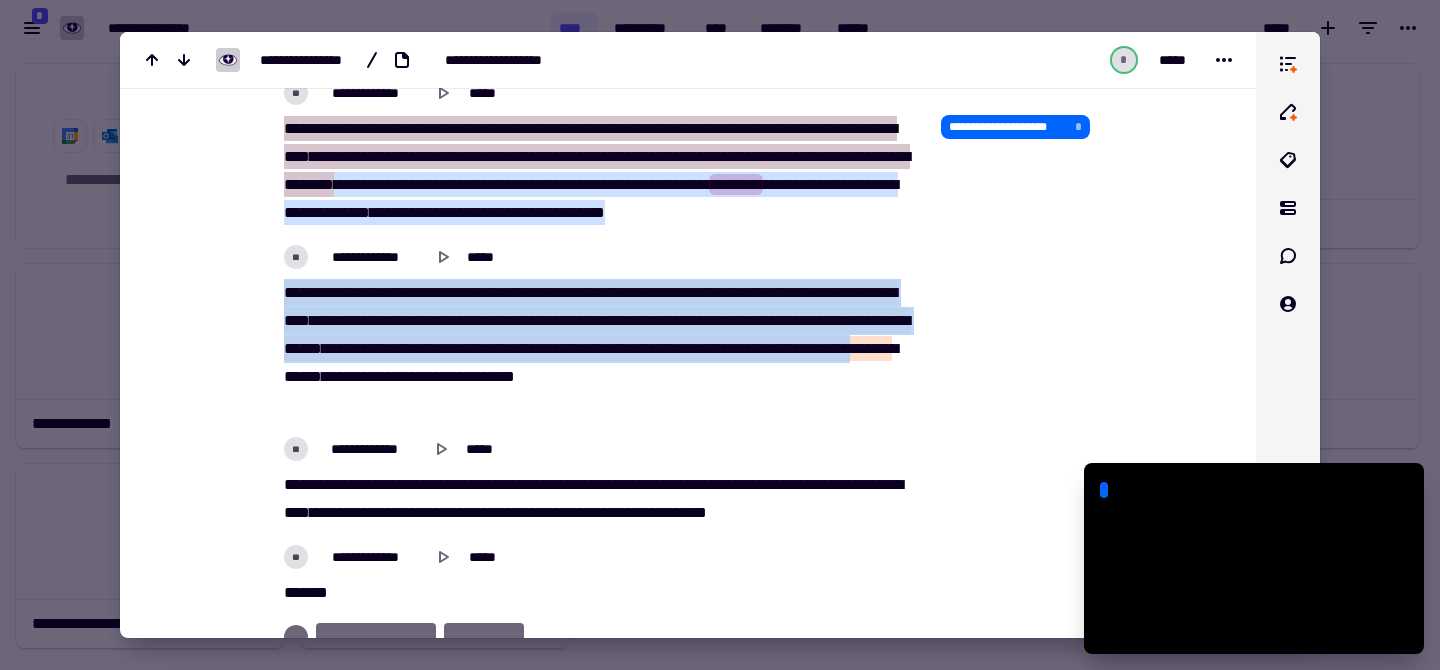 drag, startPoint x: 286, startPoint y: 318, endPoint x: 700, endPoint y: 395, distance: 421.09976 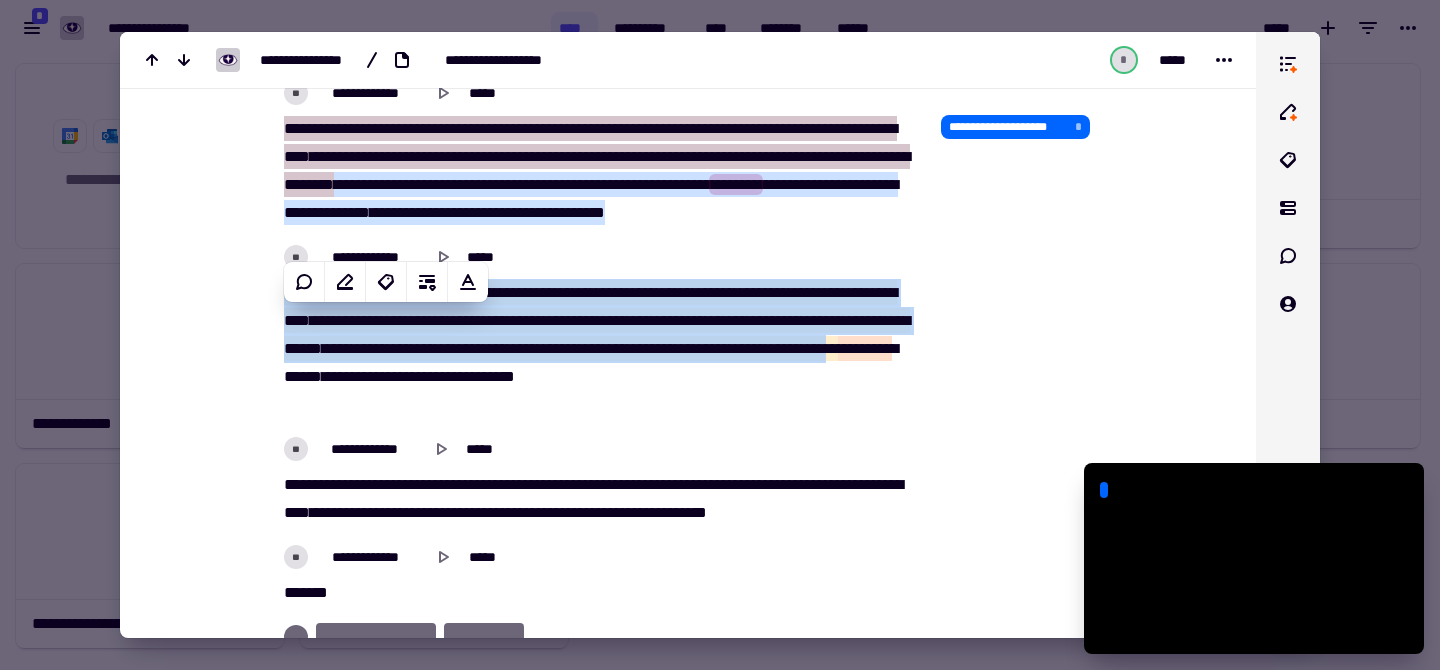 click on "******" at bounding box center (302, 292) 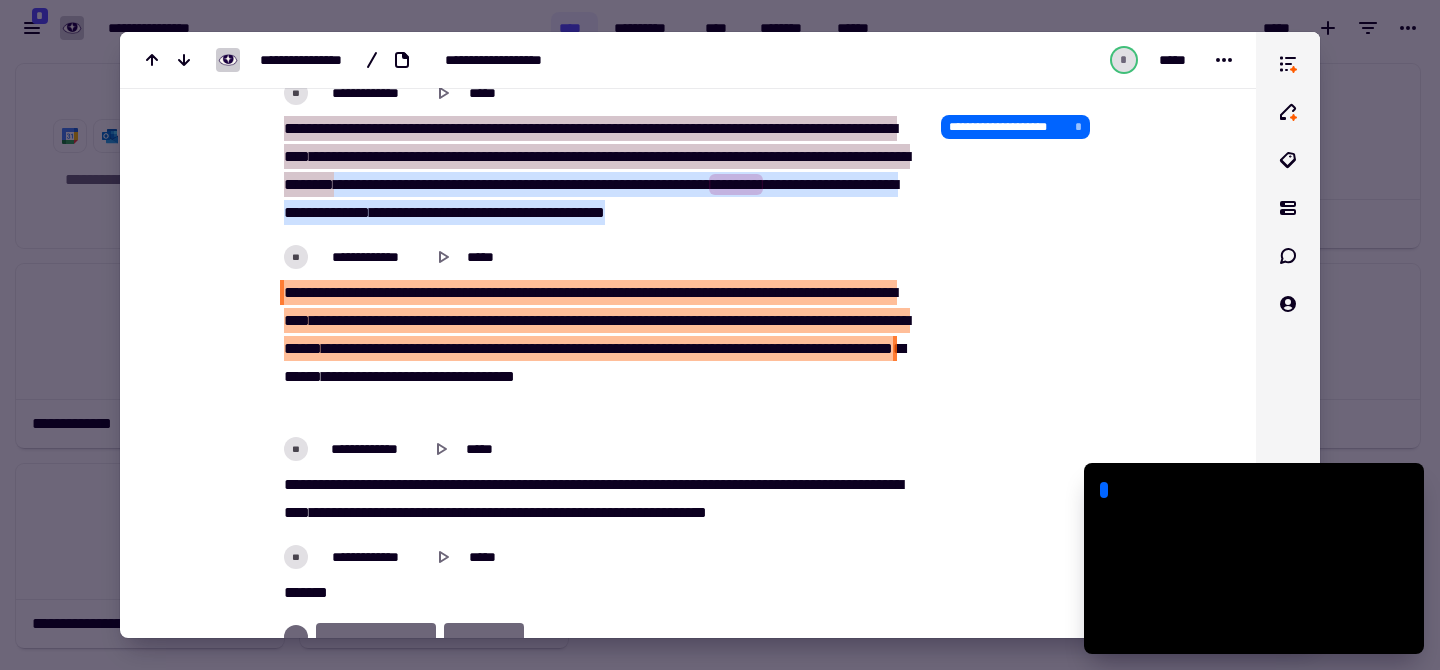 drag, startPoint x: 288, startPoint y: 318, endPoint x: 734, endPoint y: 397, distance: 452.9426 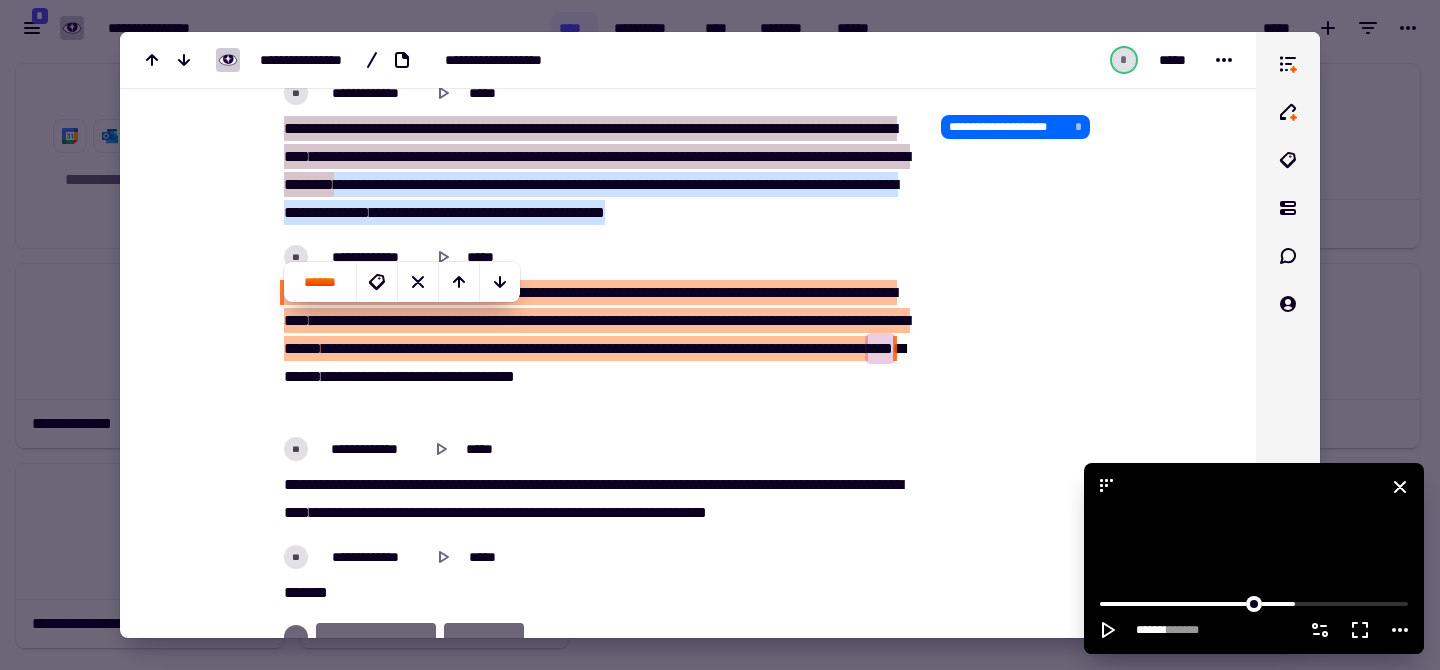 click 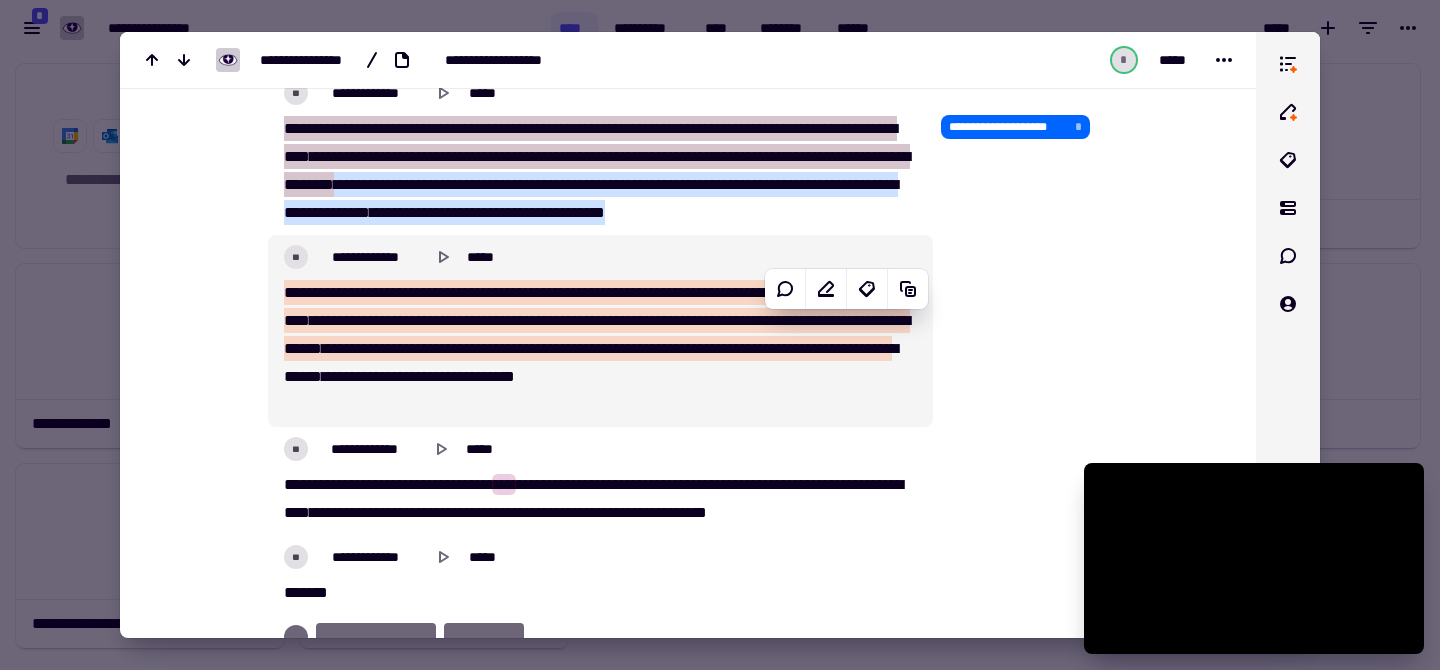 click on "***" at bounding box center (858, 292) 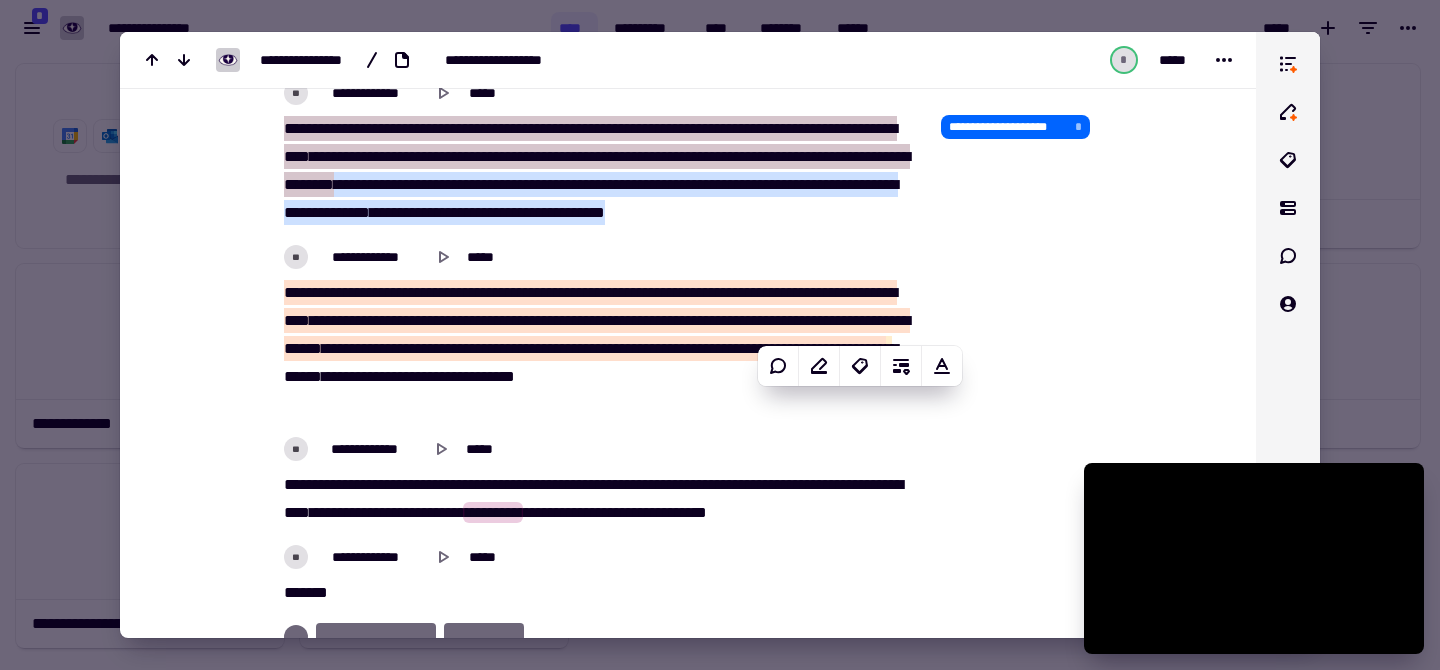 click on "[FIRST] [LAST] [STREET] [CITY] [STATE] [ZIP]" at bounding box center (1034, 800) 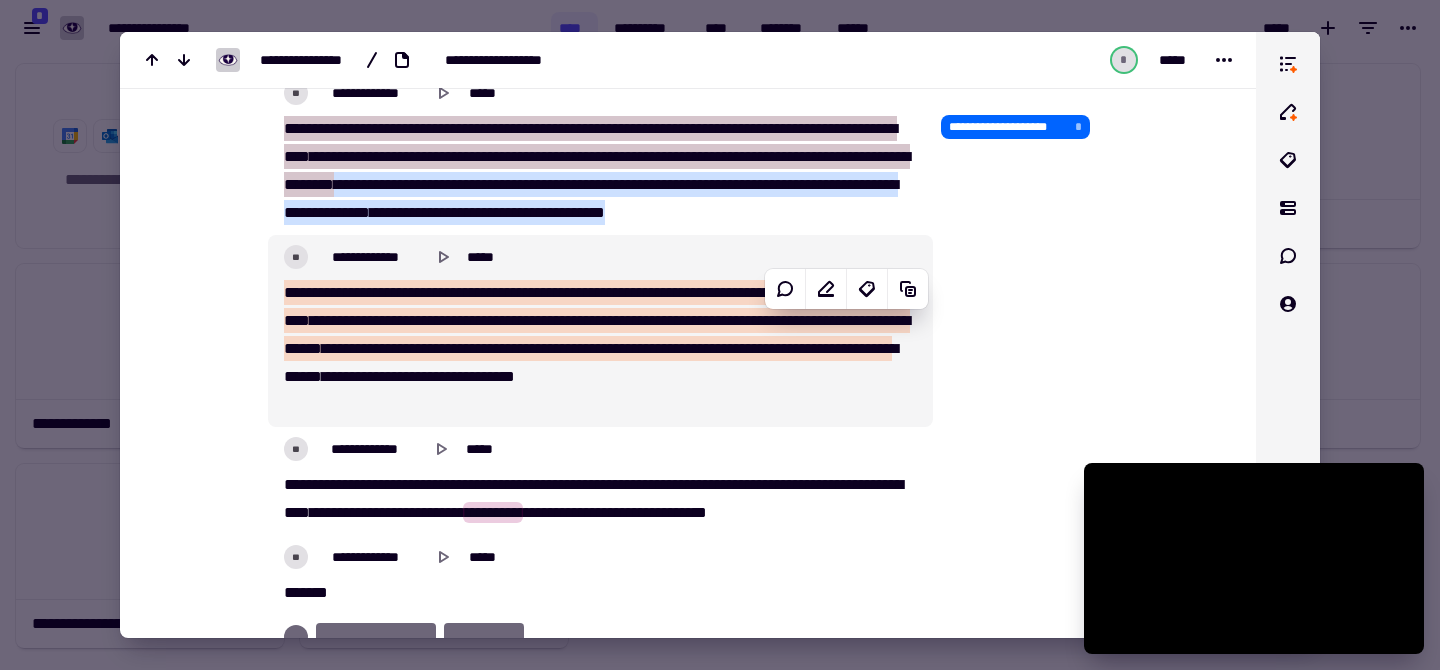 click on "*****" at bounding box center [516, 292] 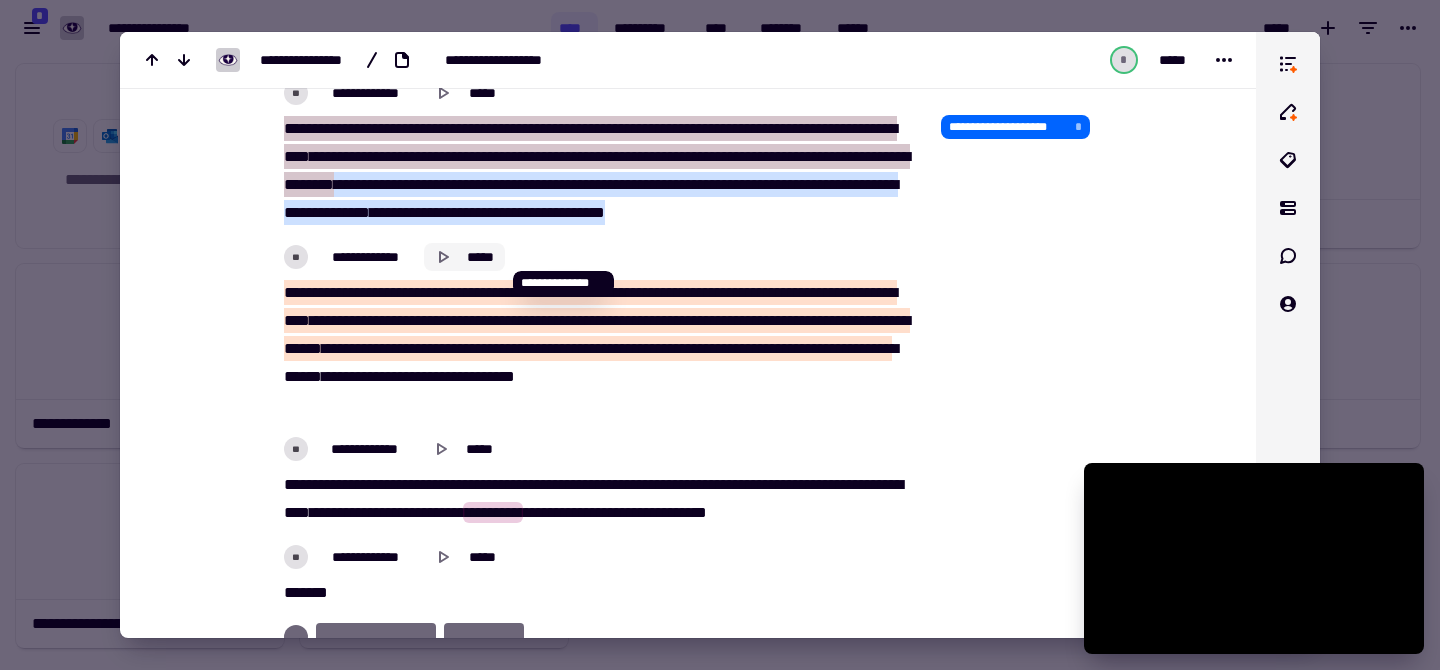 click 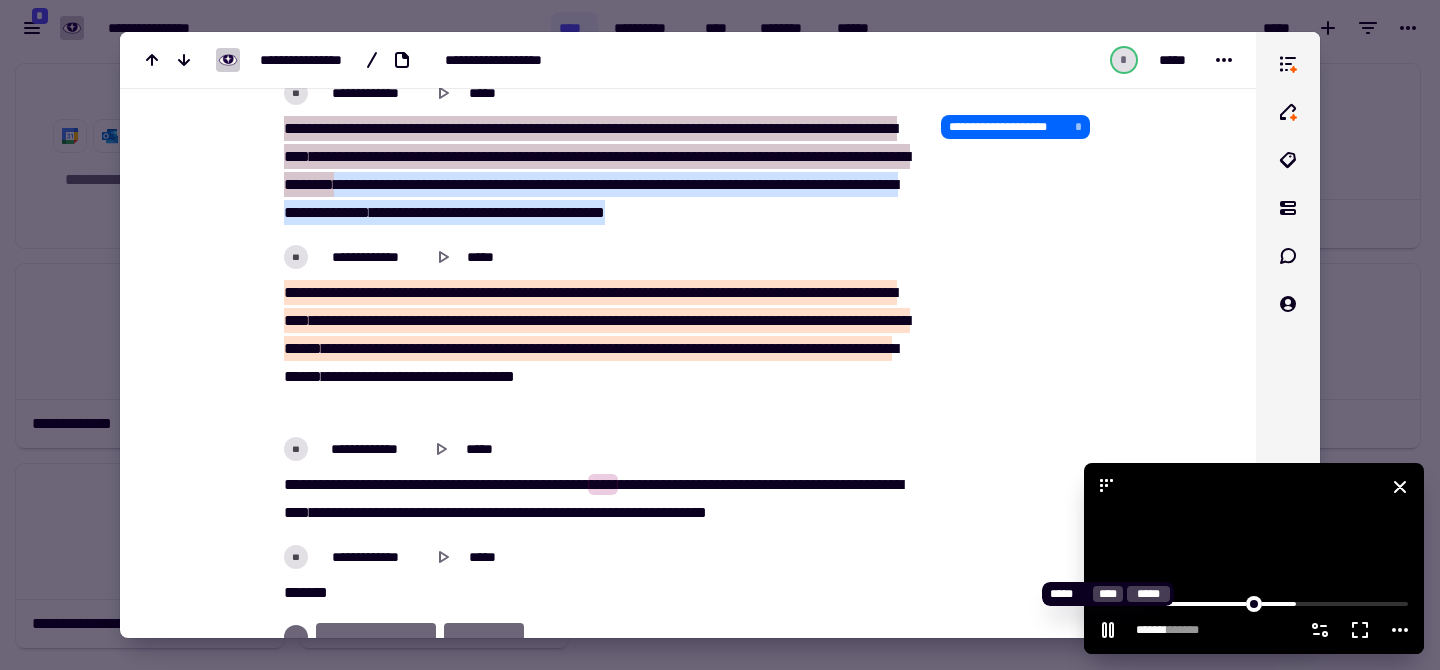click 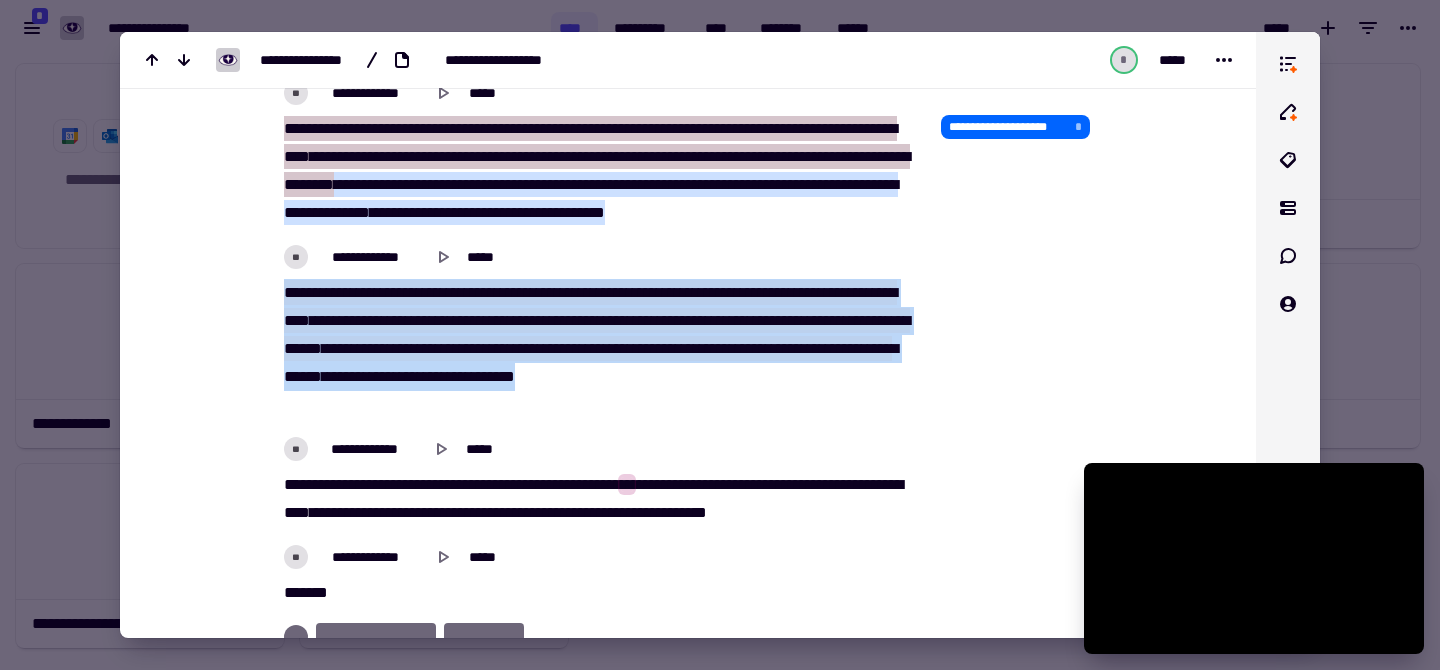 drag, startPoint x: 414, startPoint y: 433, endPoint x: 286, endPoint y: 320, distance: 170.7425 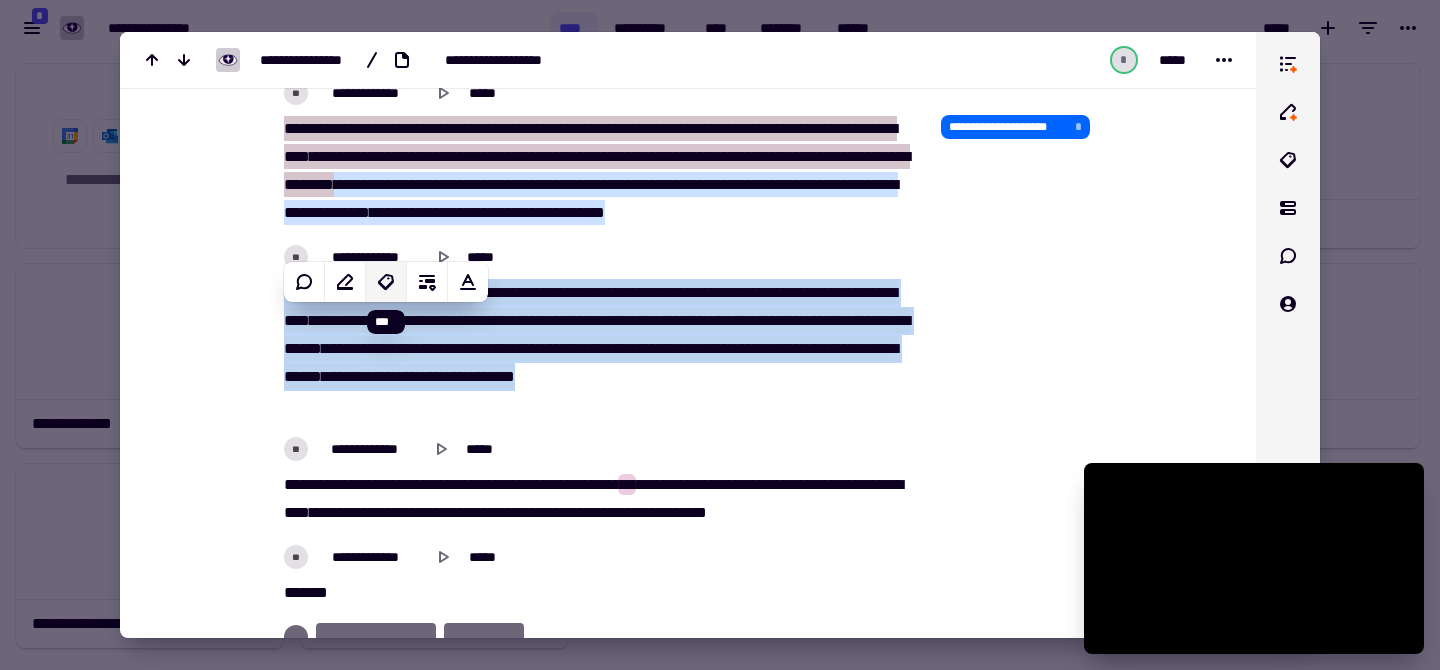 click 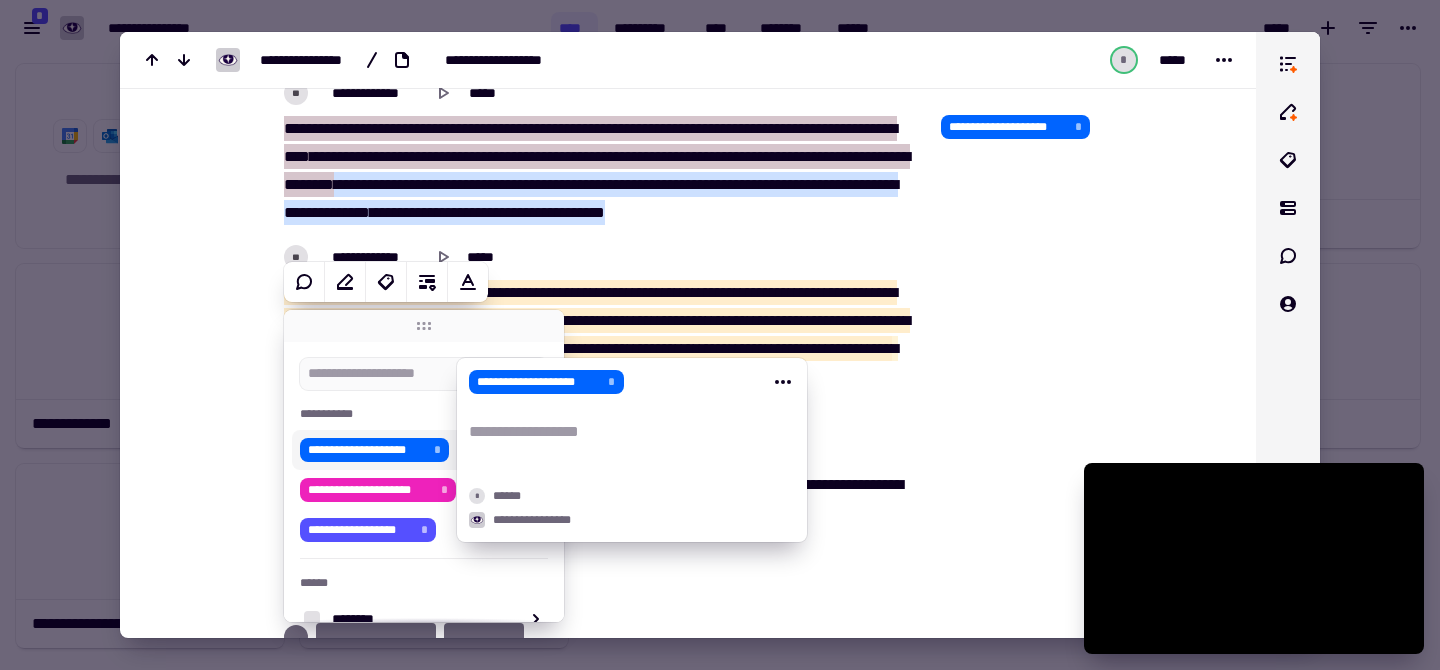 click on "**********" at bounding box center [366, 450] 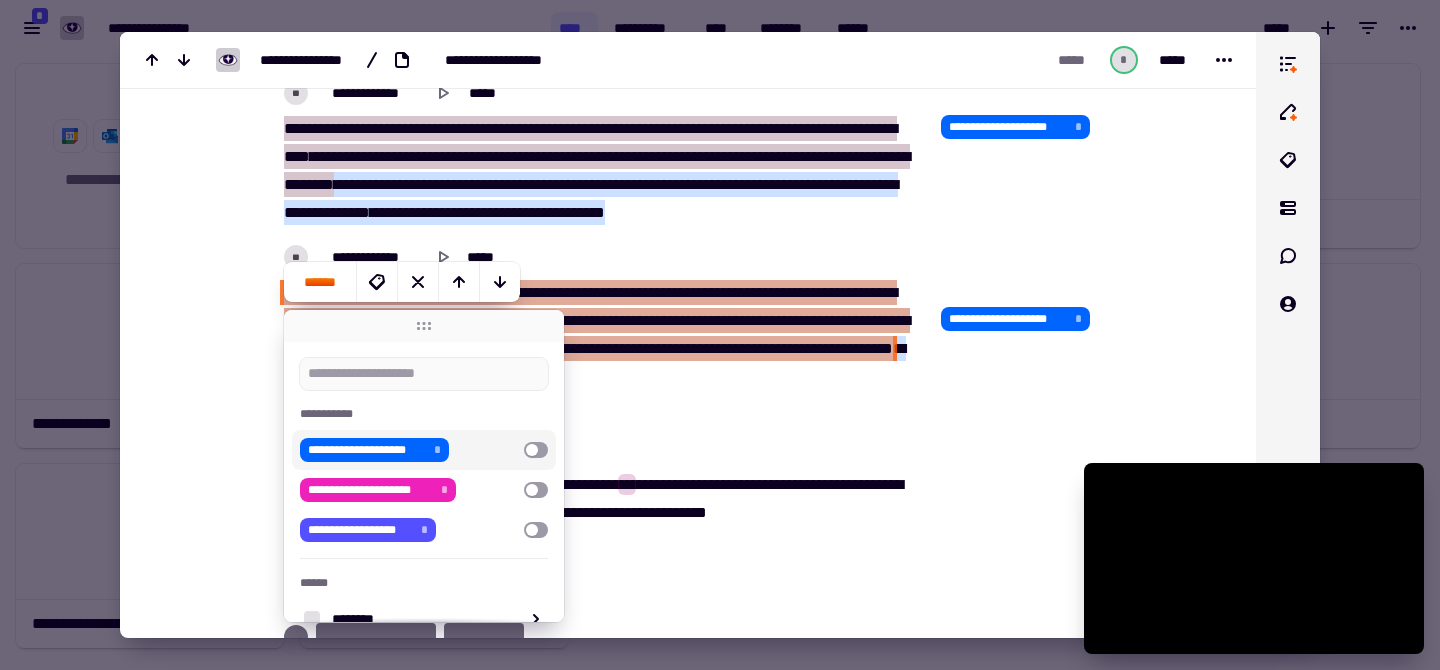 click on "[FIRST] [LAST] [STREET] [CITY] [STATE] [ZIP]" at bounding box center (688, 792) 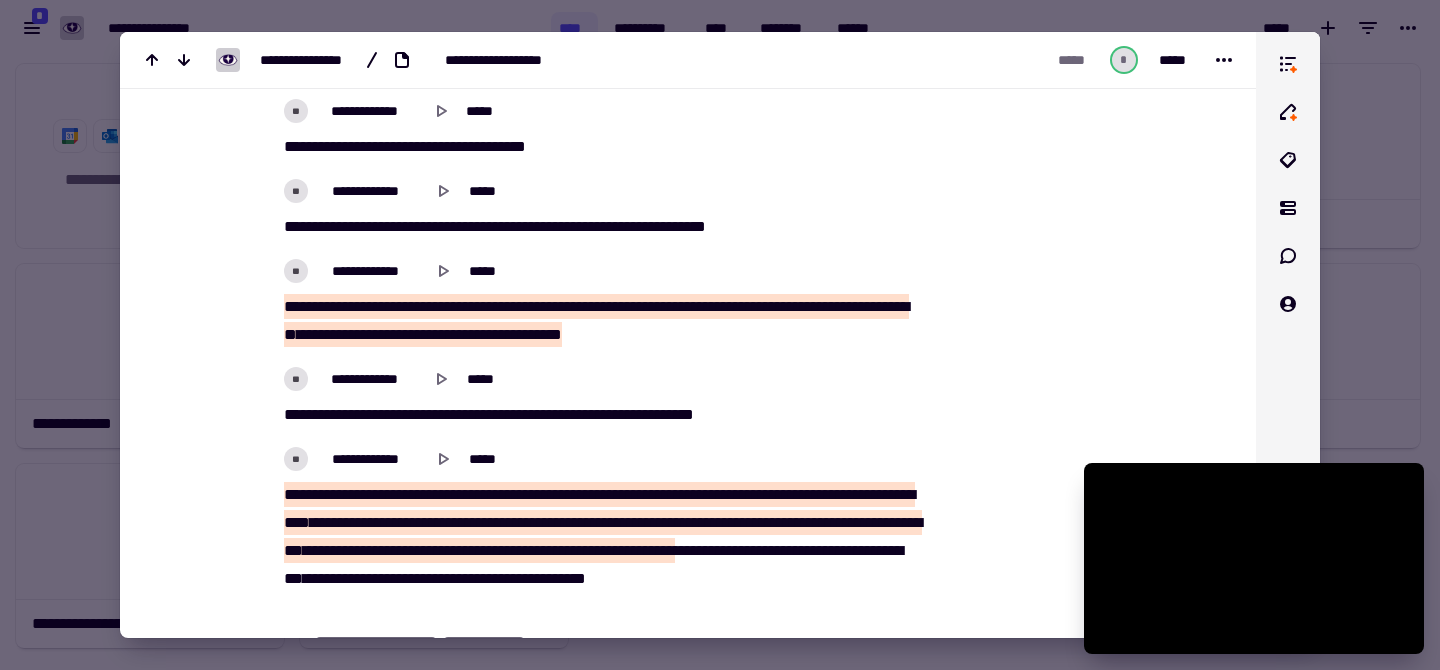 scroll, scrollTop: 4208, scrollLeft: 0, axis: vertical 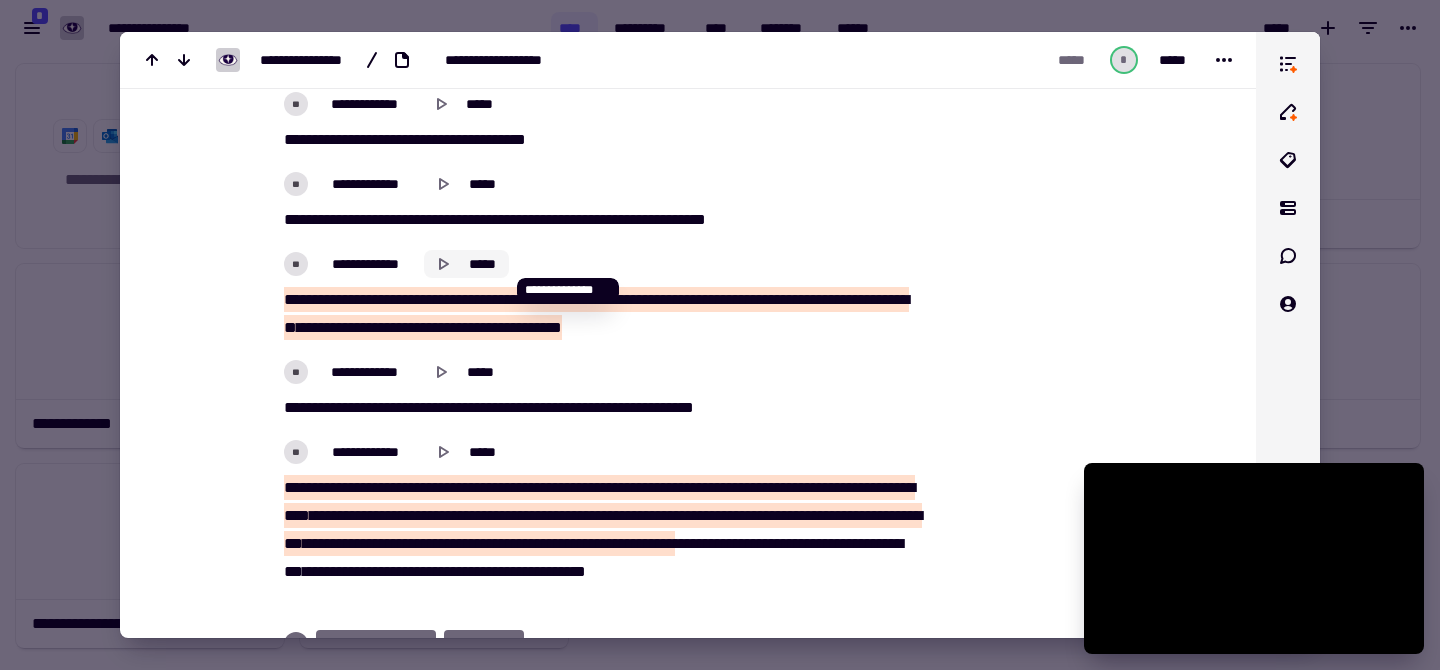 click 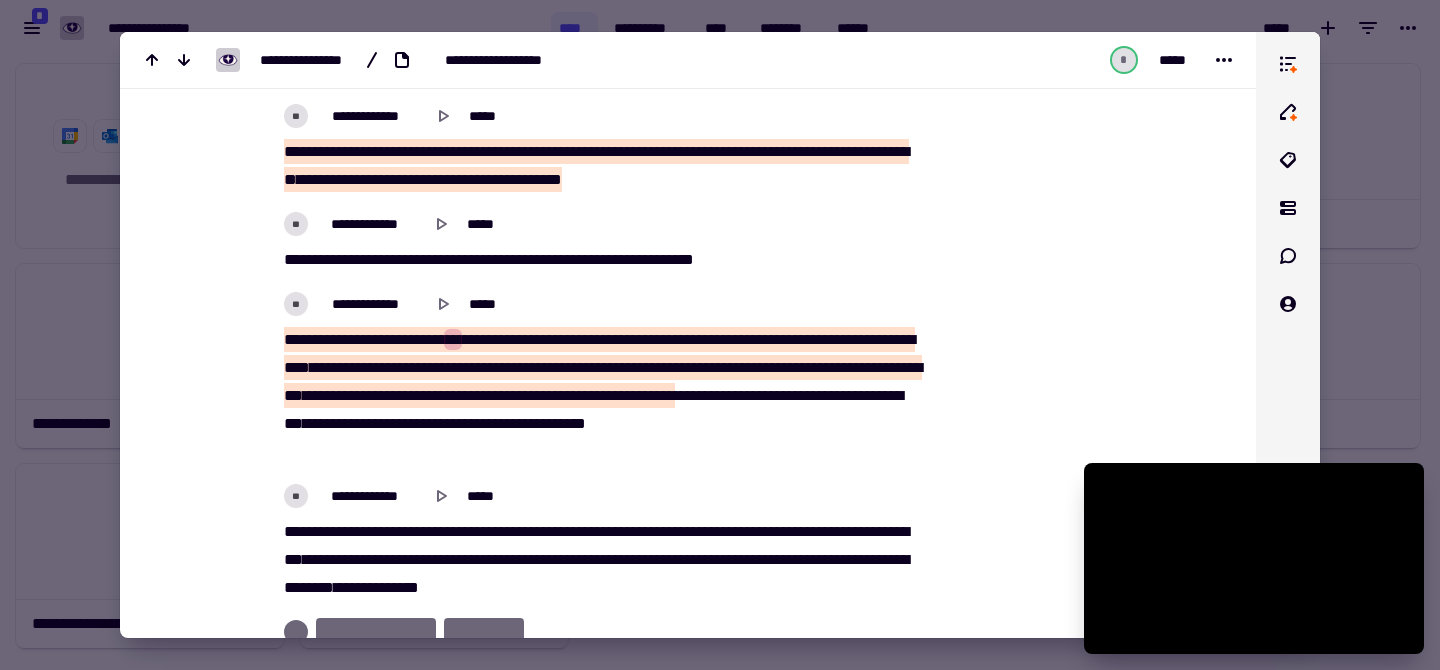 scroll, scrollTop: 4358, scrollLeft: 0, axis: vertical 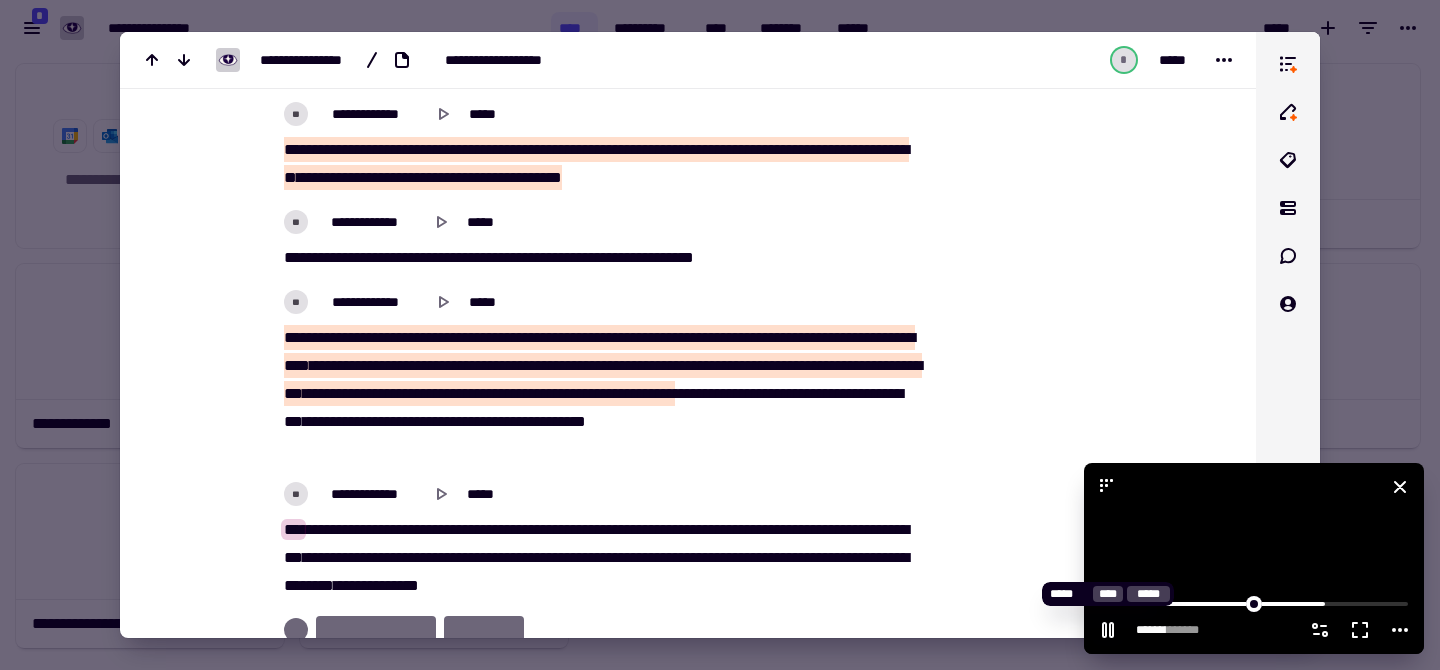click 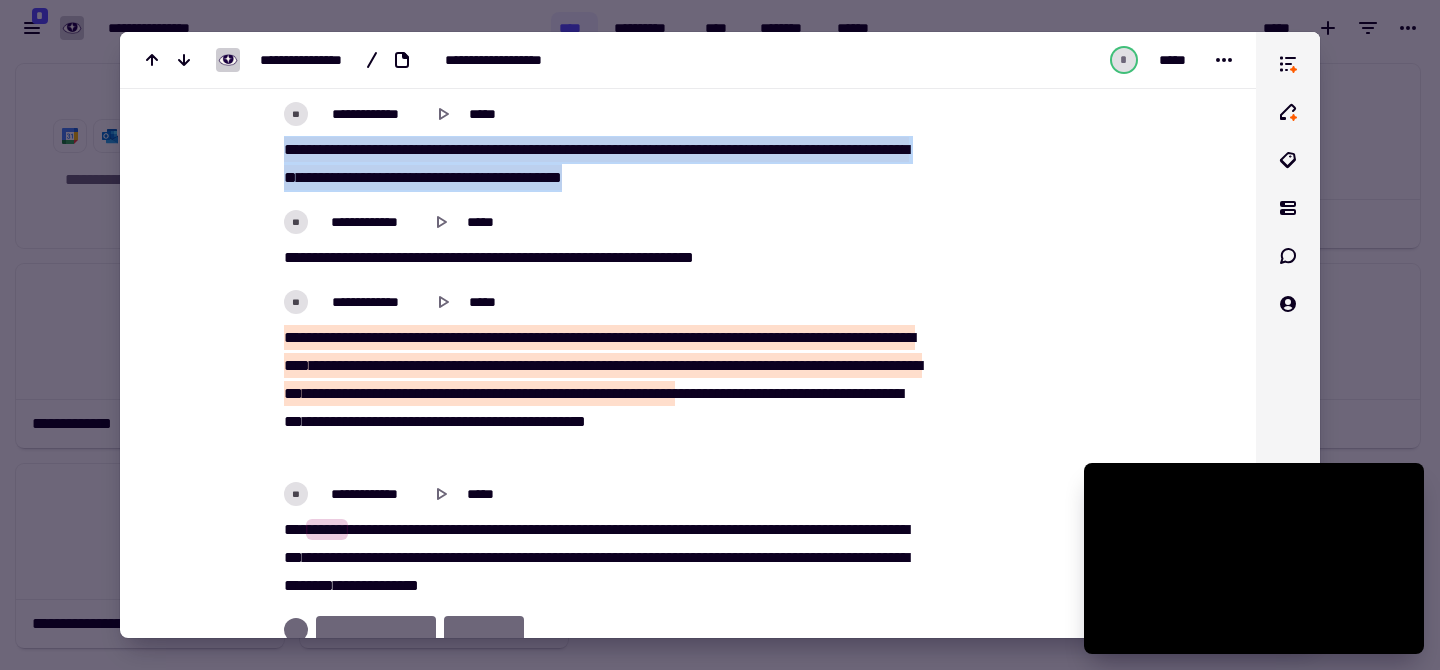 drag, startPoint x: 795, startPoint y: 207, endPoint x: 246, endPoint y: 181, distance: 549.6153 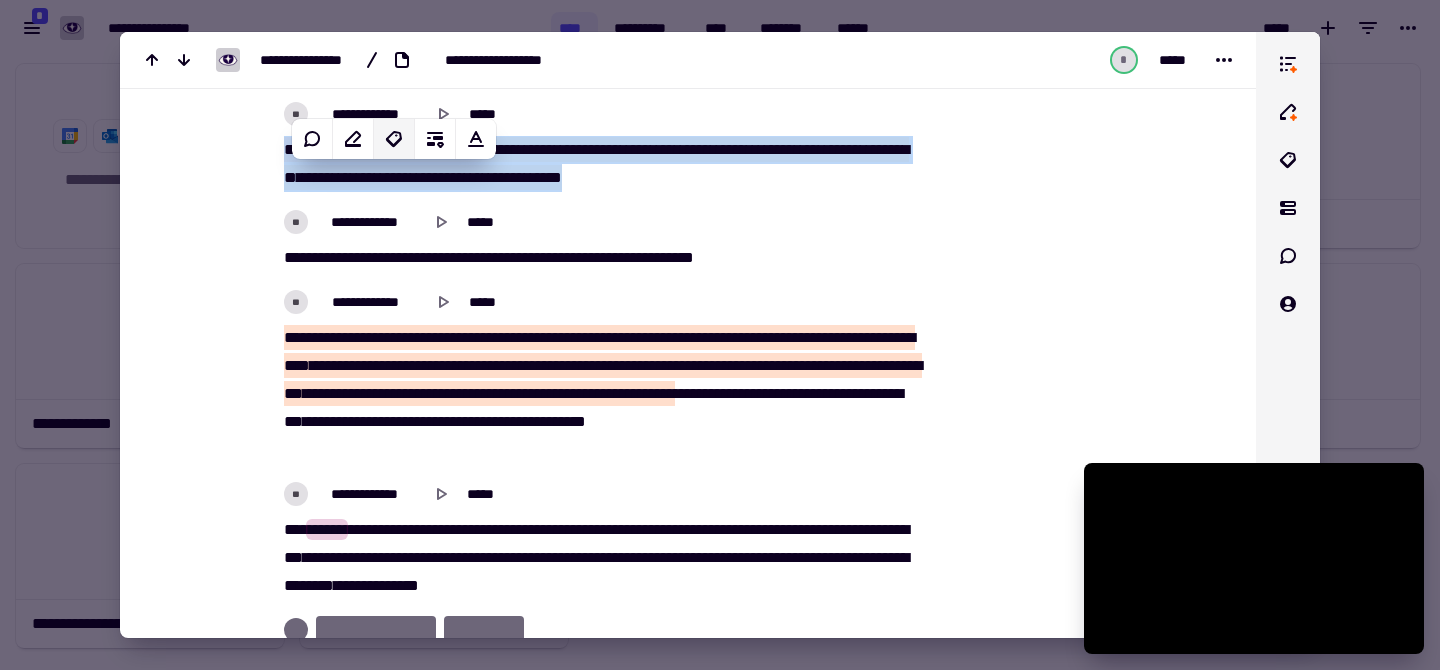 click 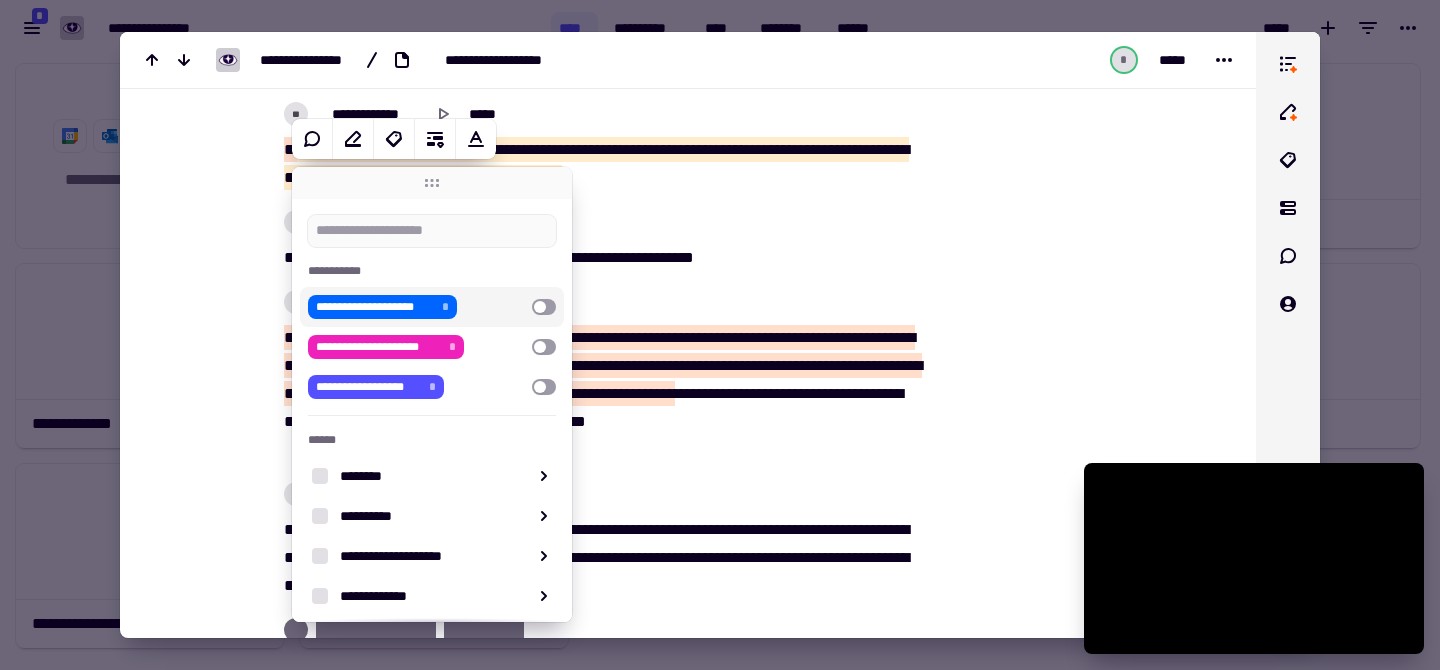 click at bounding box center (720, 335) 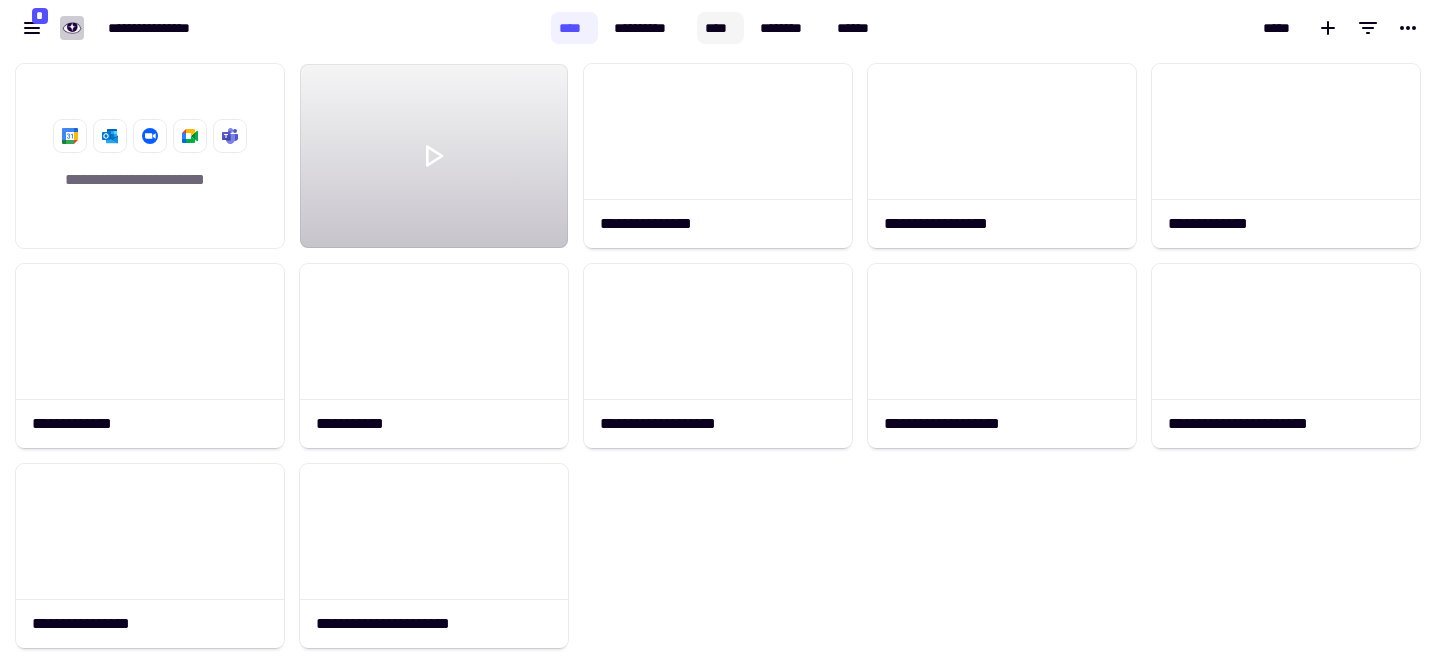 click on "****" 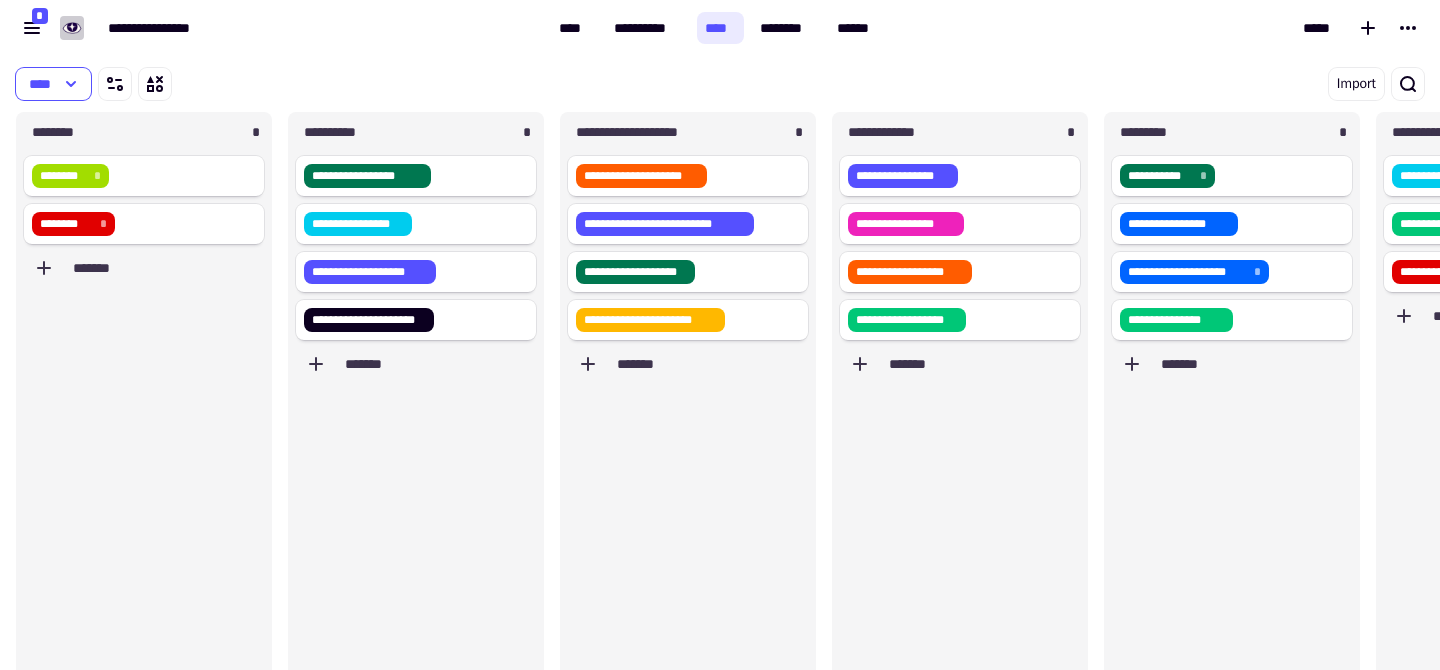 scroll, scrollTop: 1, scrollLeft: 1, axis: both 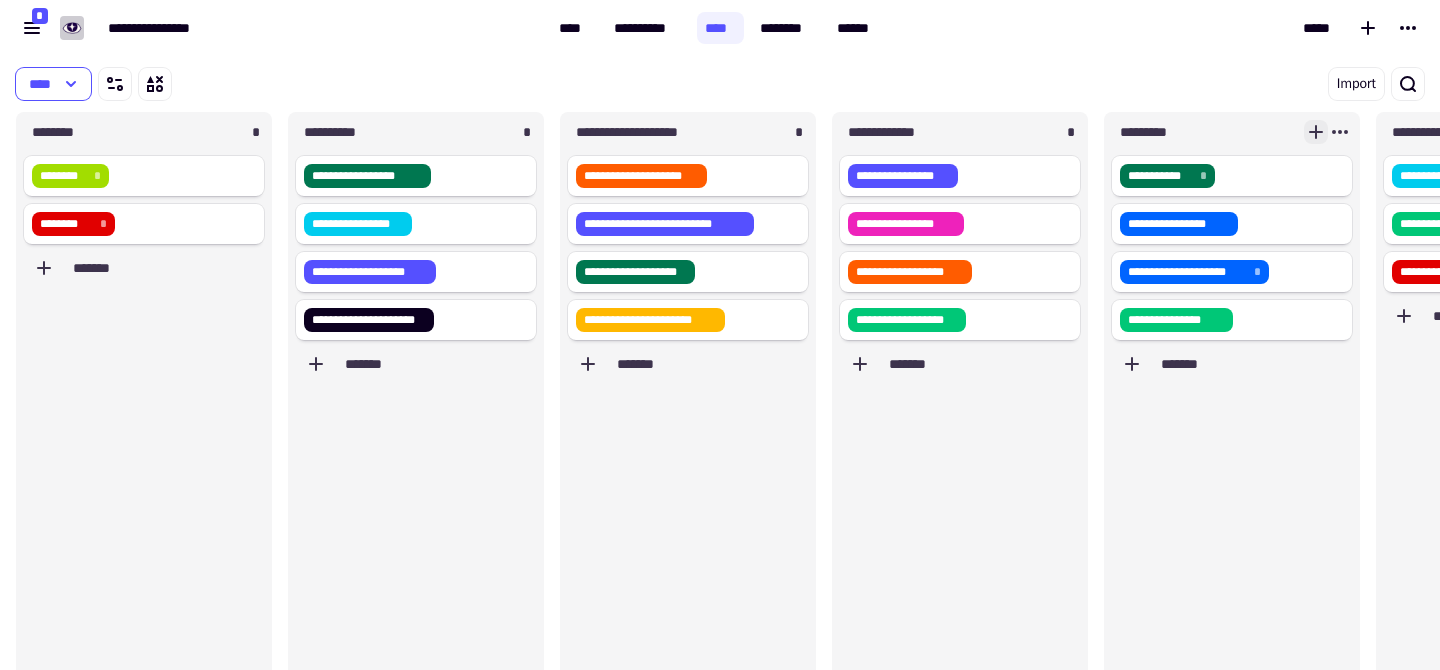 click 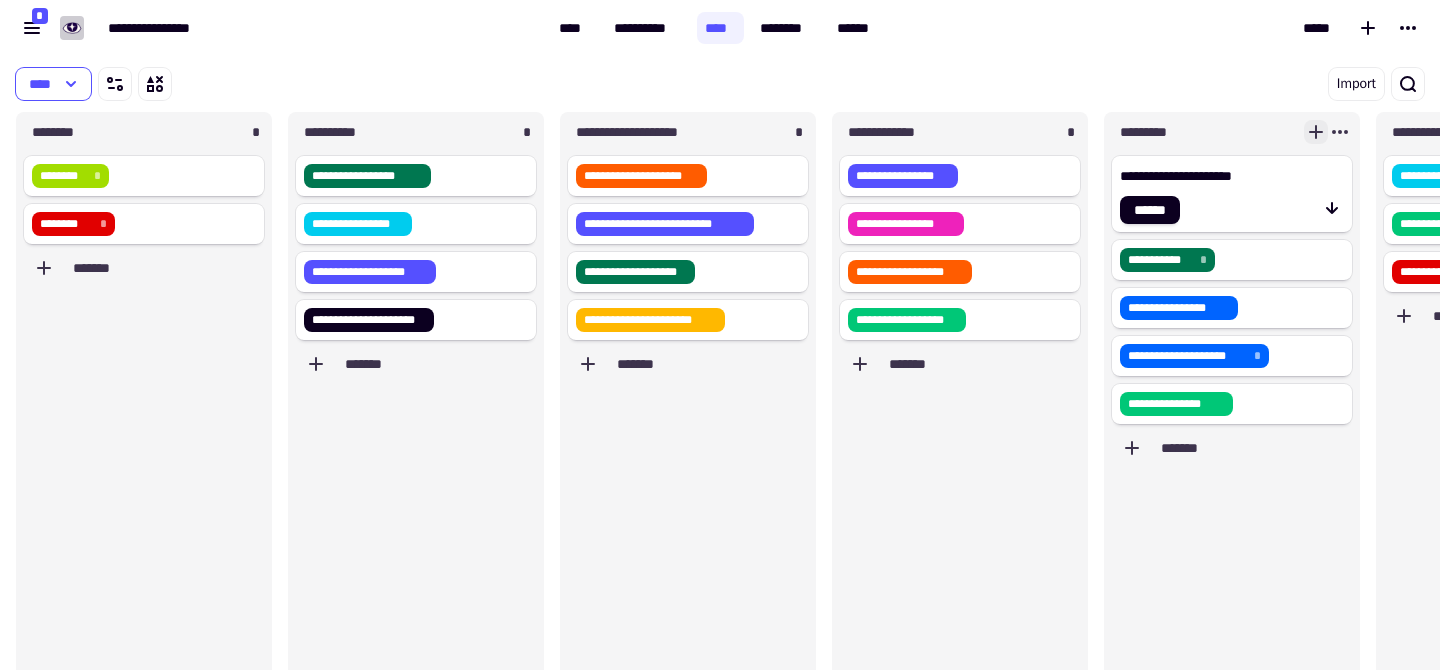 type on "**********" 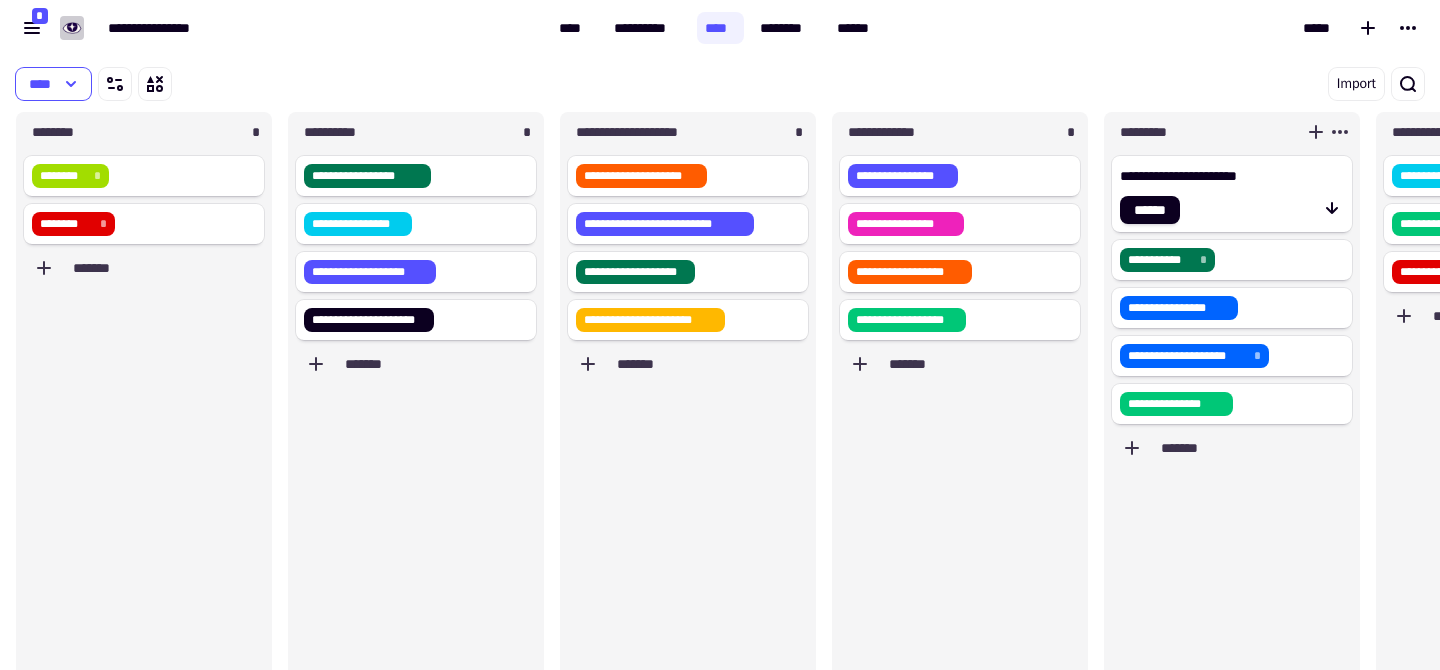 click on "[FIRST] [LAST] [STREET] [CITY] [STATE] [ZIP]" 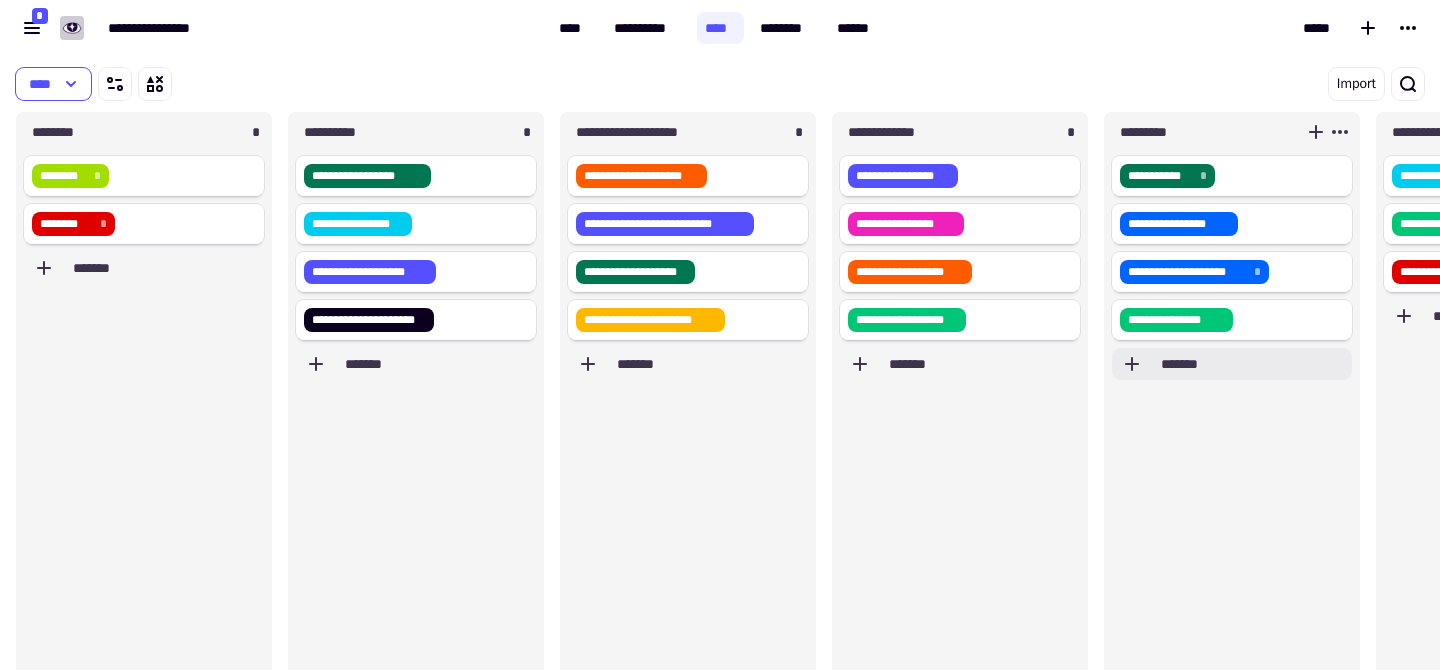 click on "*******" 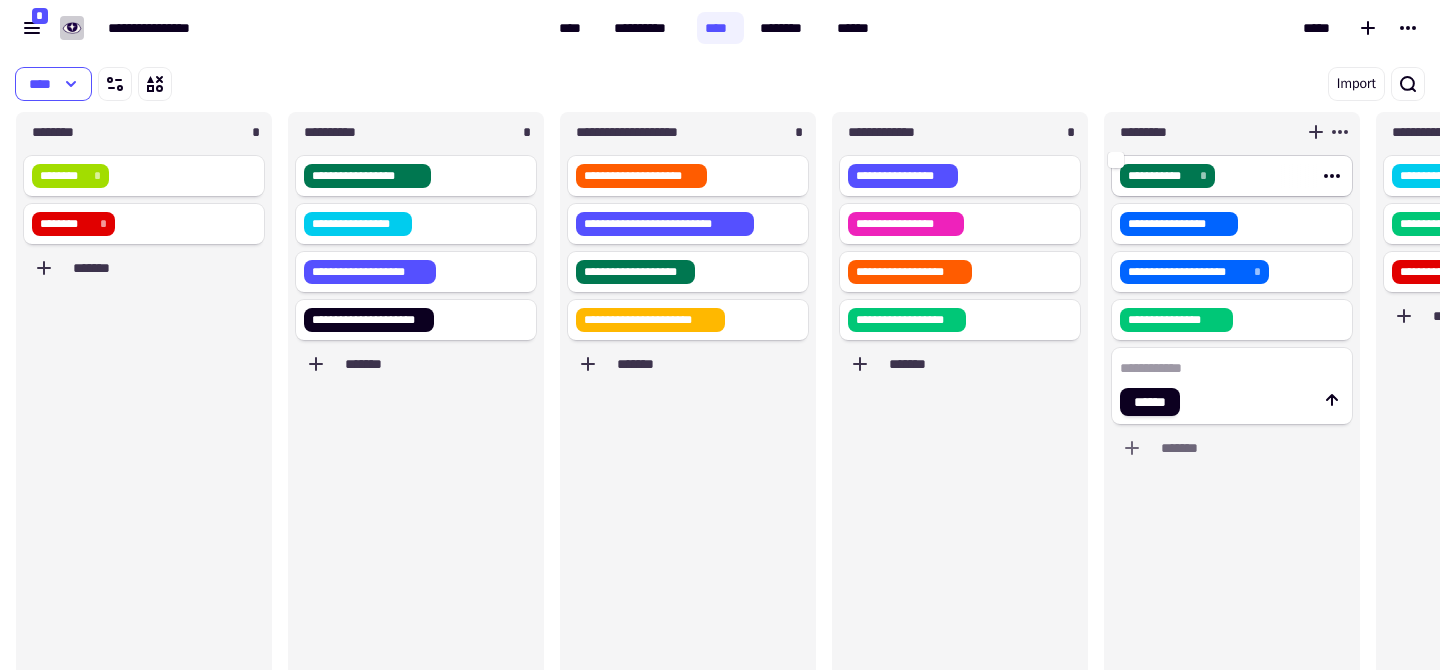 click on "**********" 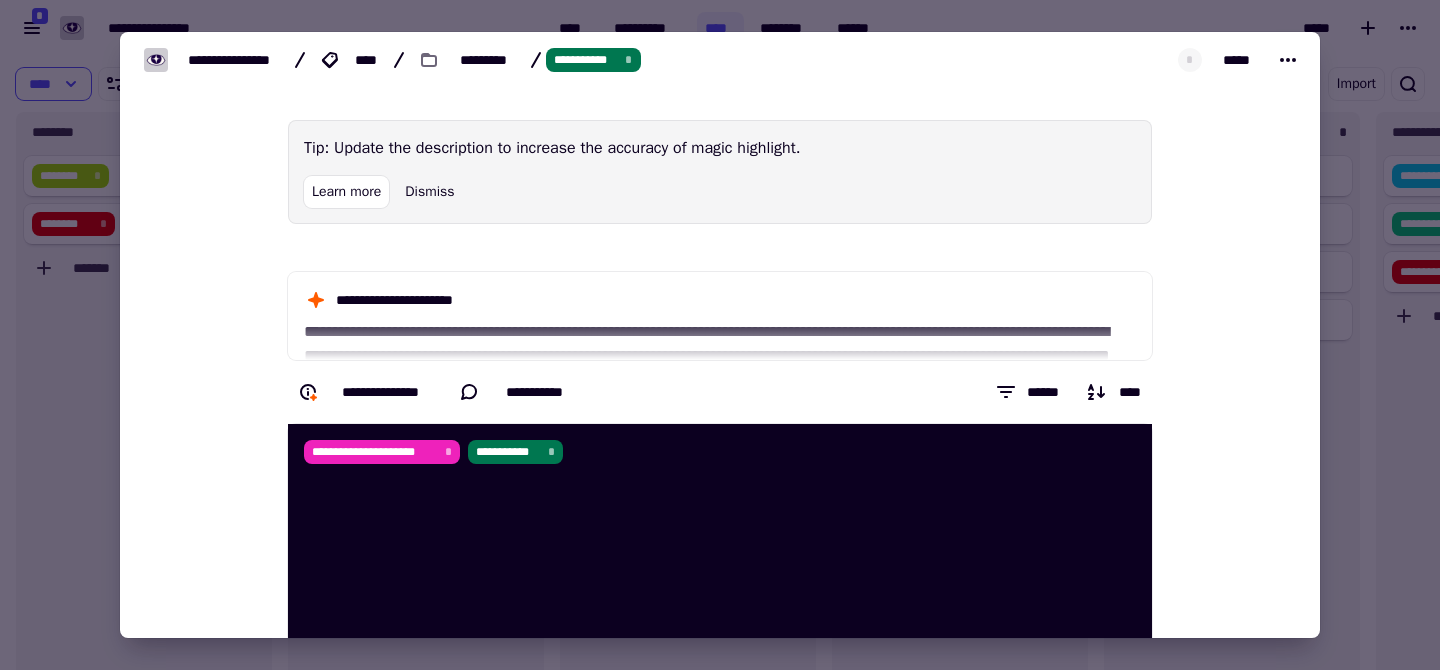 click at bounding box center [720, 335] 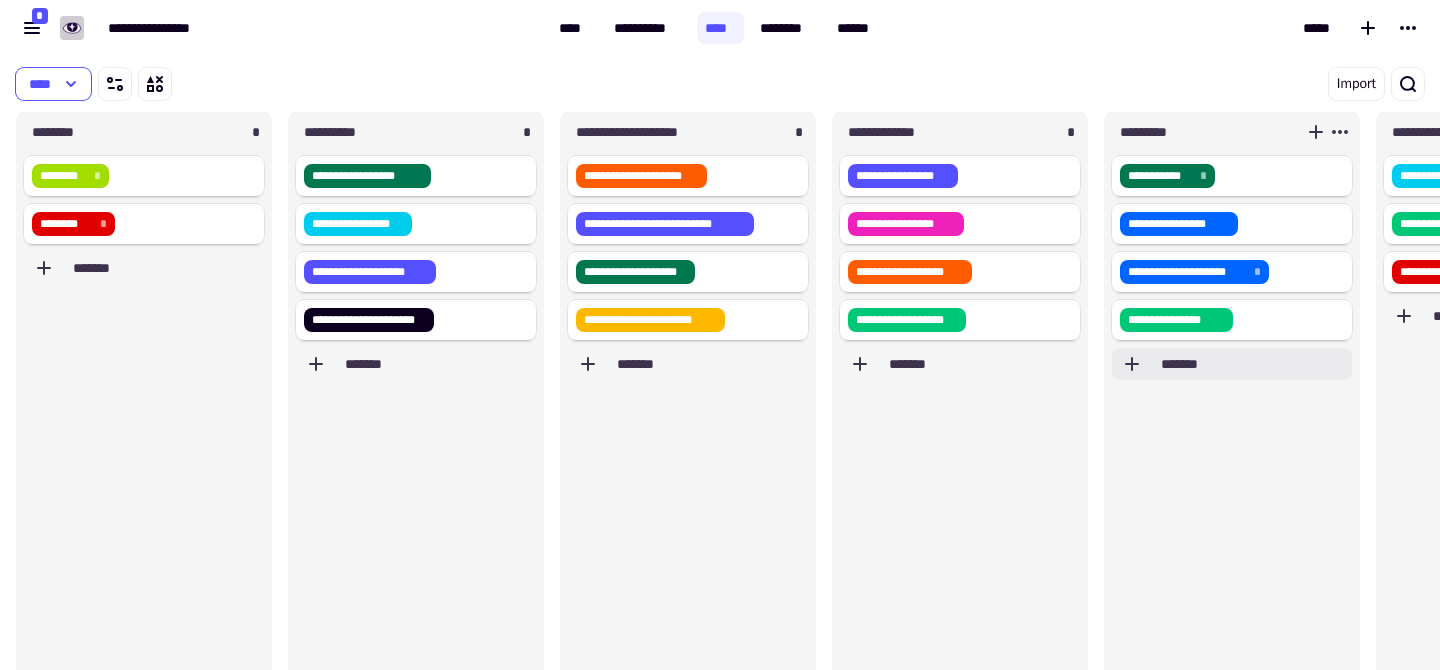 click on "*******" 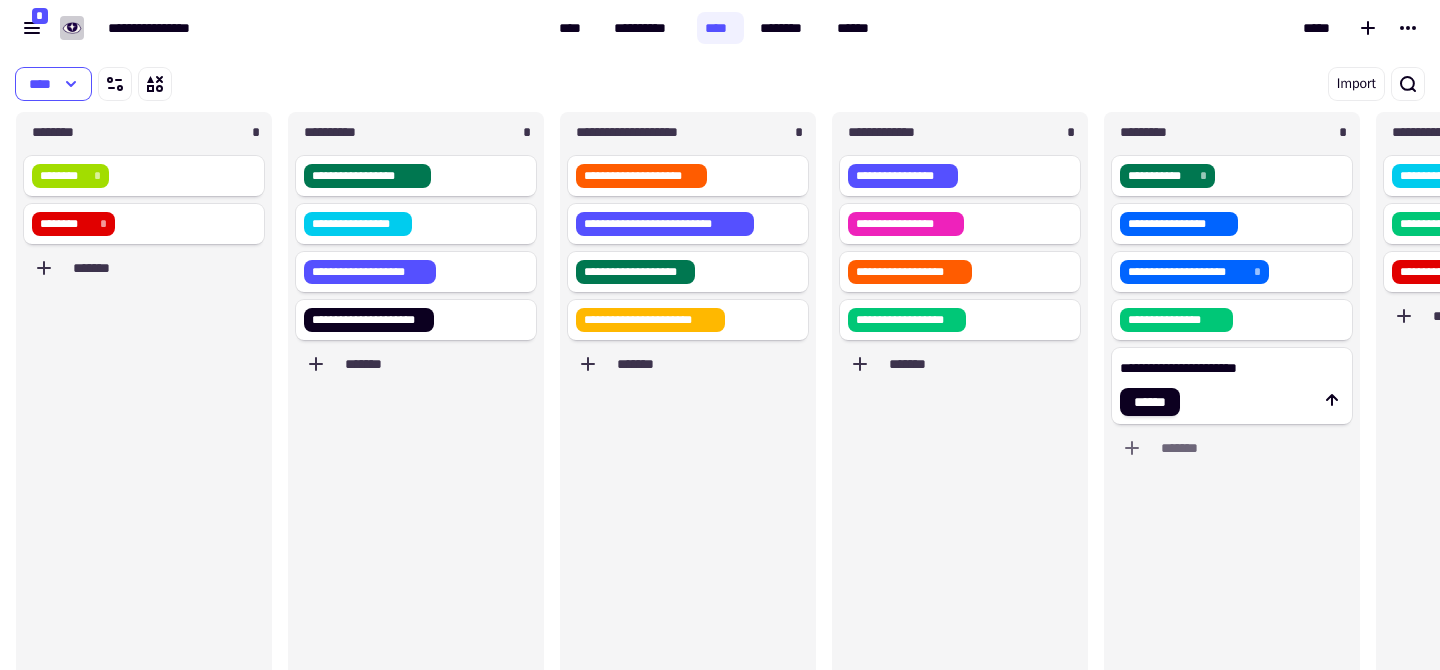 drag, startPoint x: 1284, startPoint y: 372, endPoint x: 1093, endPoint y: 372, distance: 191 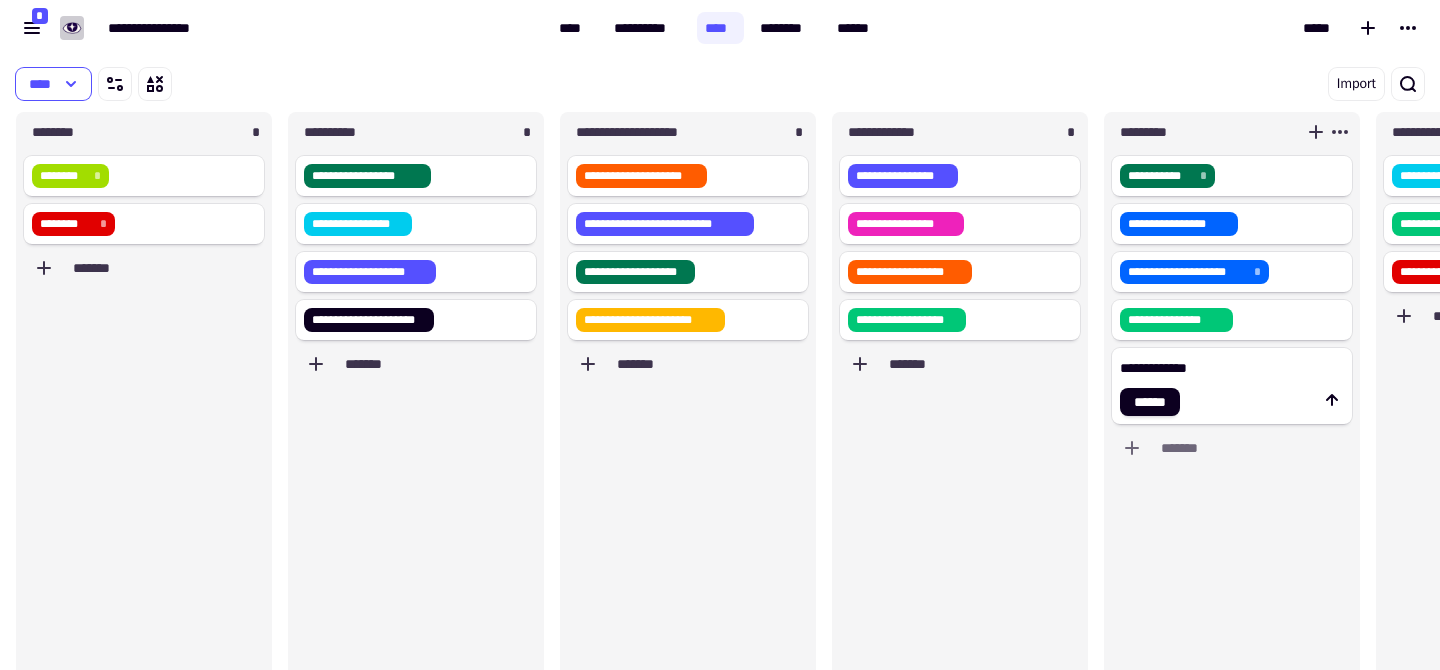 drag, startPoint x: 1223, startPoint y: 365, endPoint x: 1107, endPoint y: 363, distance: 116.01724 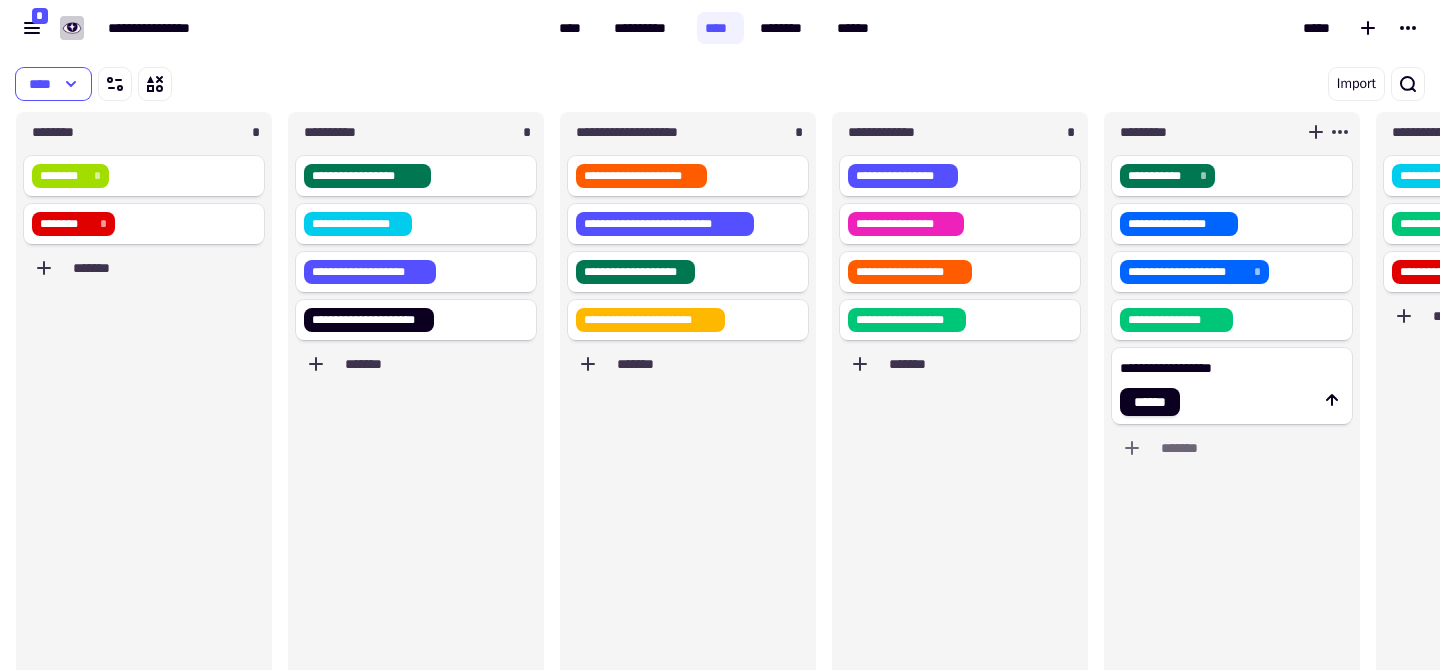 drag, startPoint x: 1261, startPoint y: 374, endPoint x: 1117, endPoint y: 373, distance: 144.00348 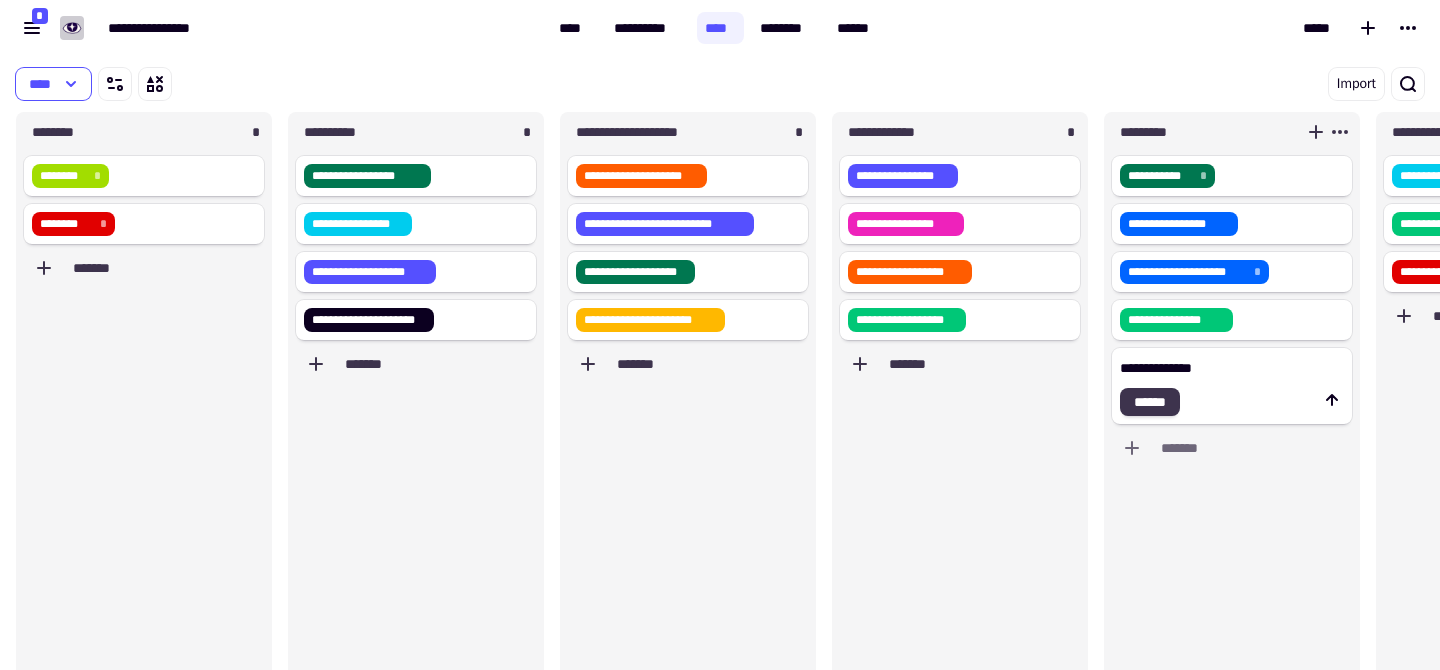 type on "**********" 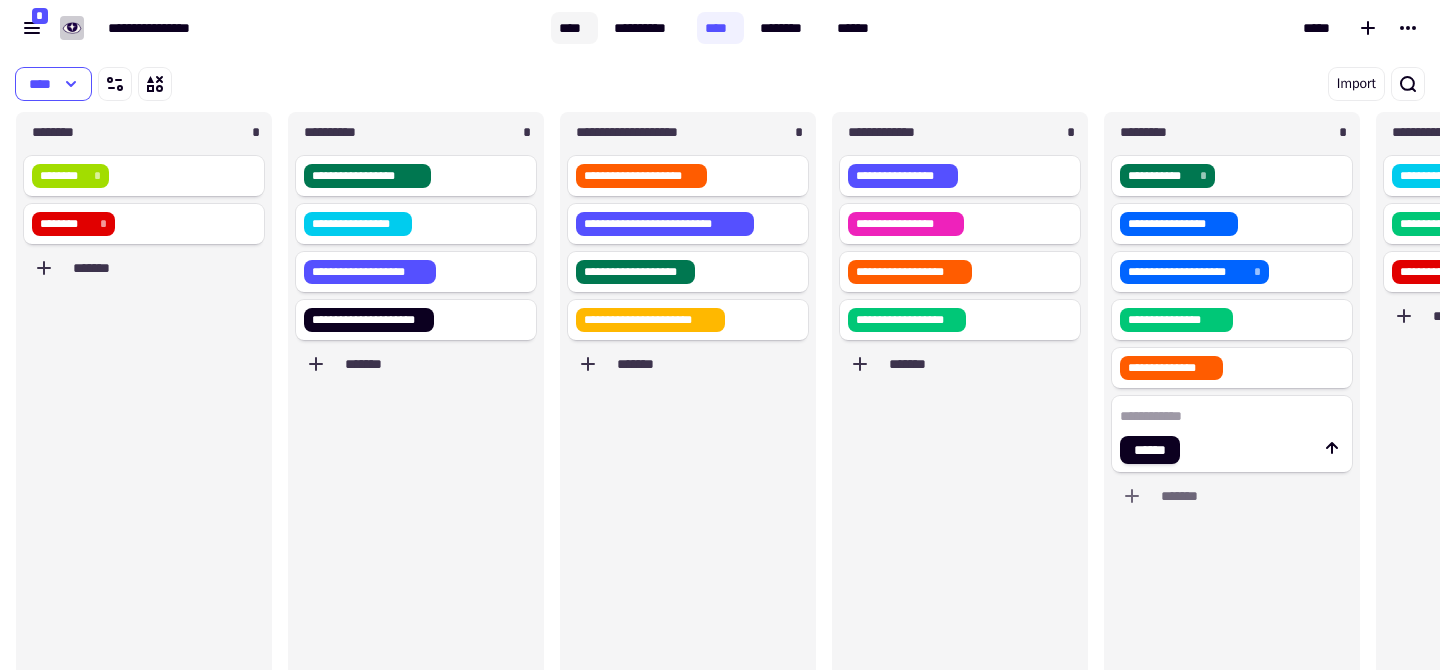 click on "****" 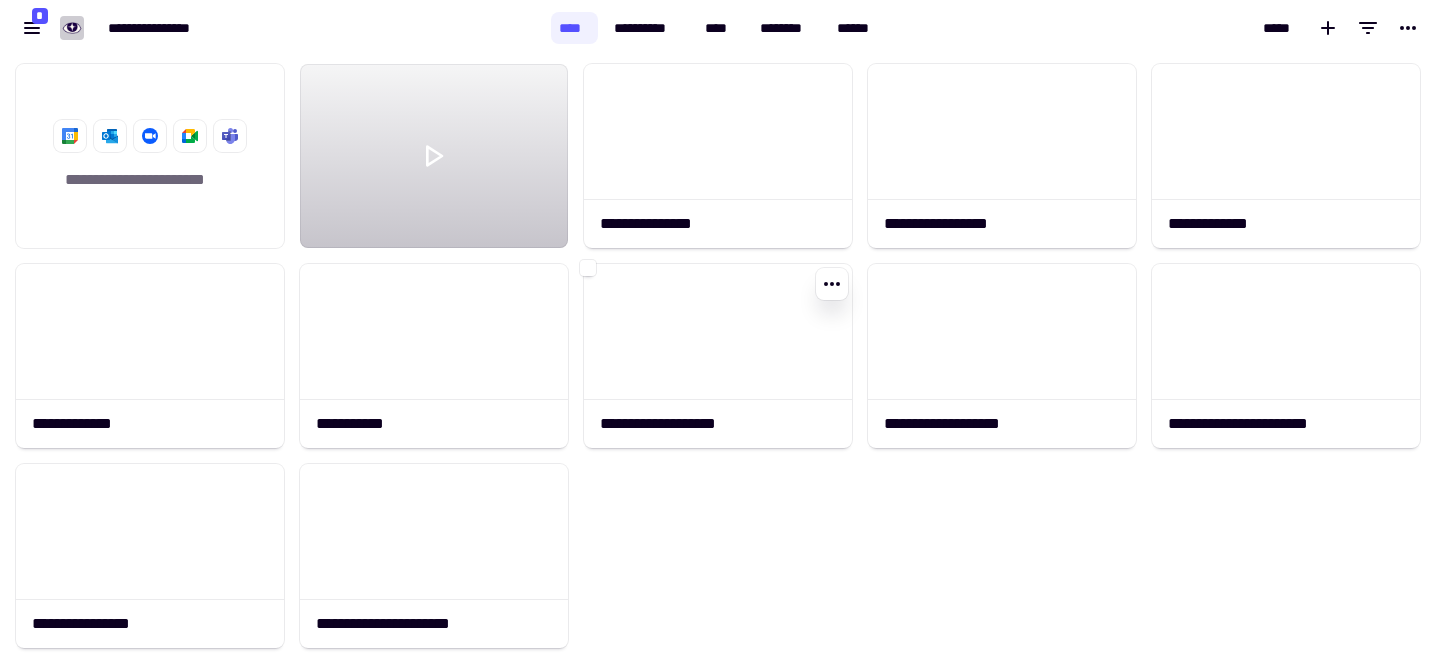 scroll, scrollTop: 1, scrollLeft: 1, axis: both 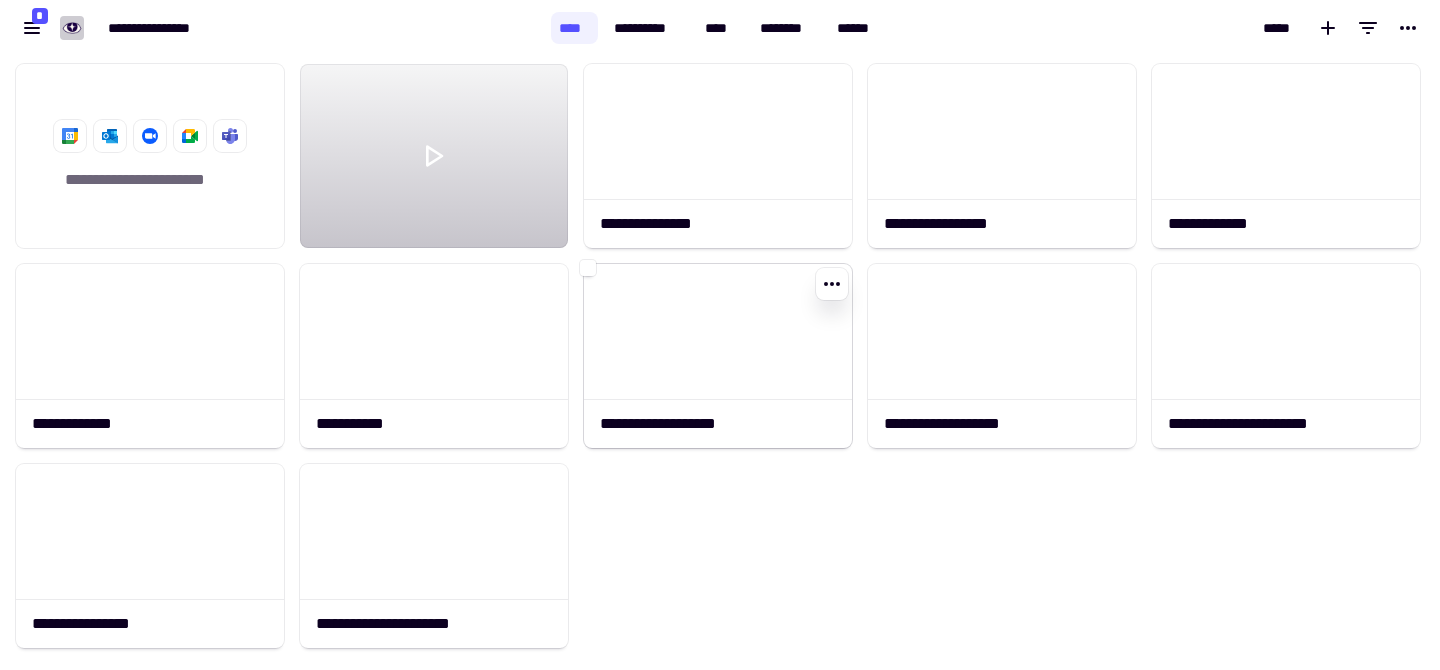 click 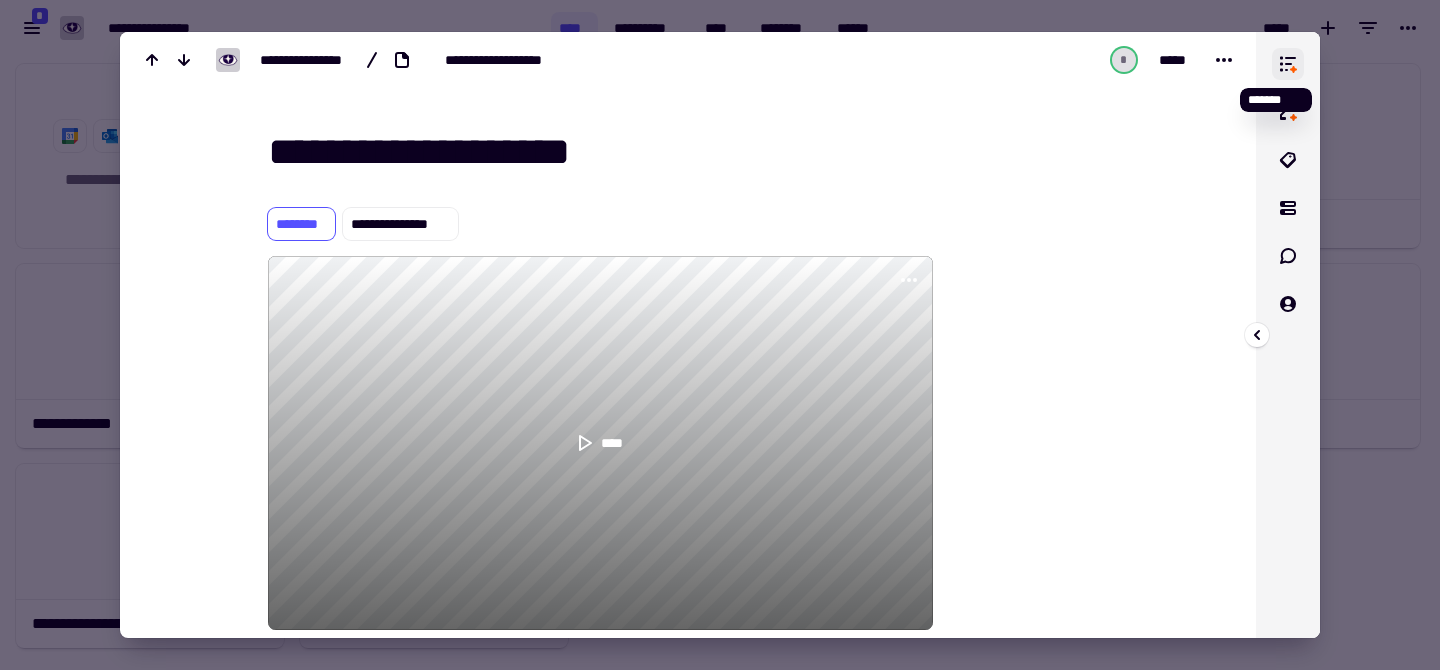 click 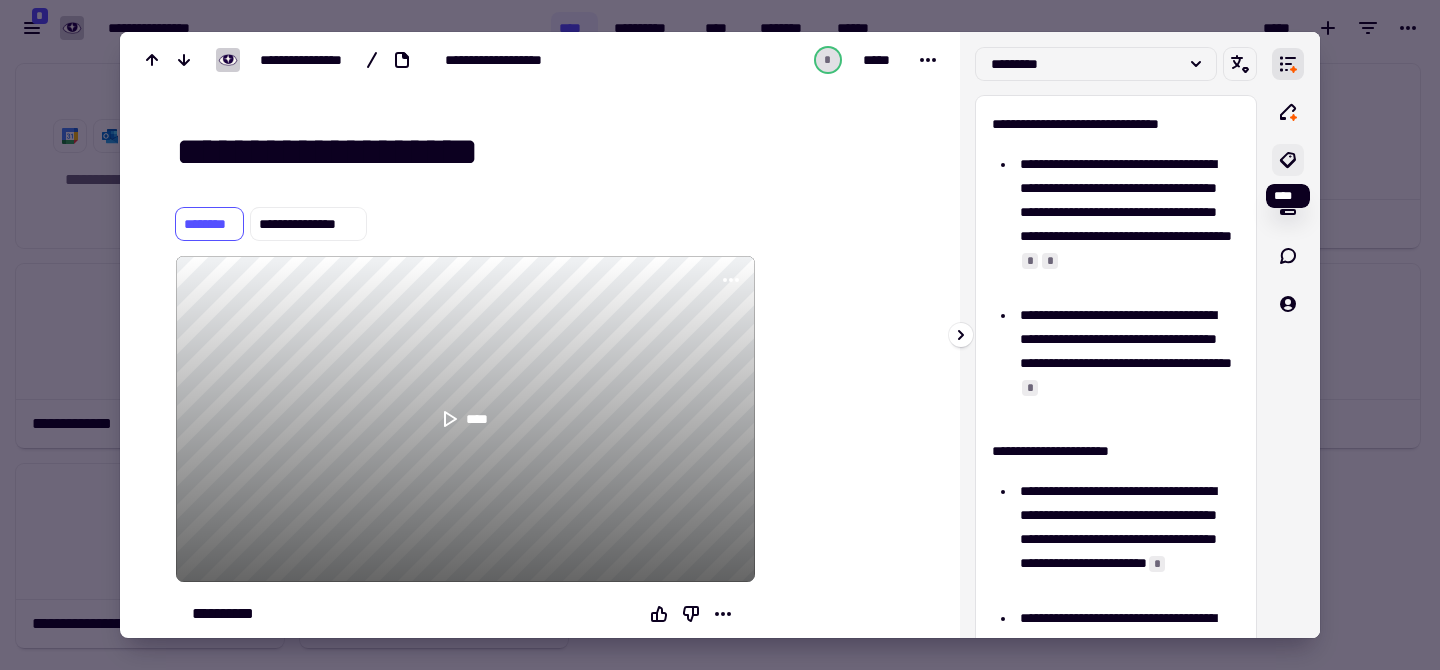click 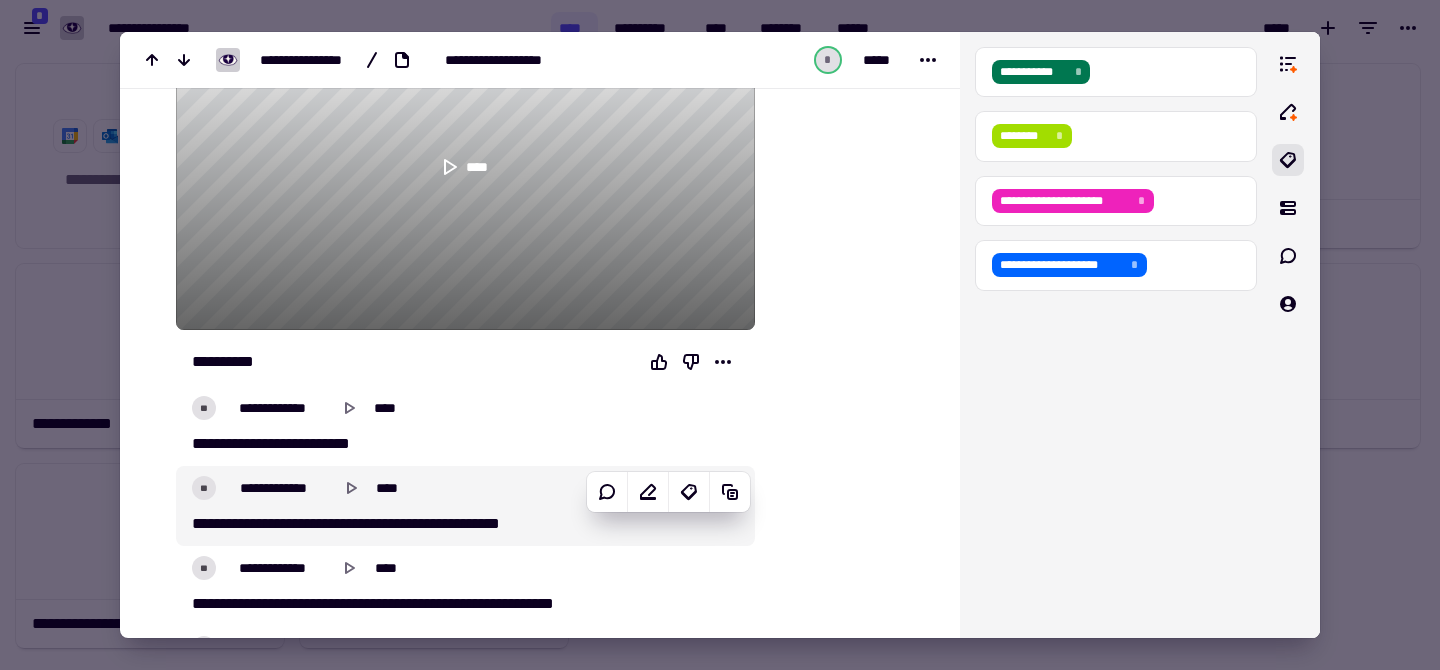 scroll, scrollTop: 265, scrollLeft: 0, axis: vertical 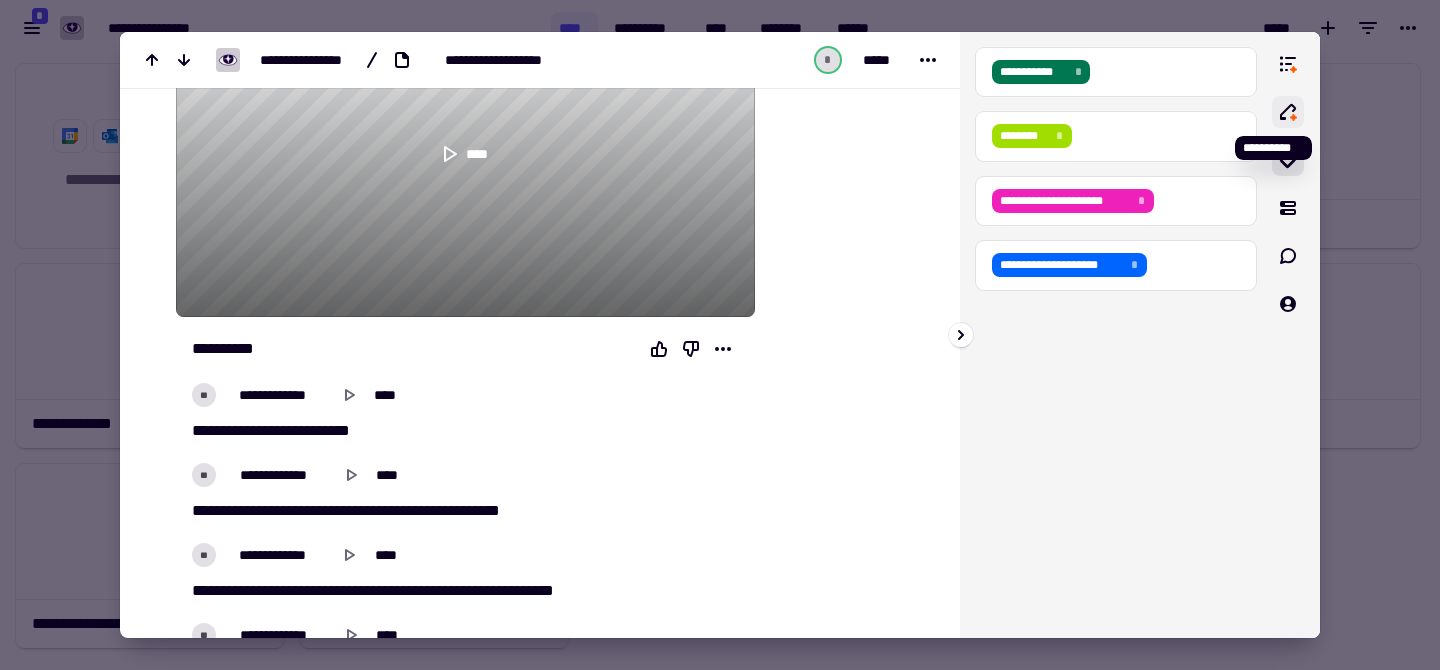 click 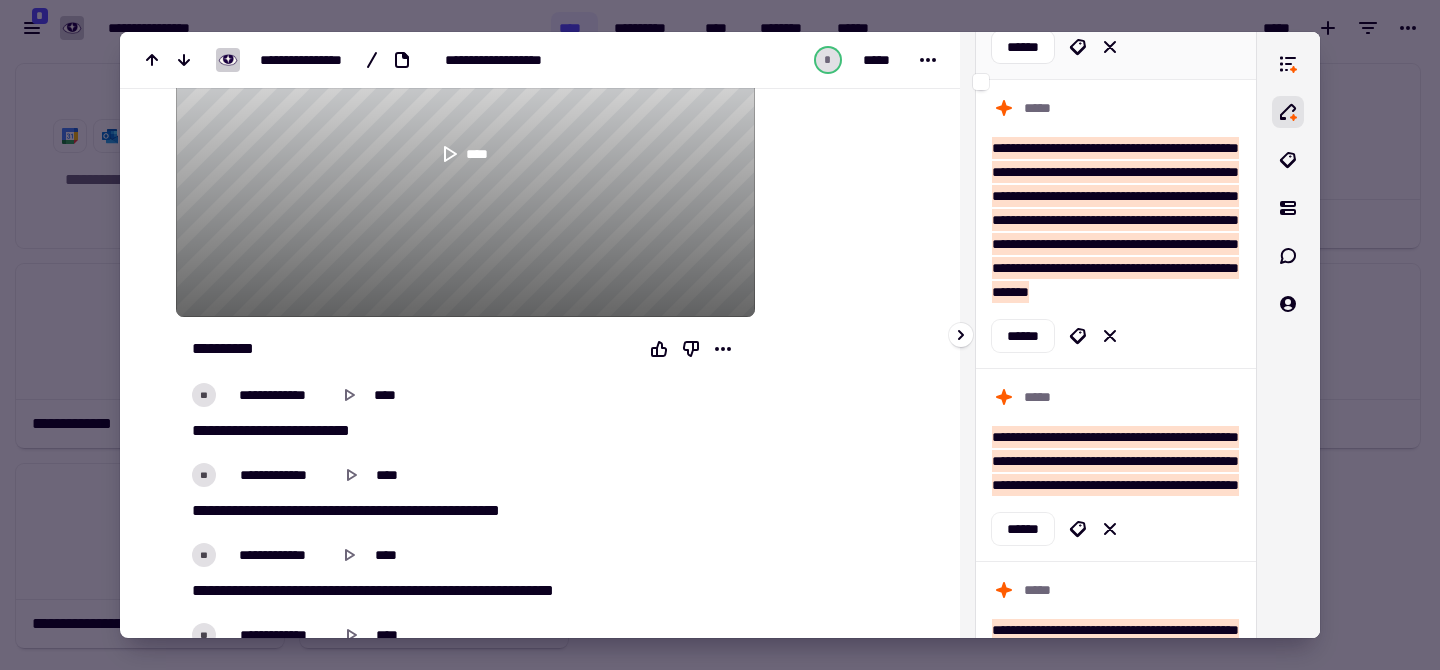 scroll, scrollTop: 403, scrollLeft: 0, axis: vertical 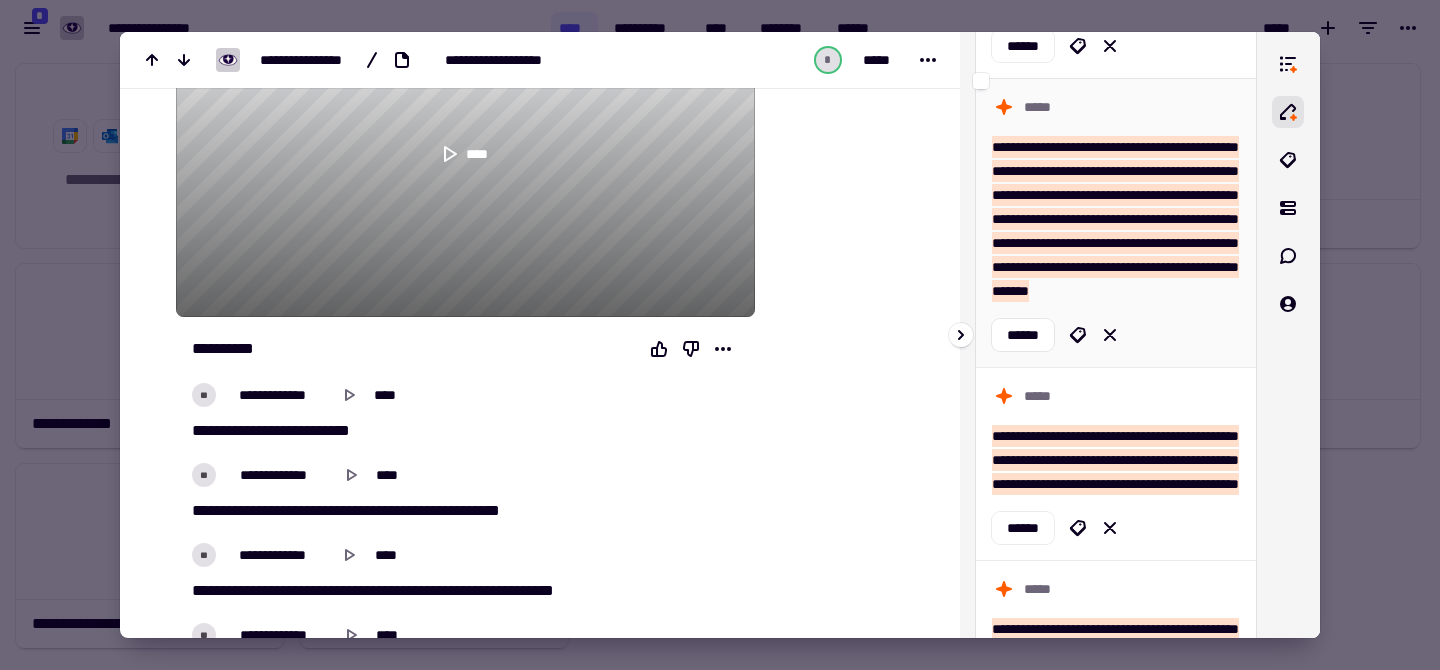click on "**********" at bounding box center [1115, 219] 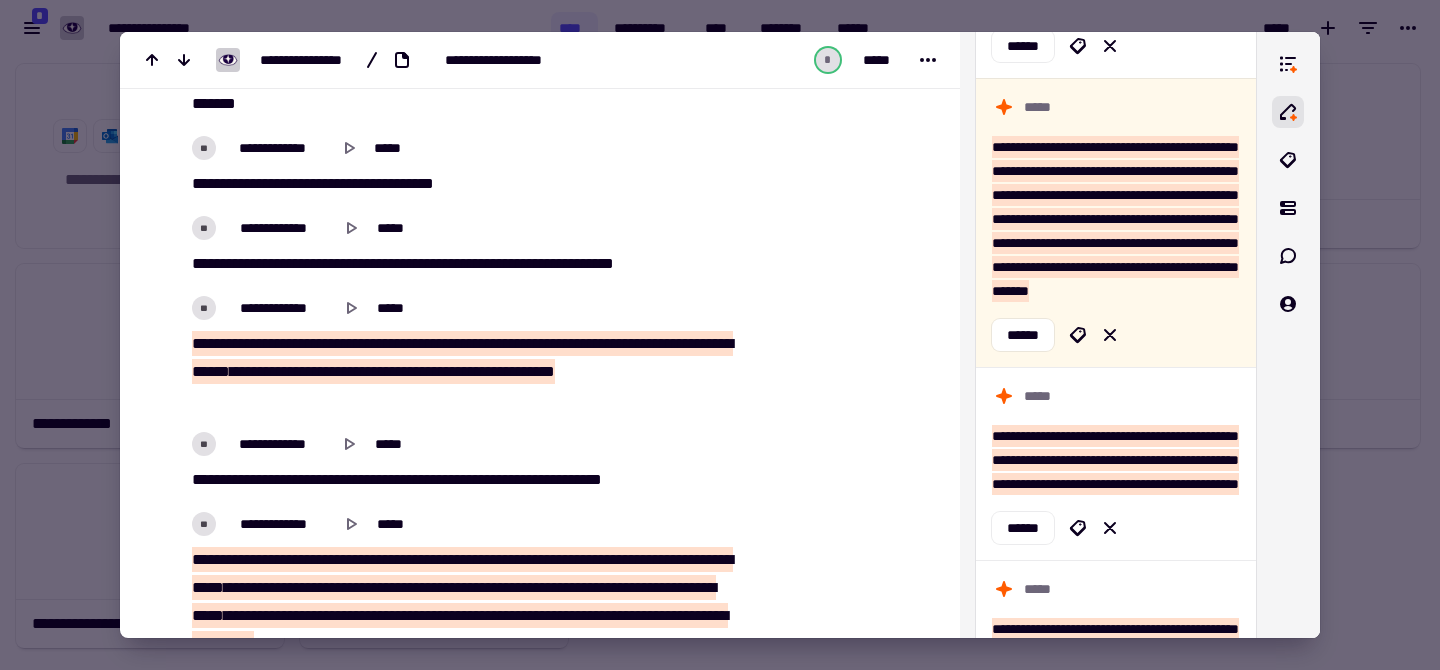 scroll, scrollTop: 4234, scrollLeft: 0, axis: vertical 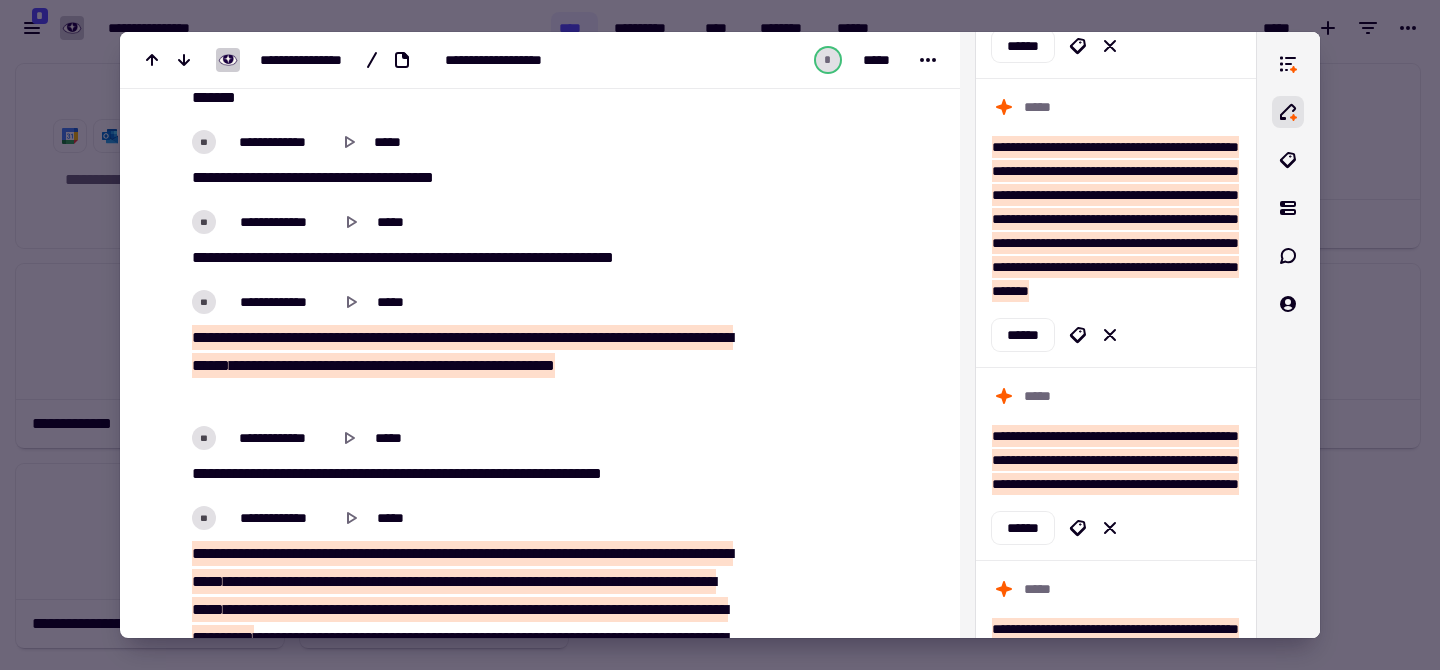 click on "[FIRST] [LAST] [STREET] [CITY] [STATE] [ZIP]" at bounding box center (465, 366) 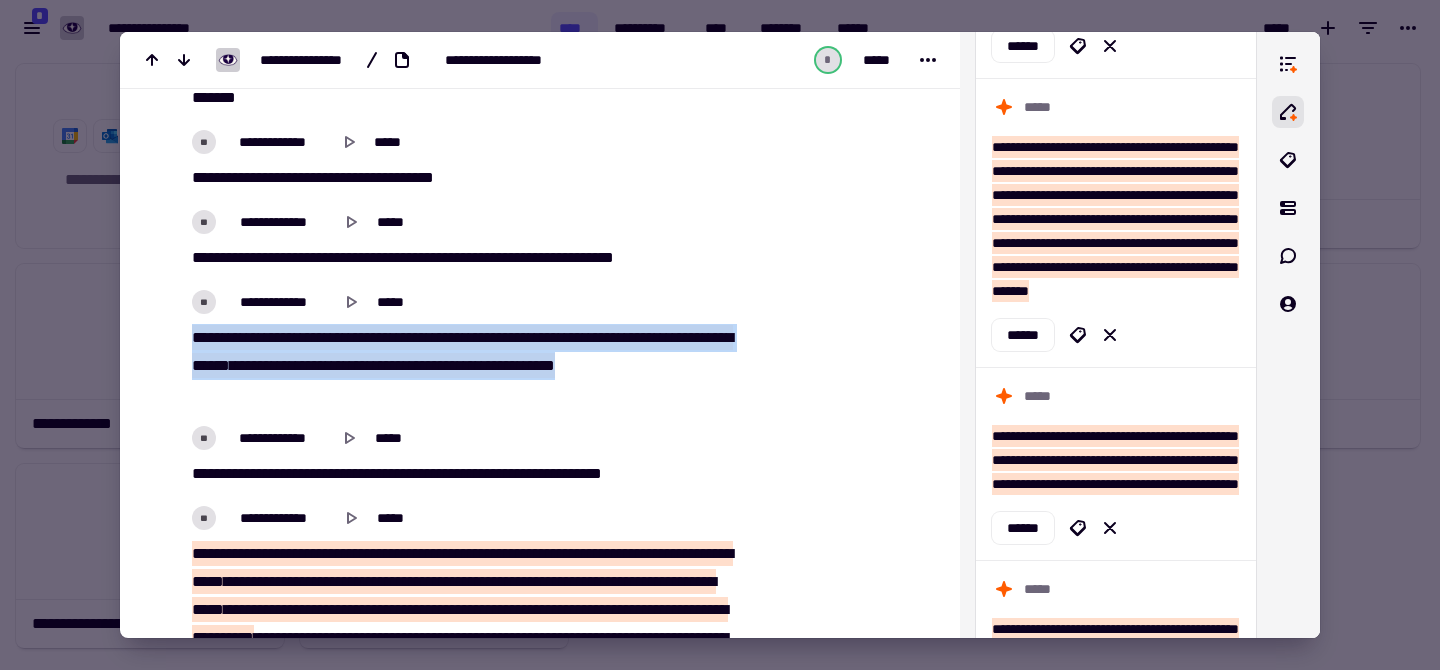 drag, startPoint x: 235, startPoint y: 455, endPoint x: 182, endPoint y: 391, distance: 83.09633 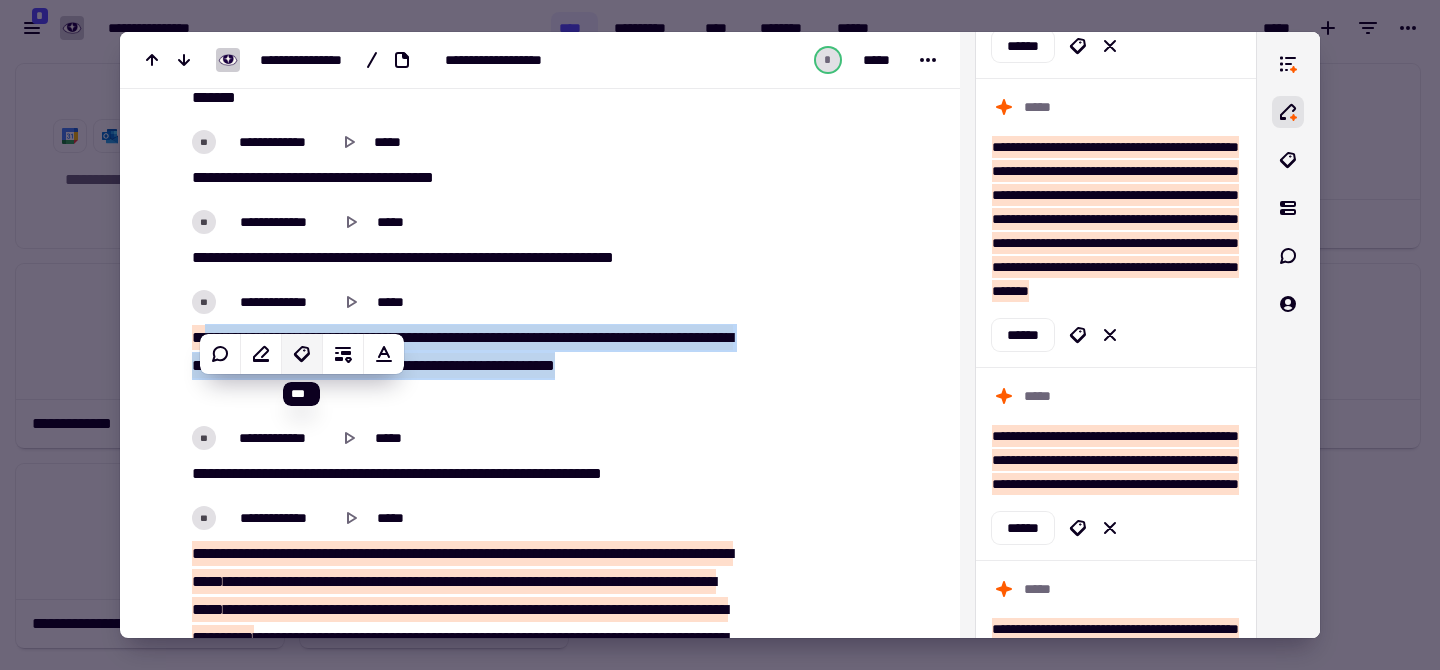 click 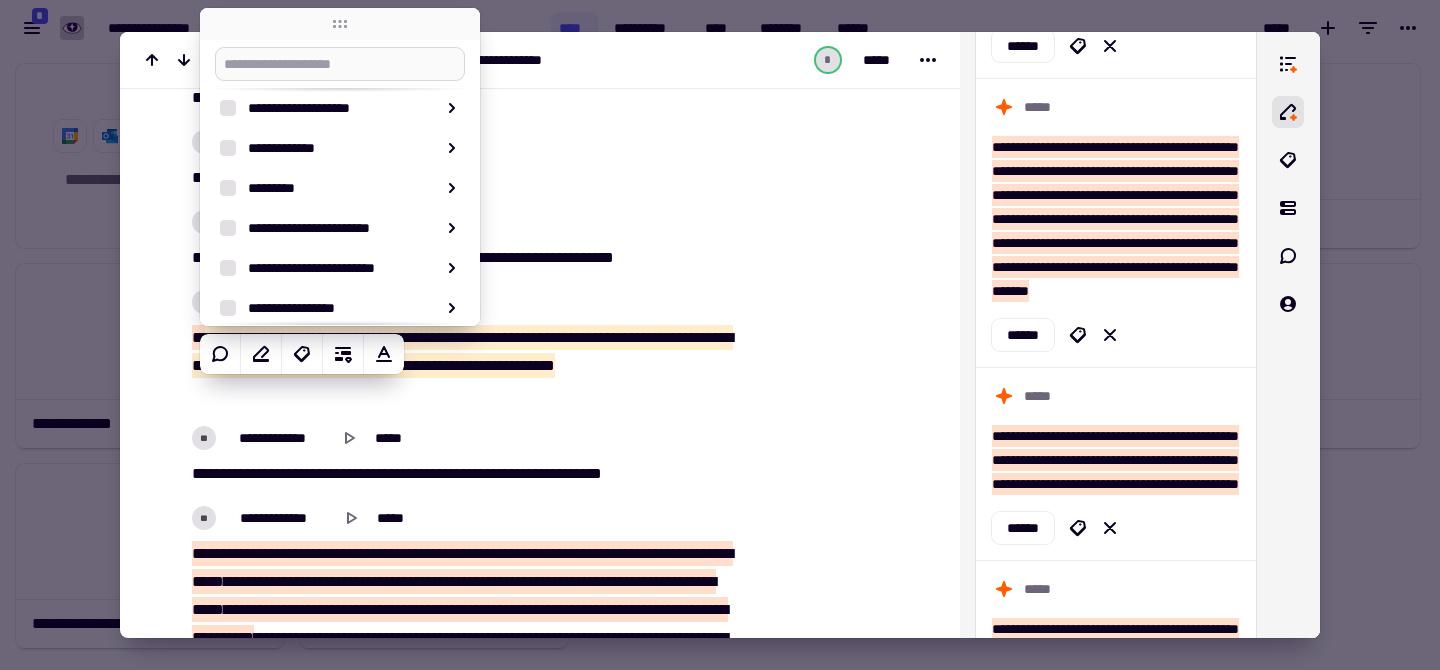 scroll, scrollTop: 291, scrollLeft: 0, axis: vertical 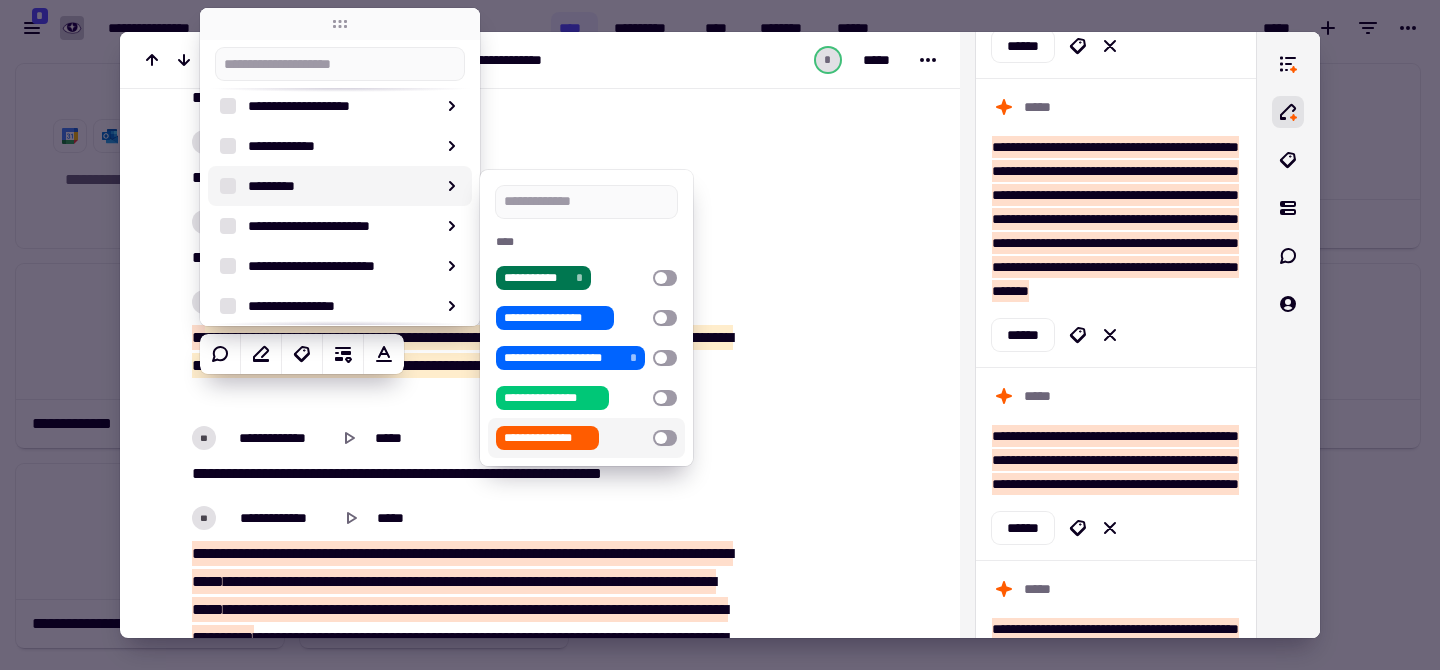 click on "**********" at bounding box center [547, 438] 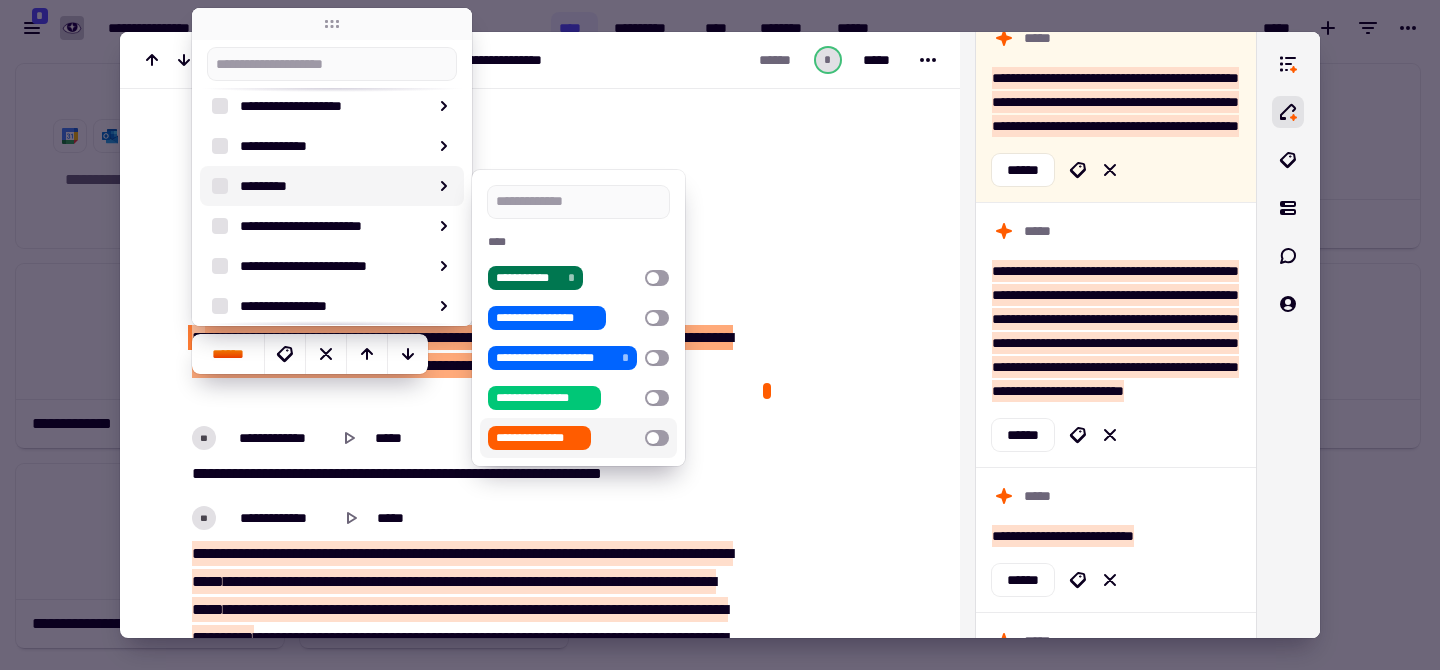 scroll, scrollTop: 834, scrollLeft: 0, axis: vertical 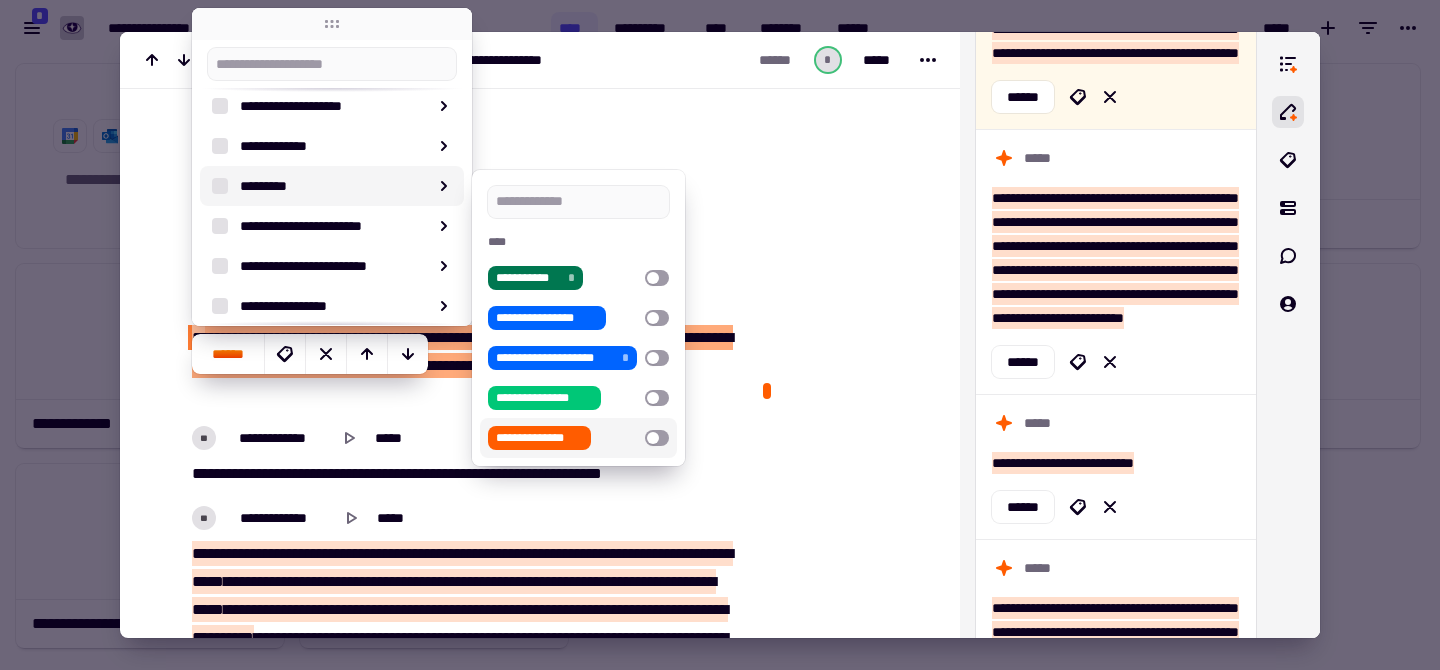 click at bounding box center [843, 385] 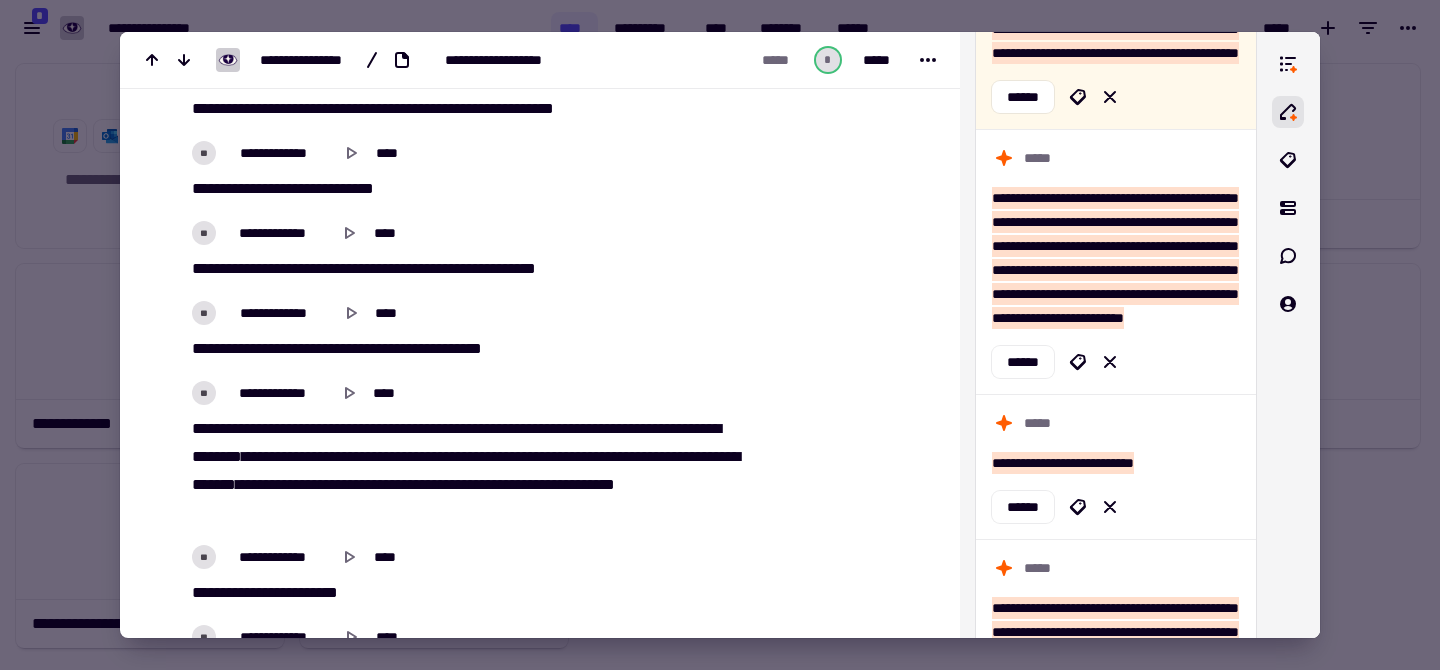 scroll, scrollTop: 0, scrollLeft: 0, axis: both 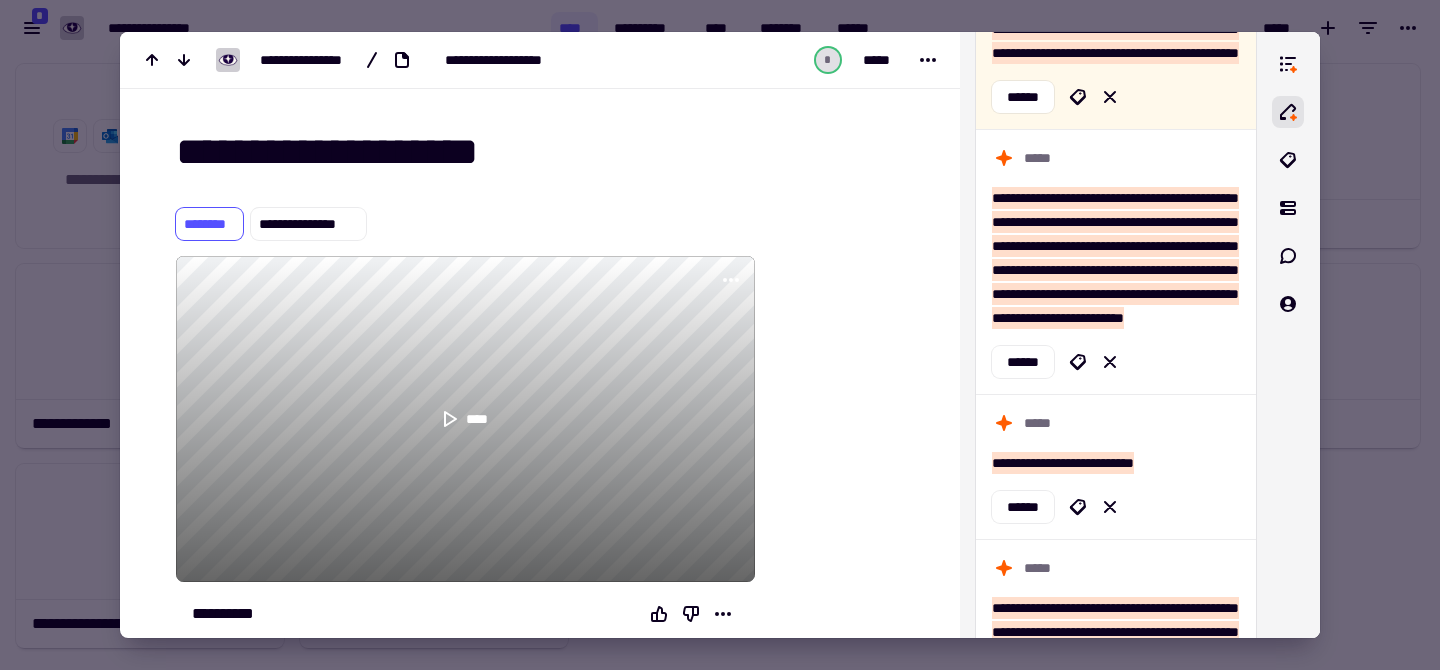 click at bounding box center (720, 335) 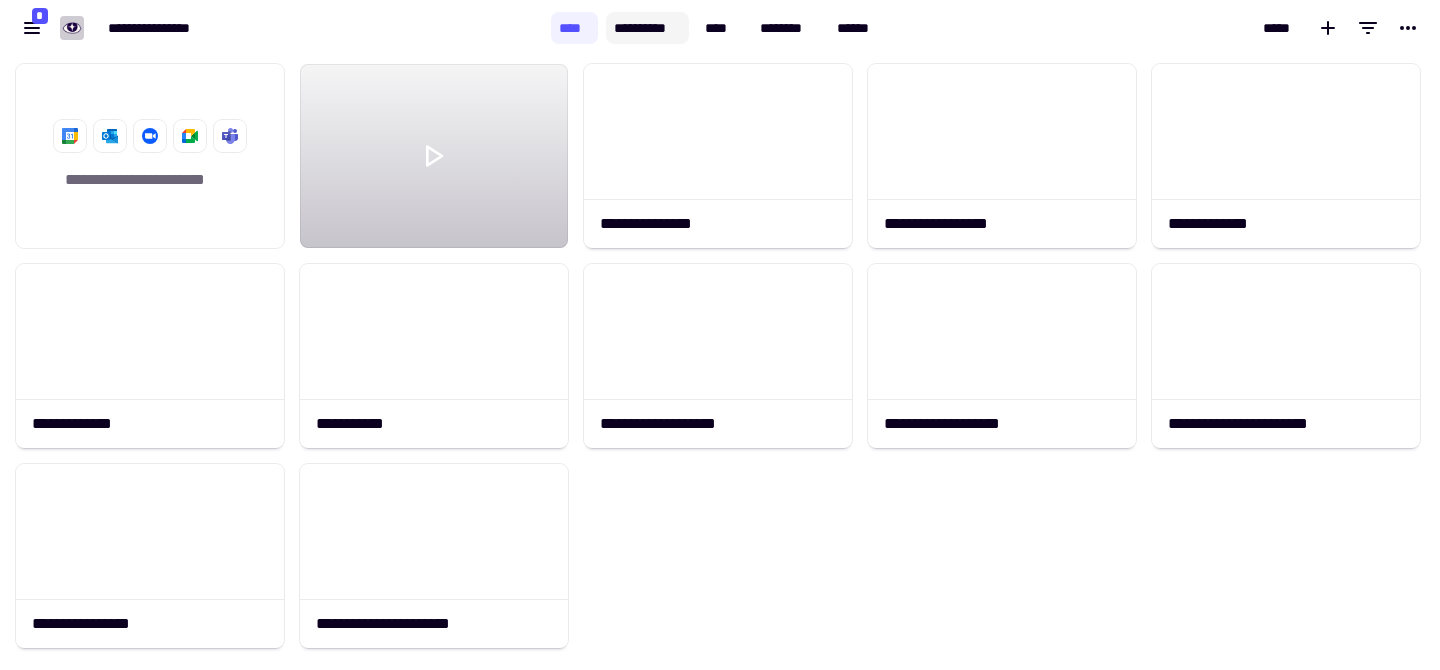 click on "**********" 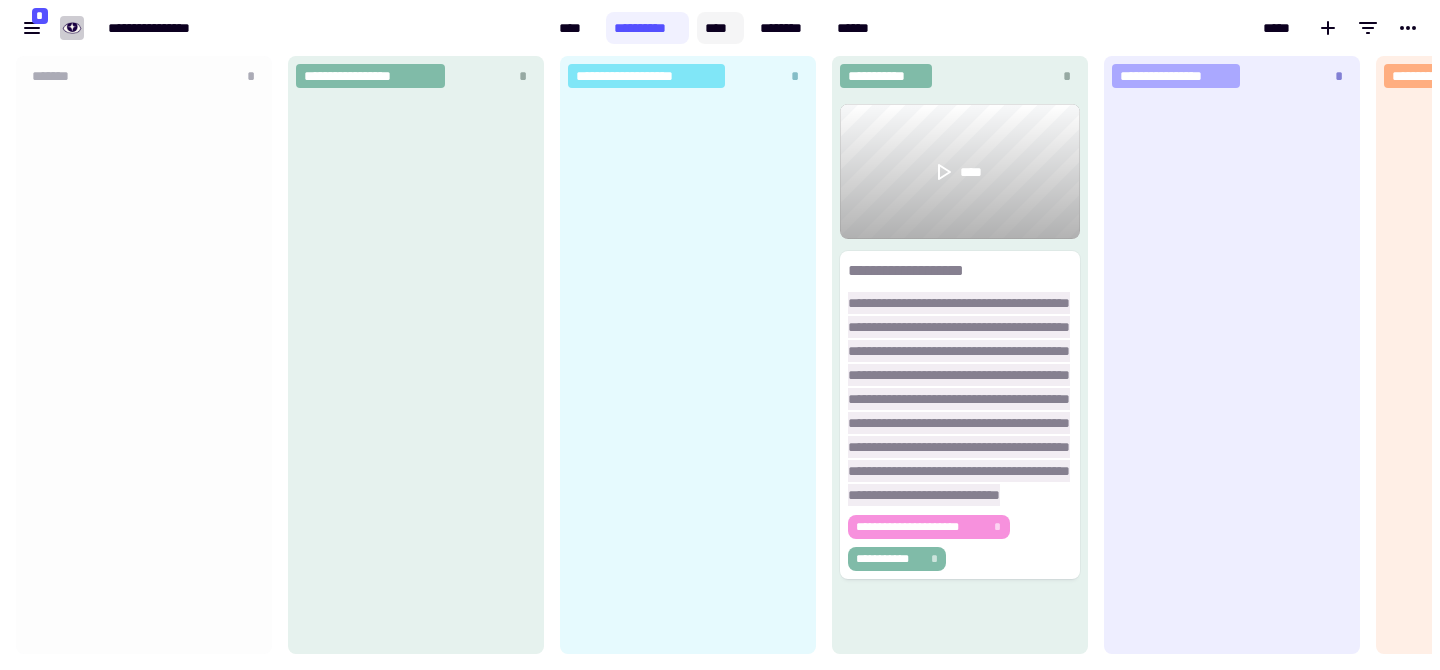 scroll, scrollTop: 1, scrollLeft: 1, axis: both 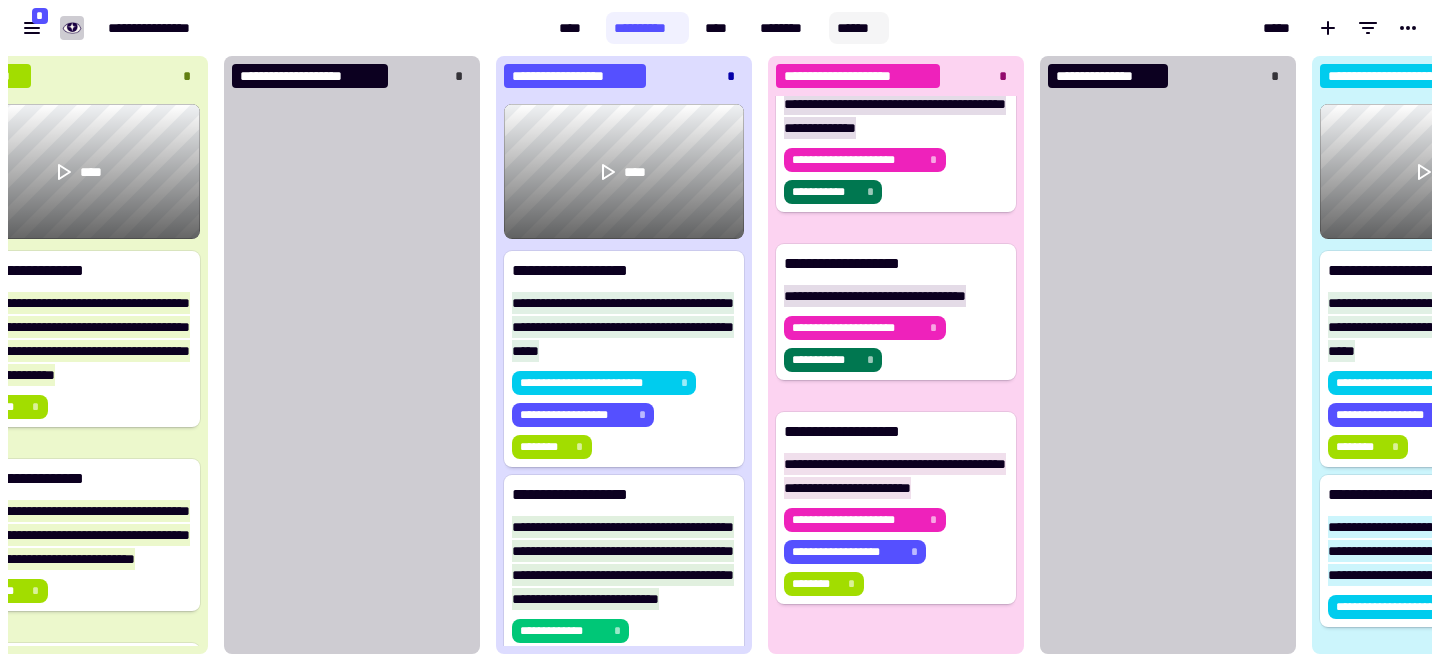click on "******" 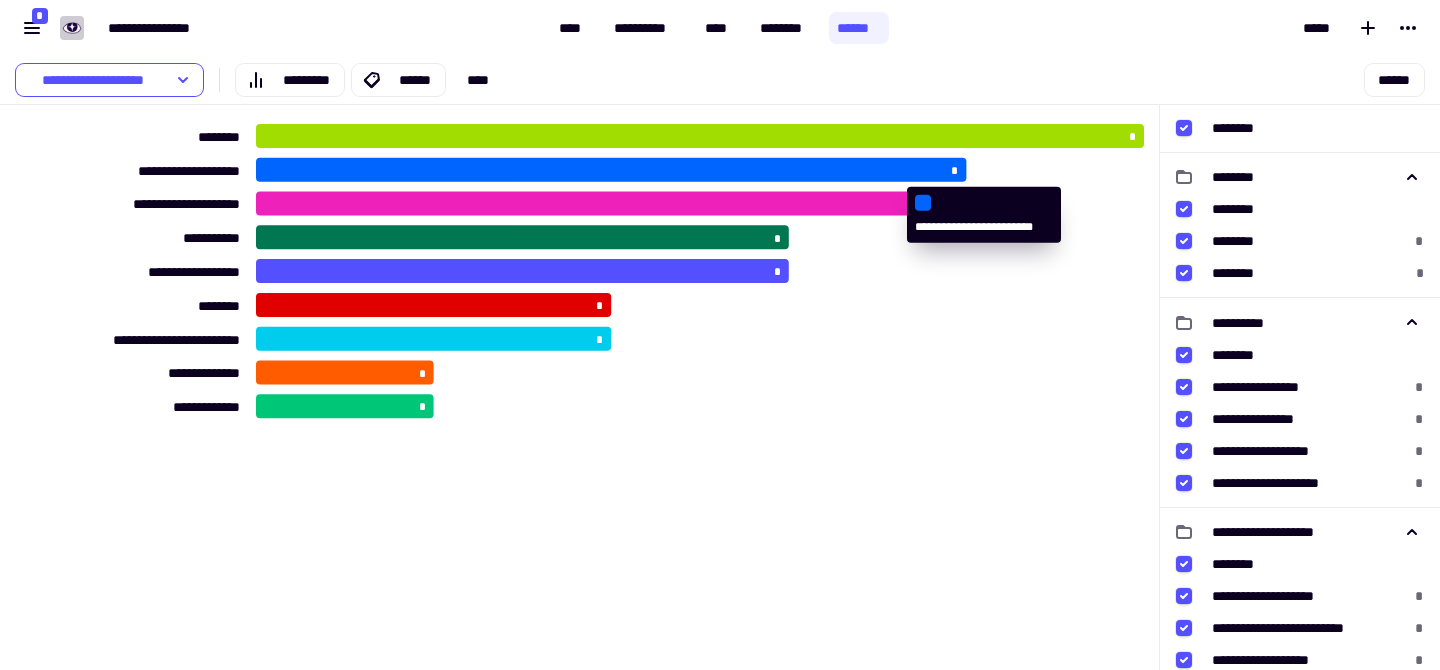 click 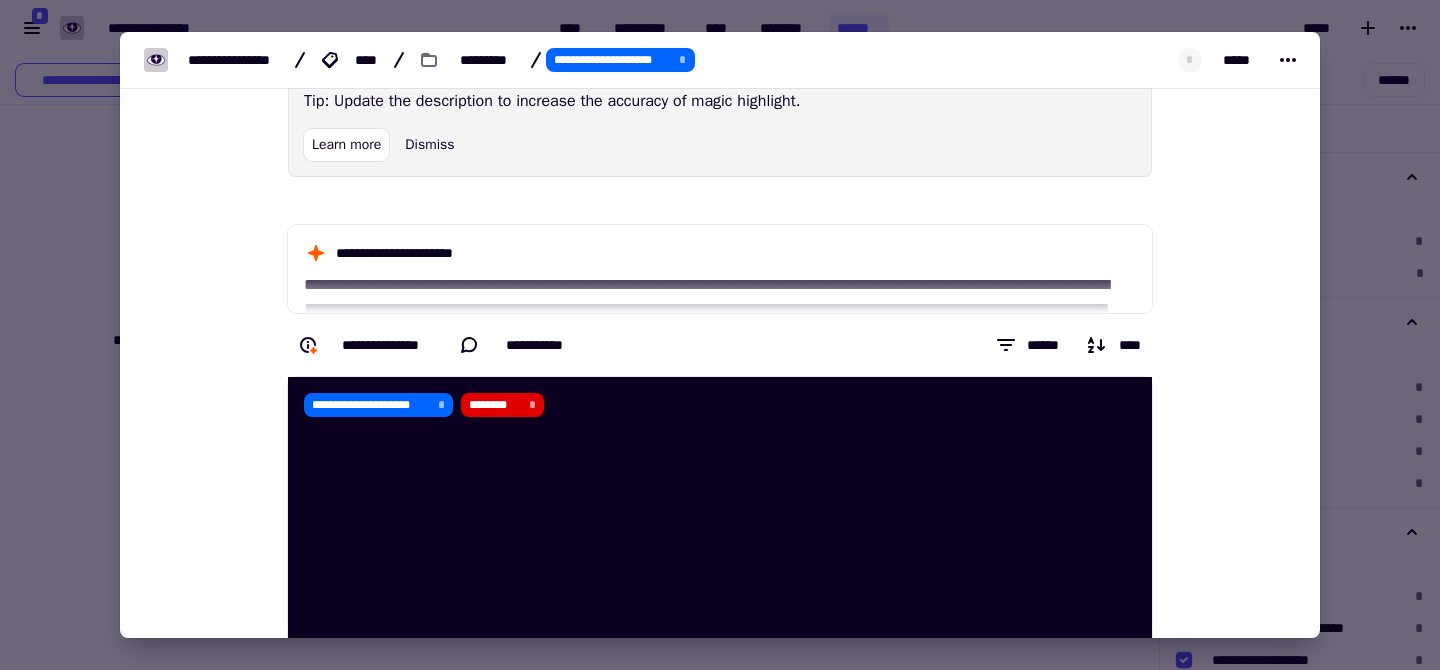 scroll, scrollTop: 0, scrollLeft: 0, axis: both 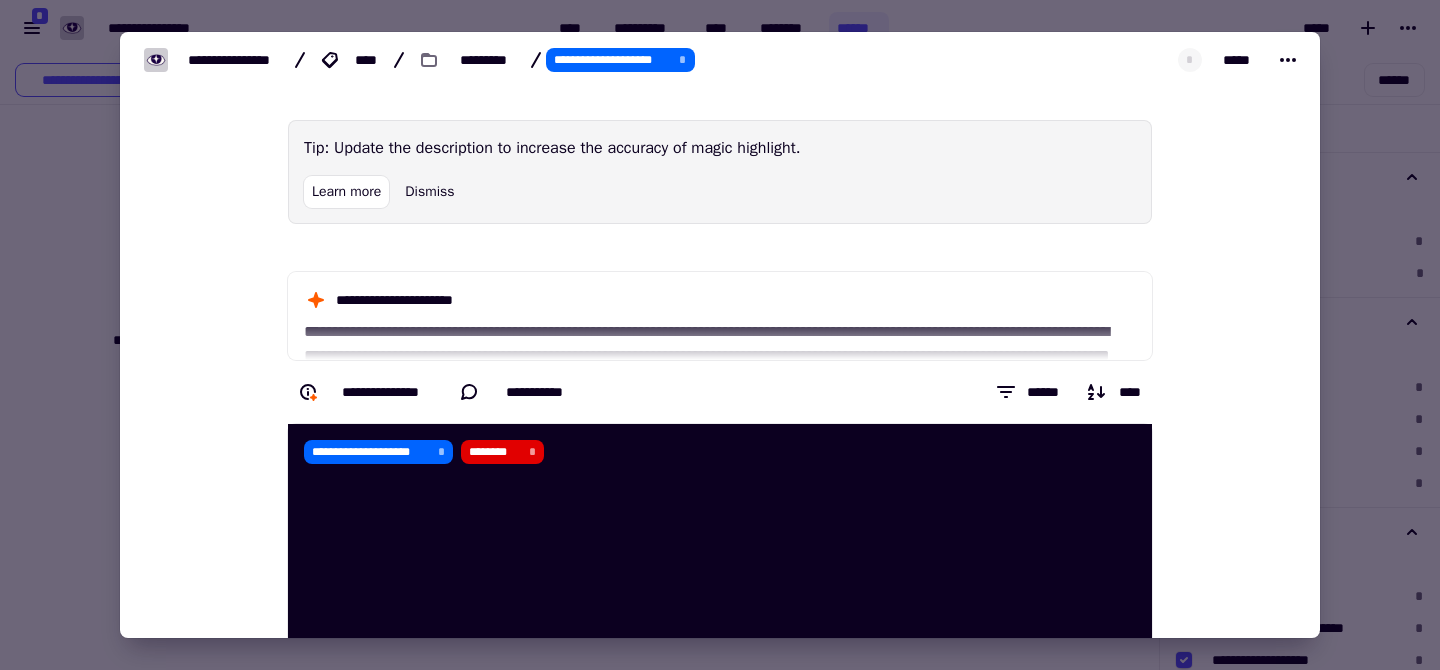 click at bounding box center [720, 335] 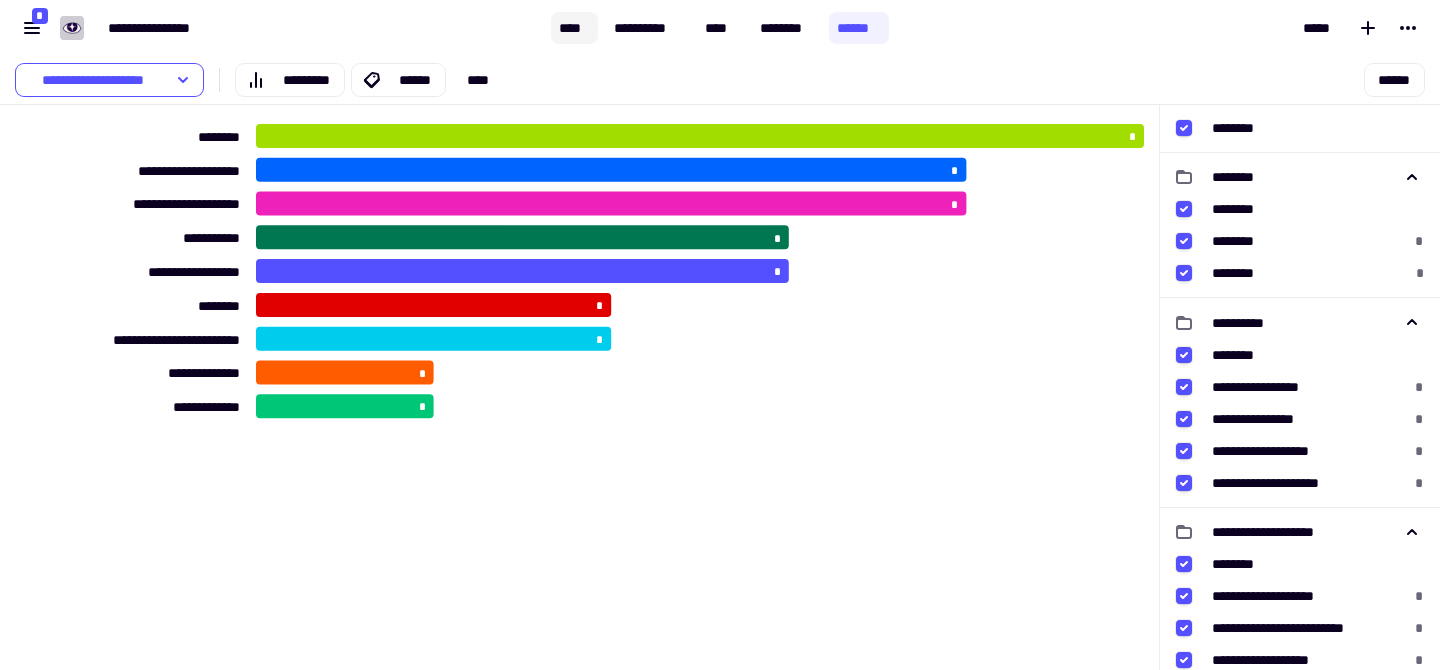 click on "****" 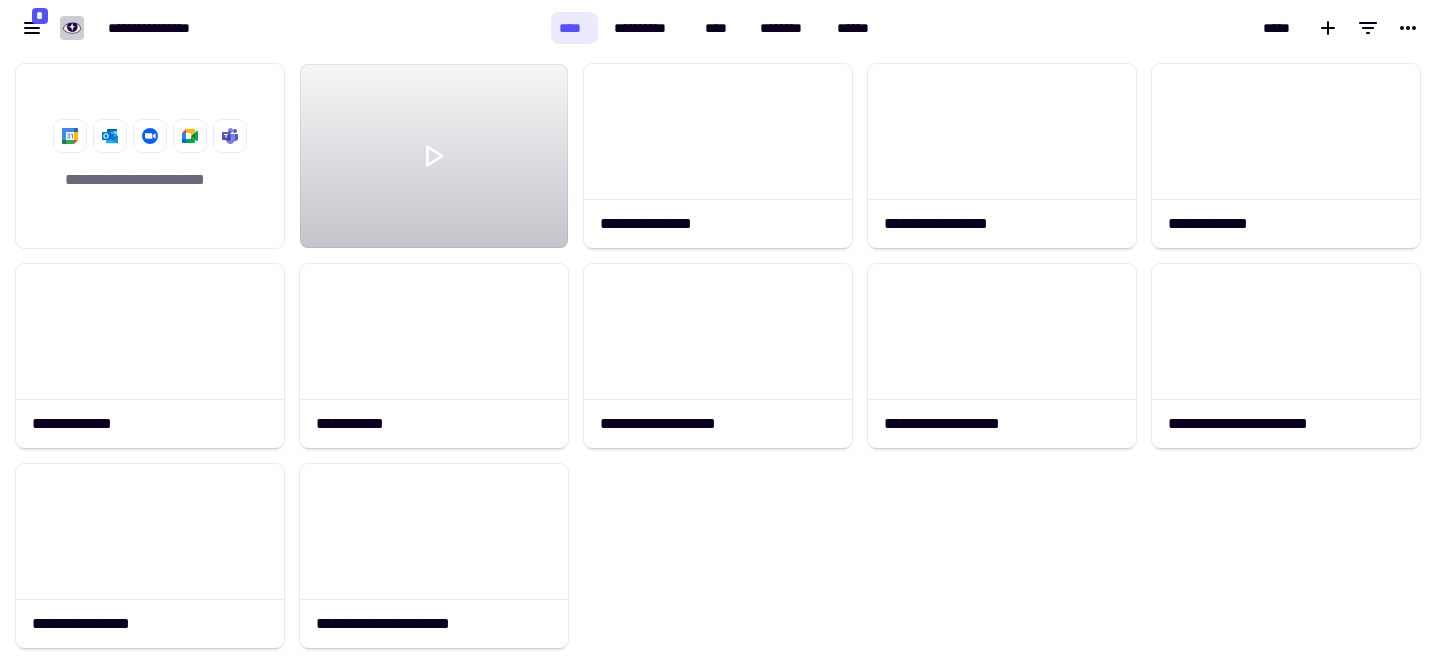 scroll, scrollTop: 1, scrollLeft: 1, axis: both 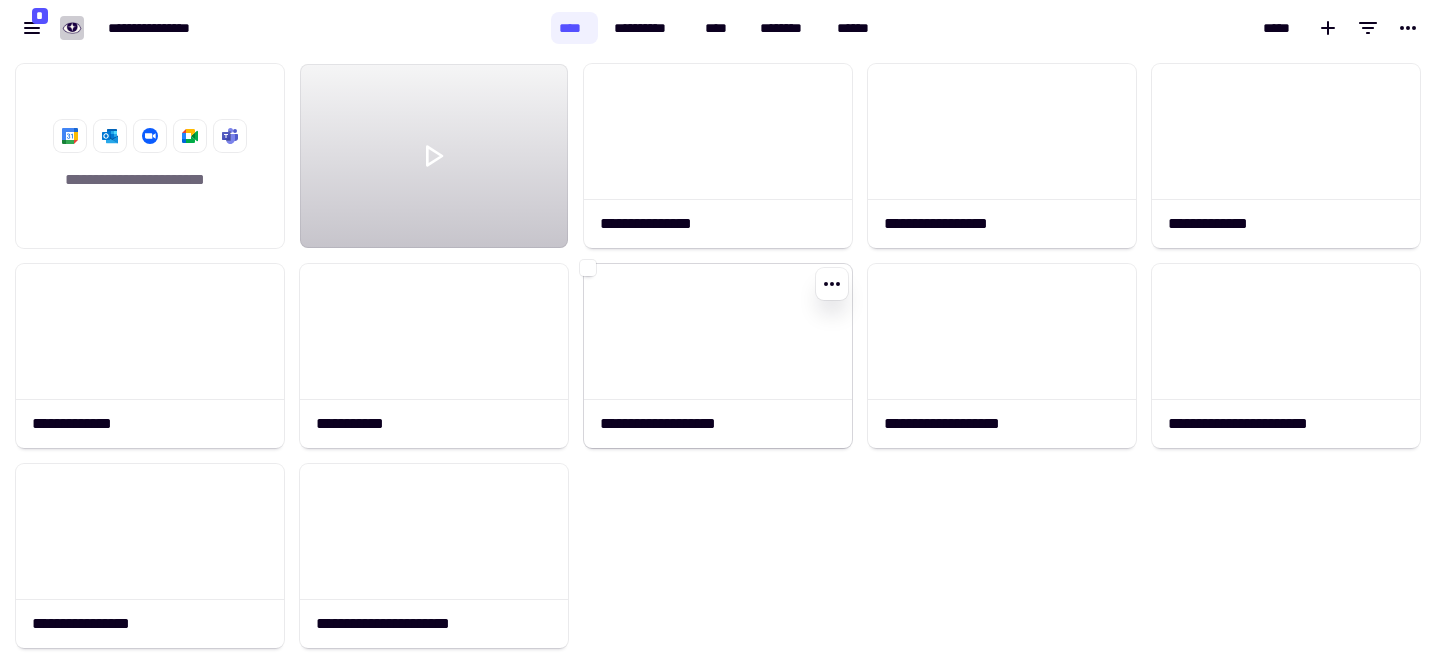 click 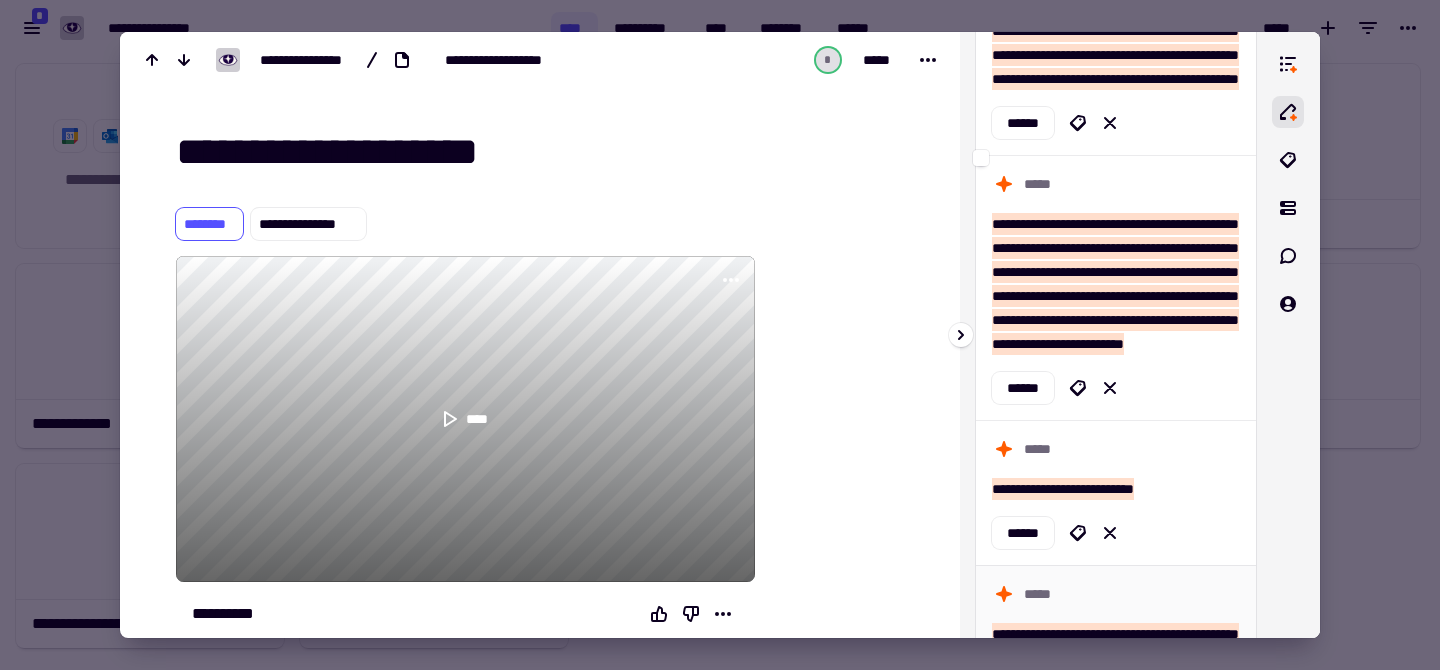 scroll, scrollTop: 0, scrollLeft: 0, axis: both 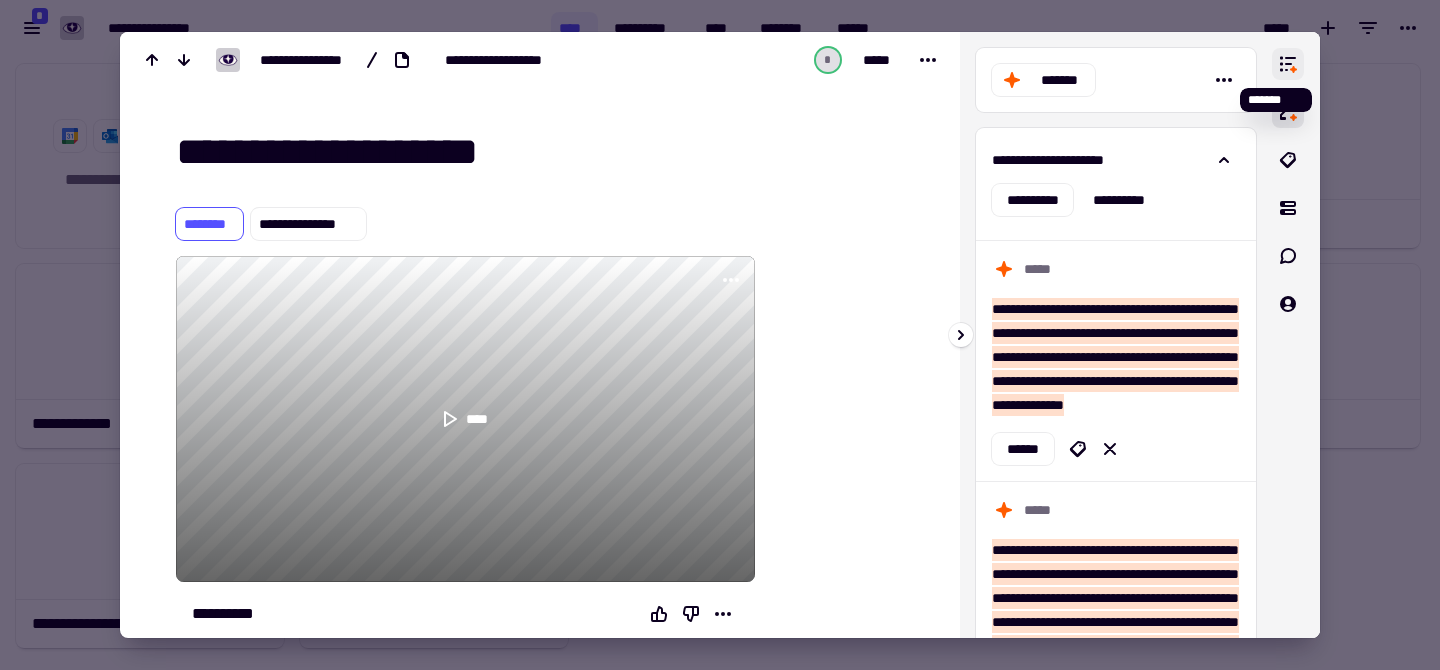 click 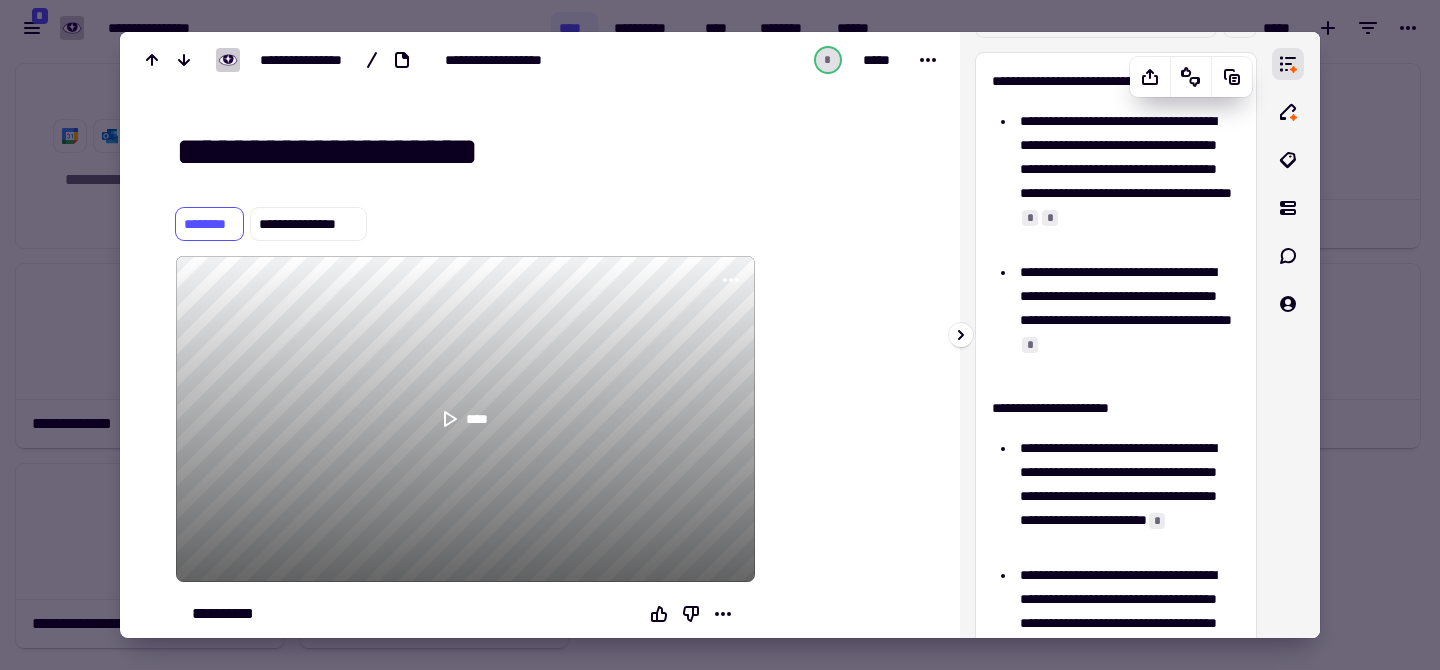 scroll, scrollTop: 0, scrollLeft: 0, axis: both 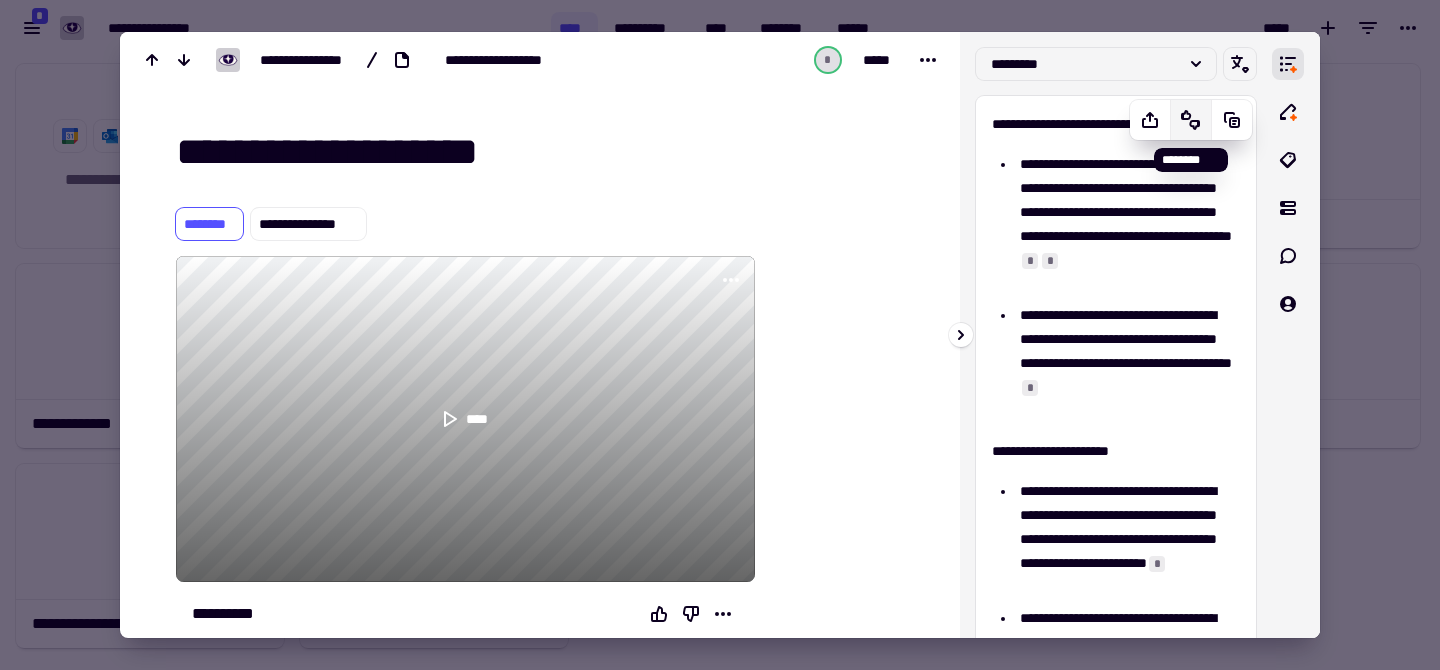 click 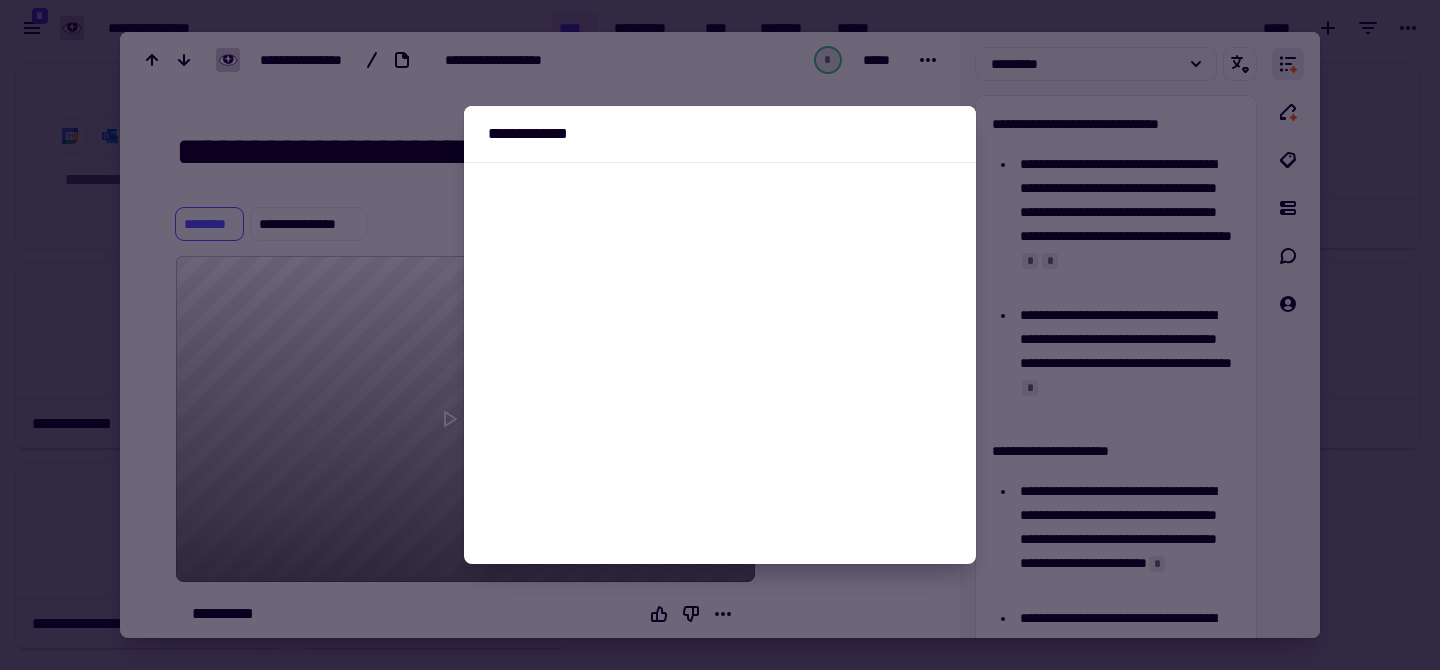 click at bounding box center (720, 335) 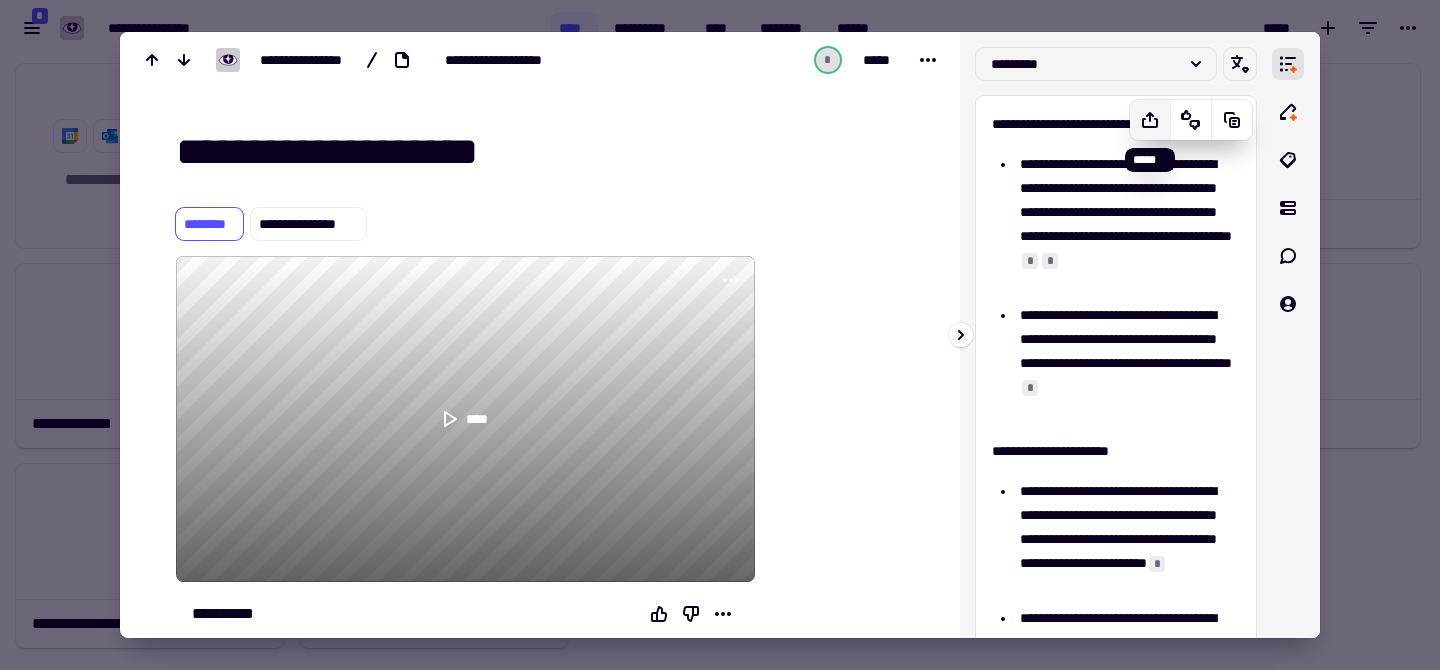click 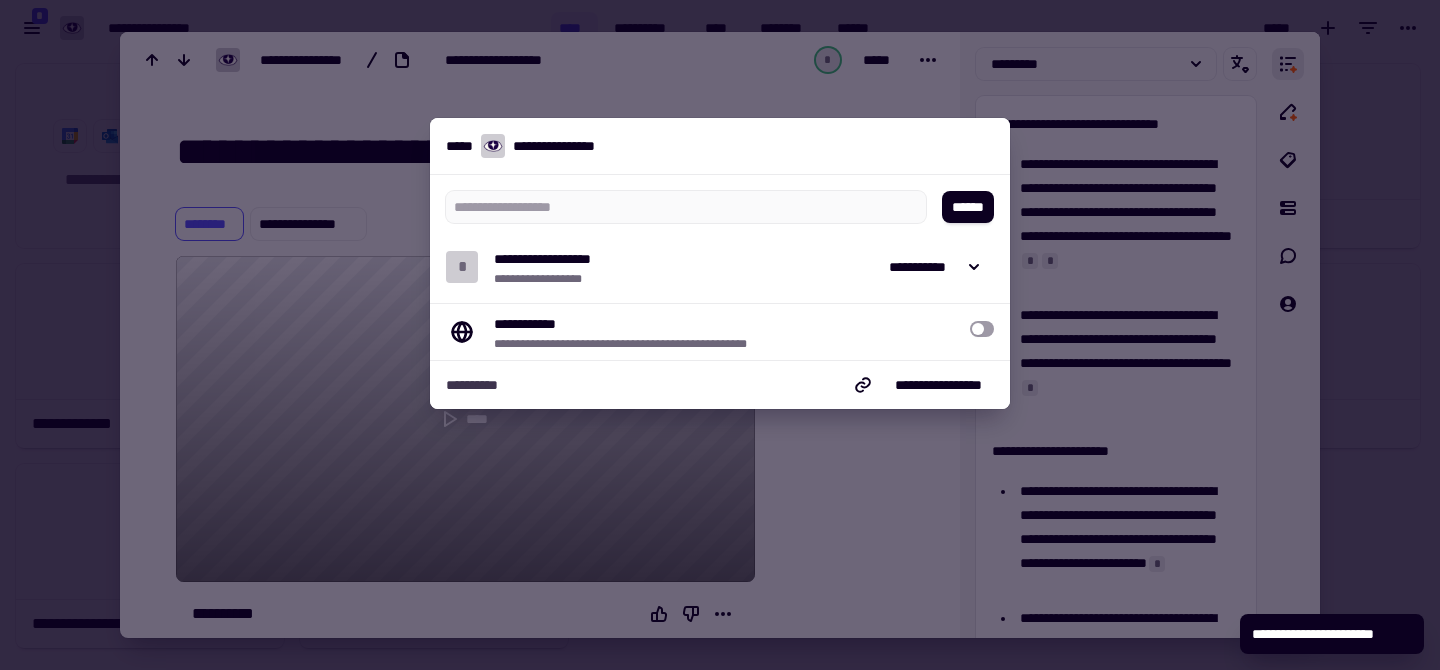 click at bounding box center (720, 335) 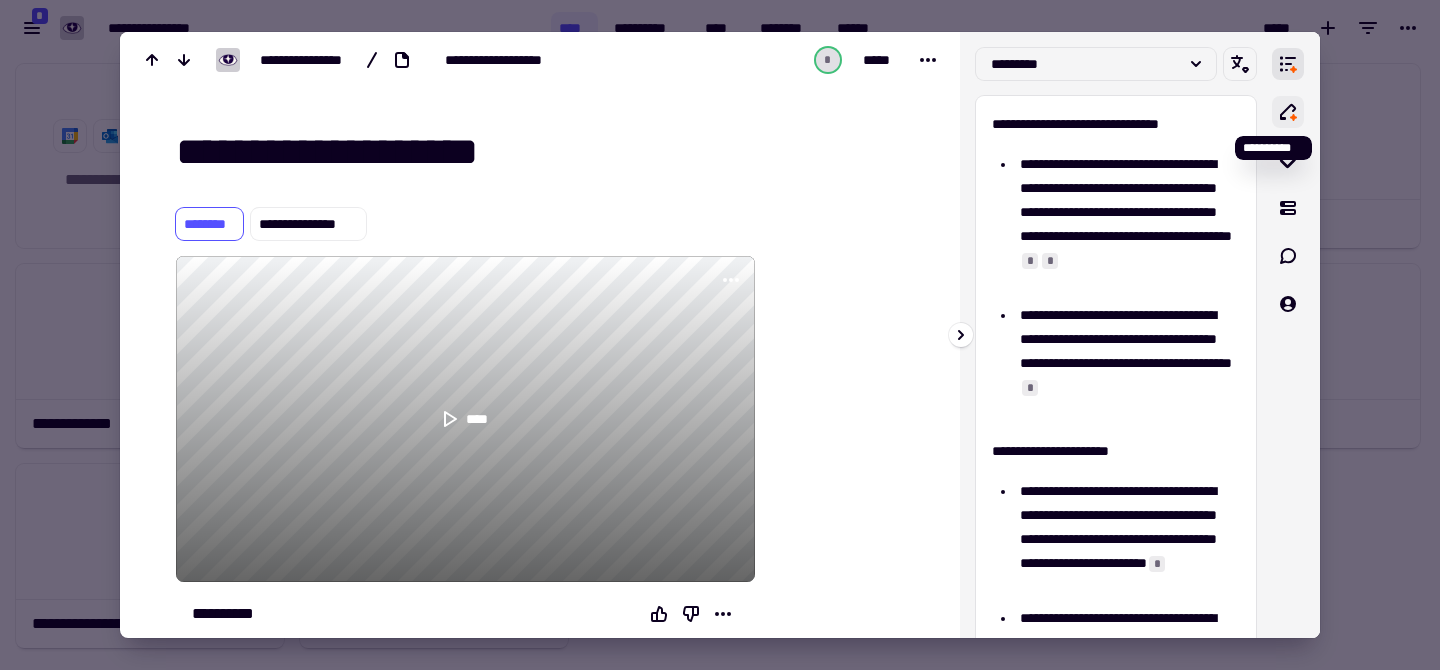 click 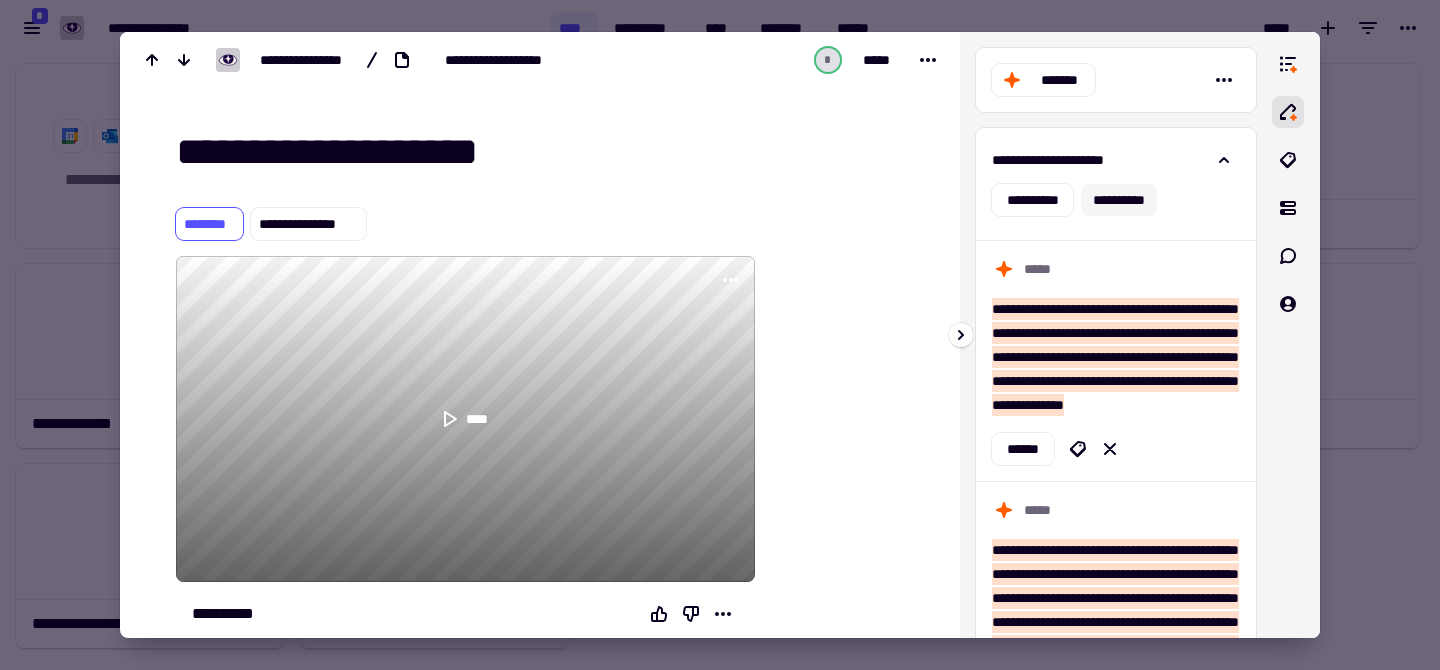 drag, startPoint x: 1163, startPoint y: 198, endPoint x: 1114, endPoint y: 202, distance: 49.162994 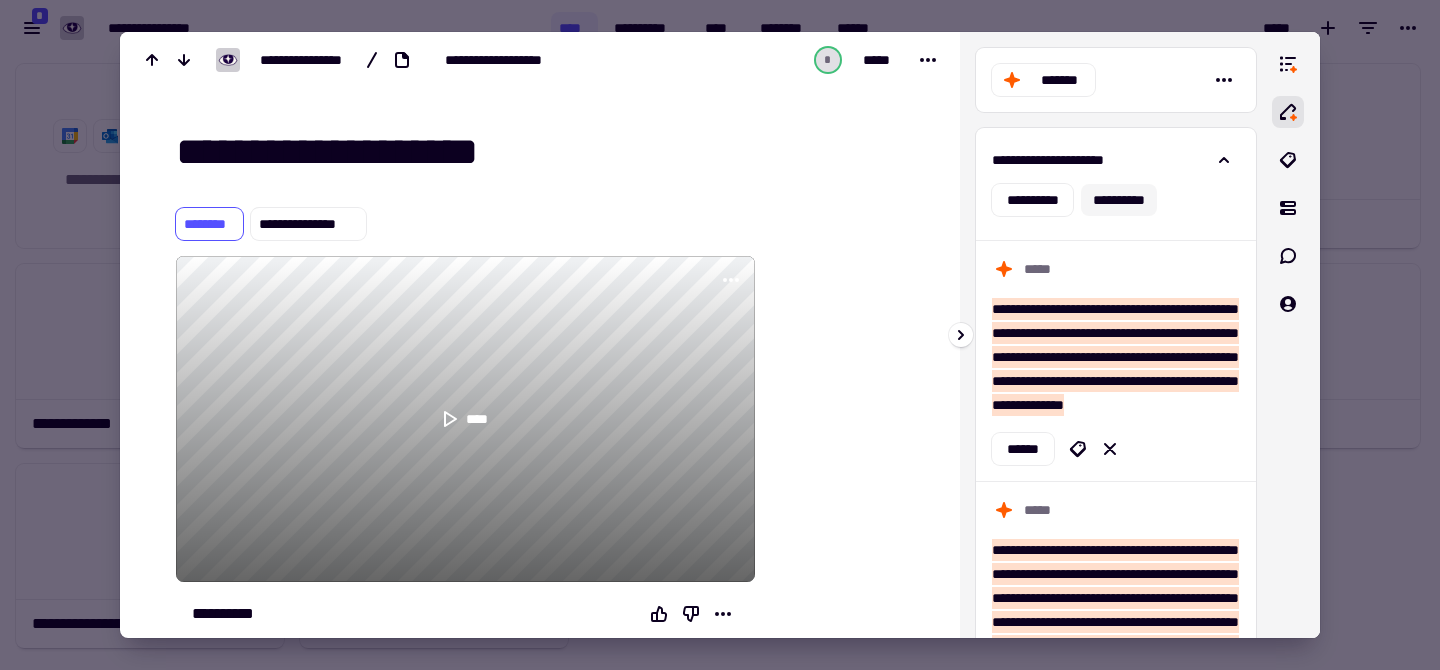 click on "[FIRST] [LAST]" at bounding box center (1116, 200) 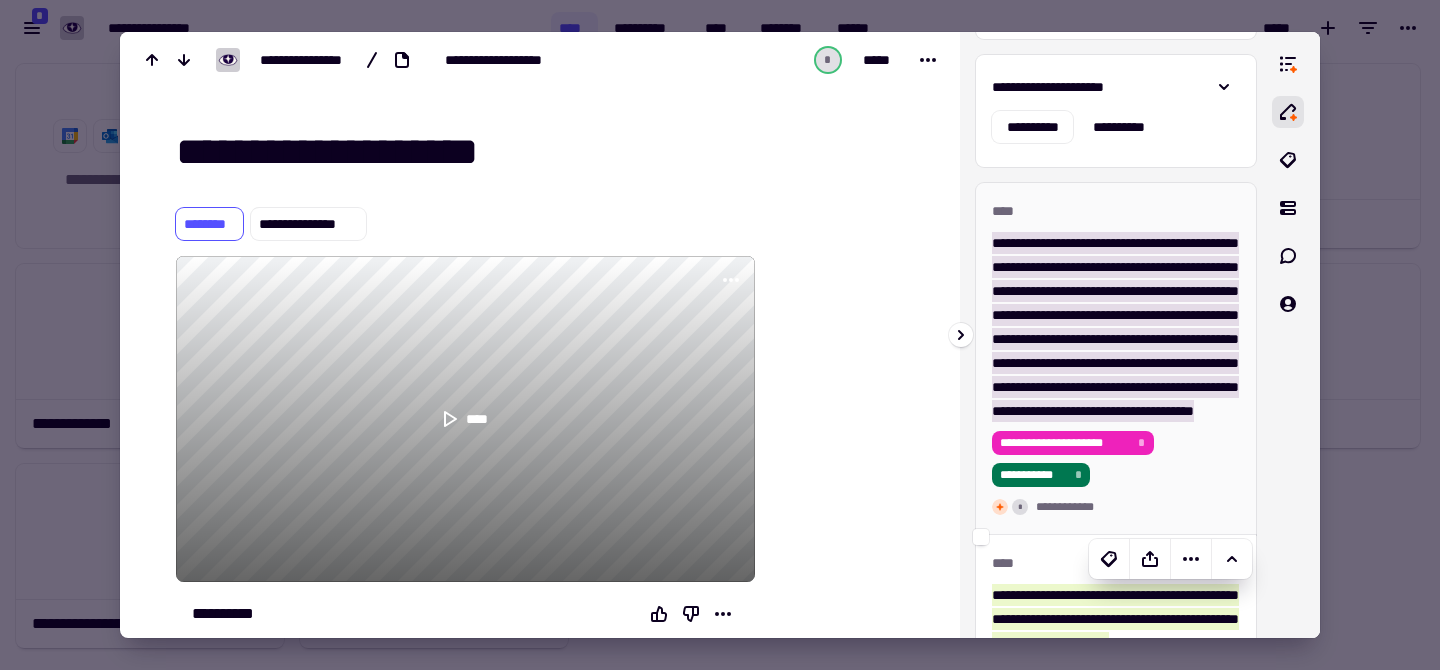 scroll, scrollTop: 0, scrollLeft: 0, axis: both 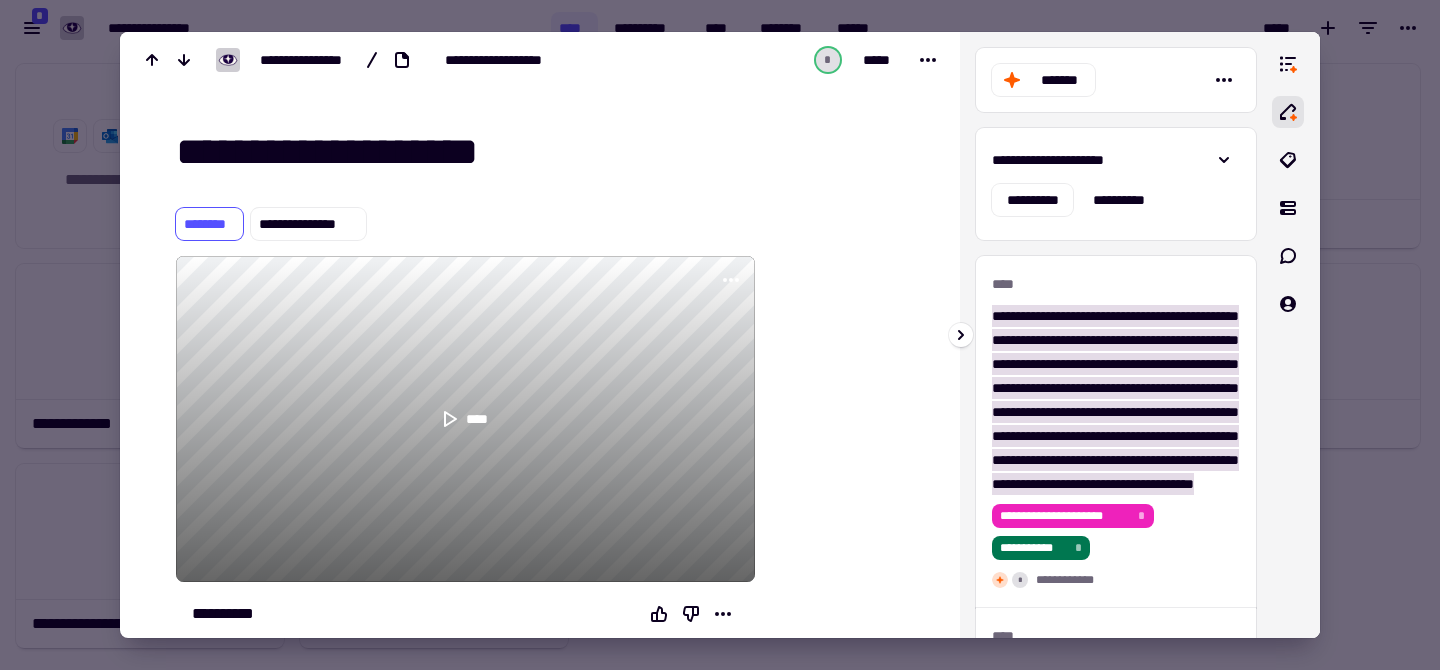click on "[FIRST] [LAST]" at bounding box center [1116, 200] 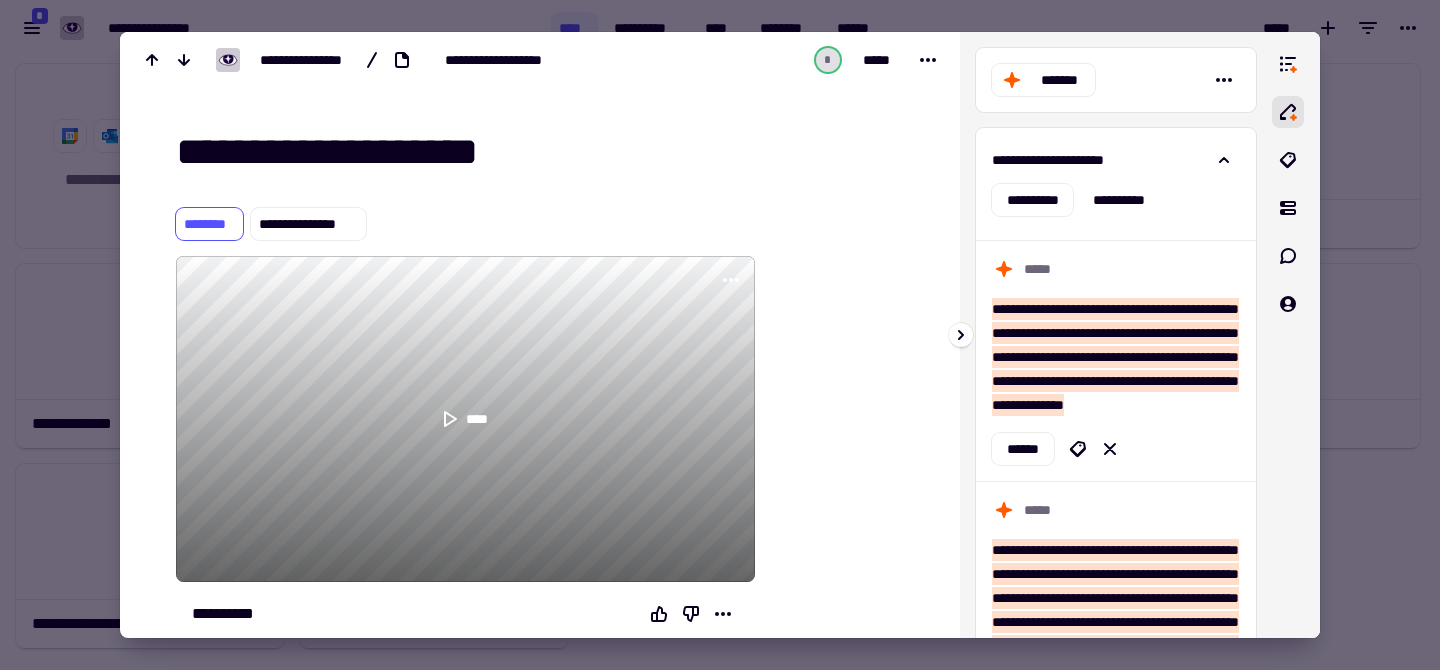 click on "**********" at bounding box center (1116, 180) 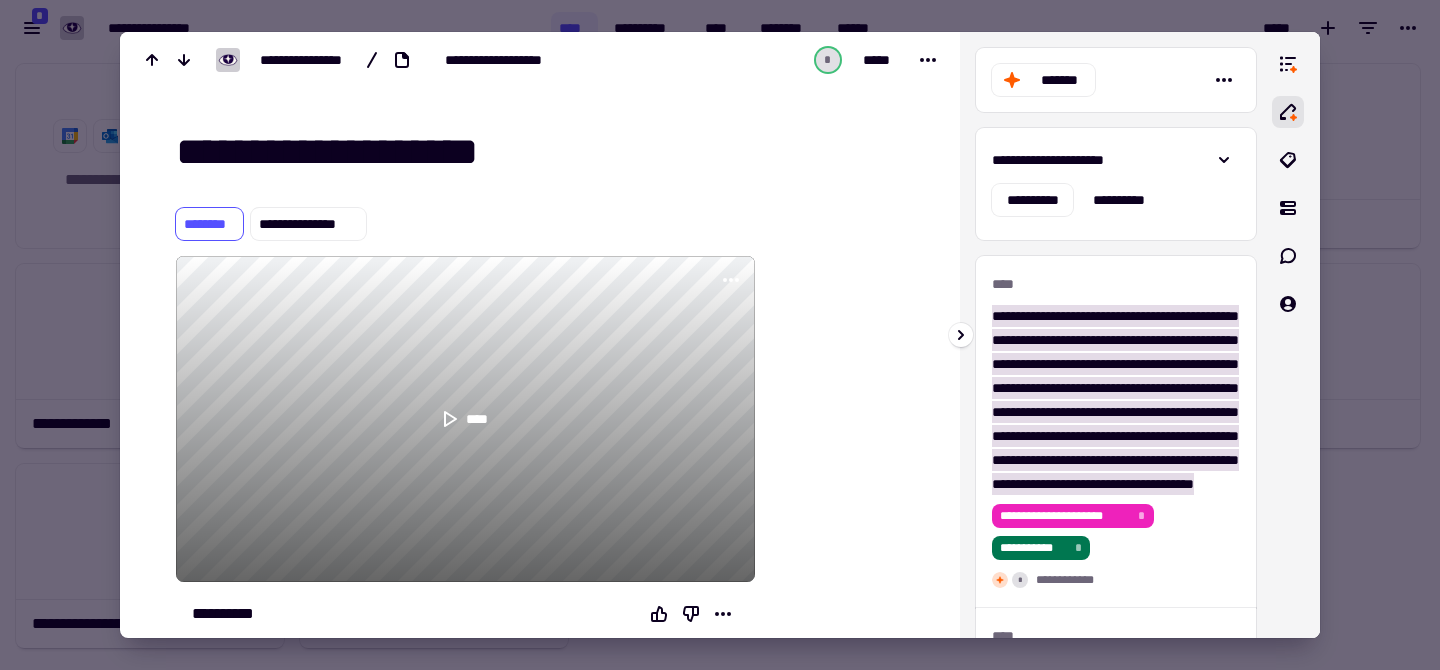 click on "**********" at bounding box center [1116, 180] 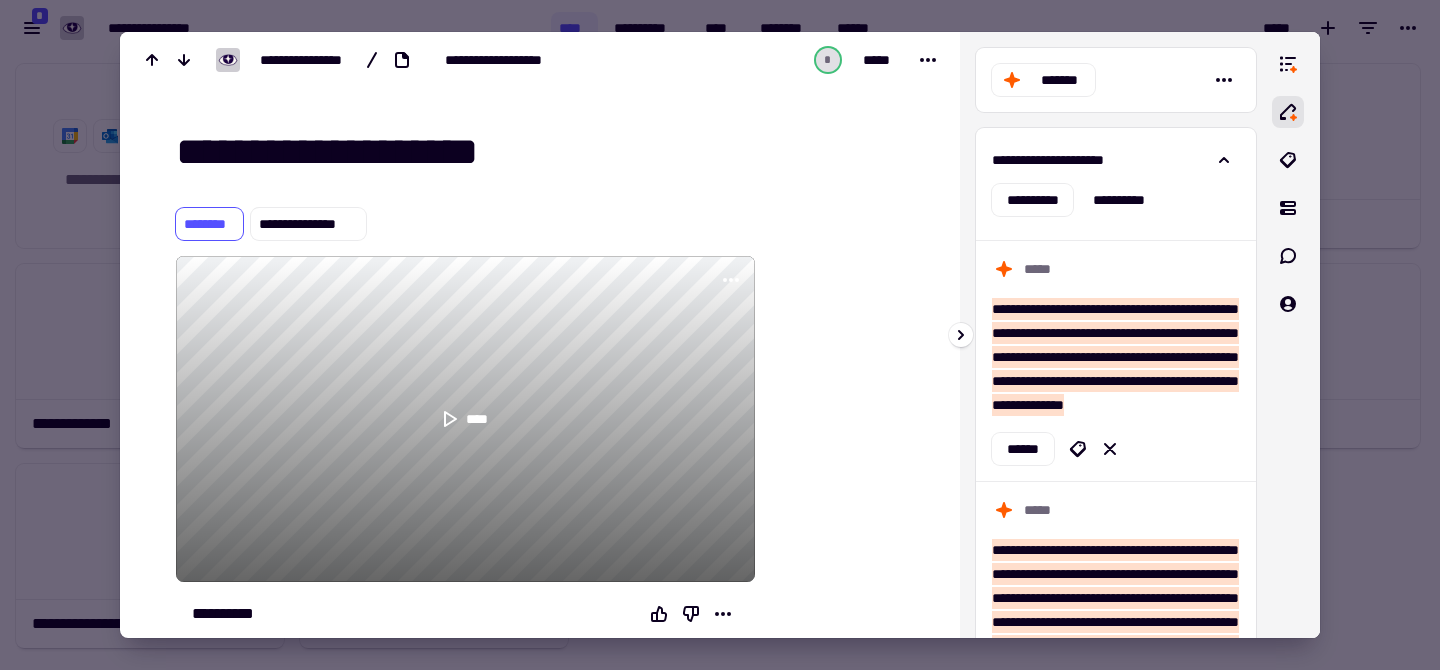 click on "**********" at bounding box center (1116, 180) 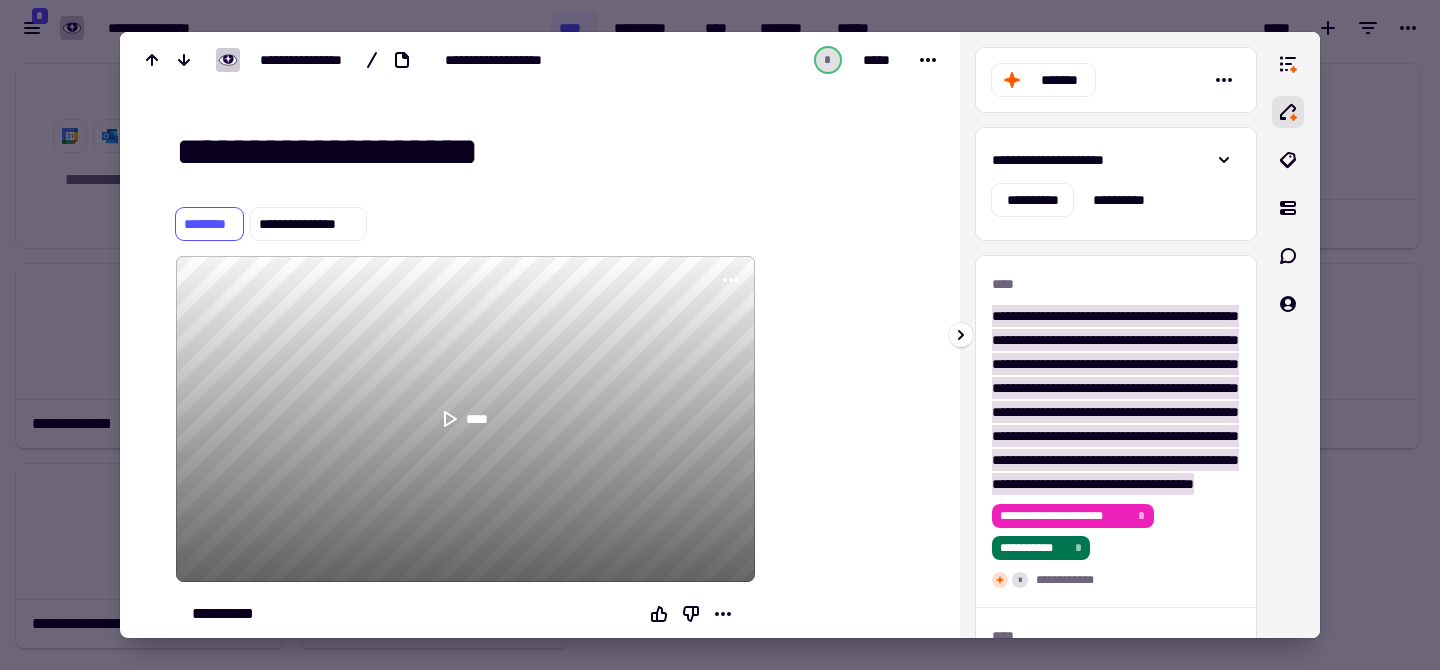 click on "**********" at bounding box center (1116, 180) 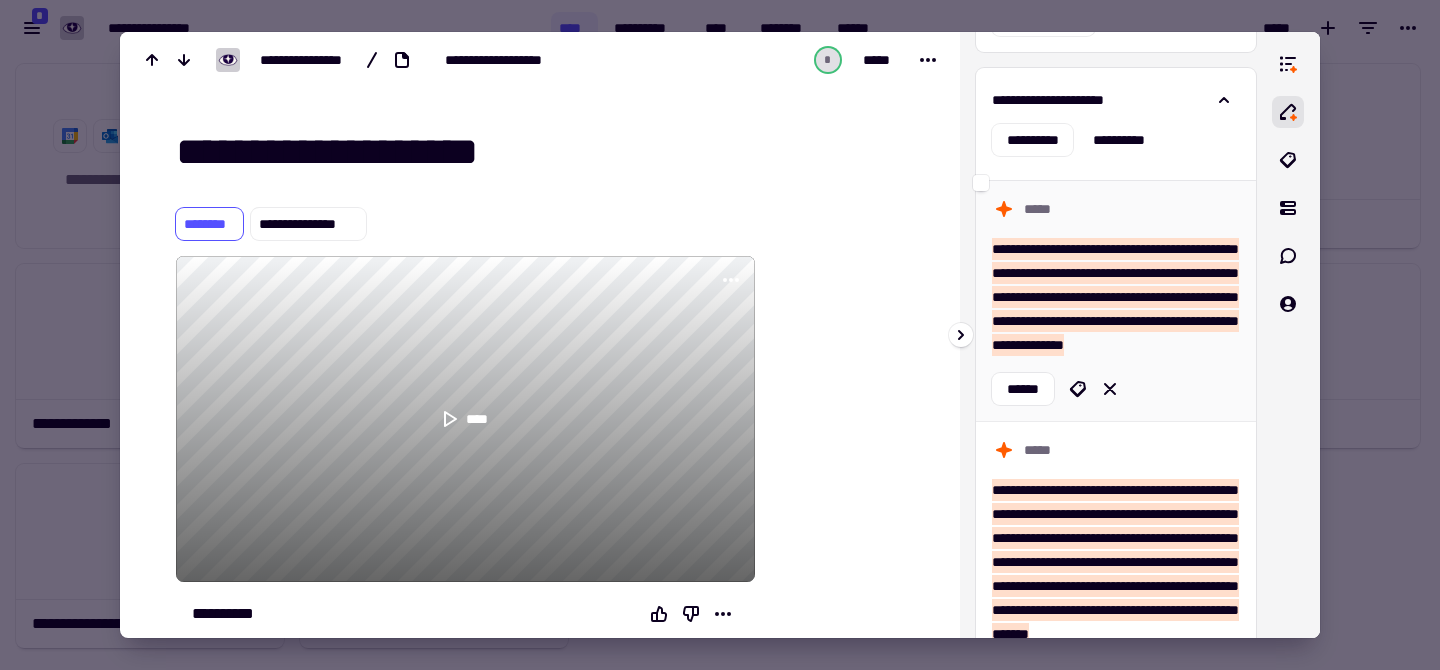 scroll, scrollTop: 54, scrollLeft: 0, axis: vertical 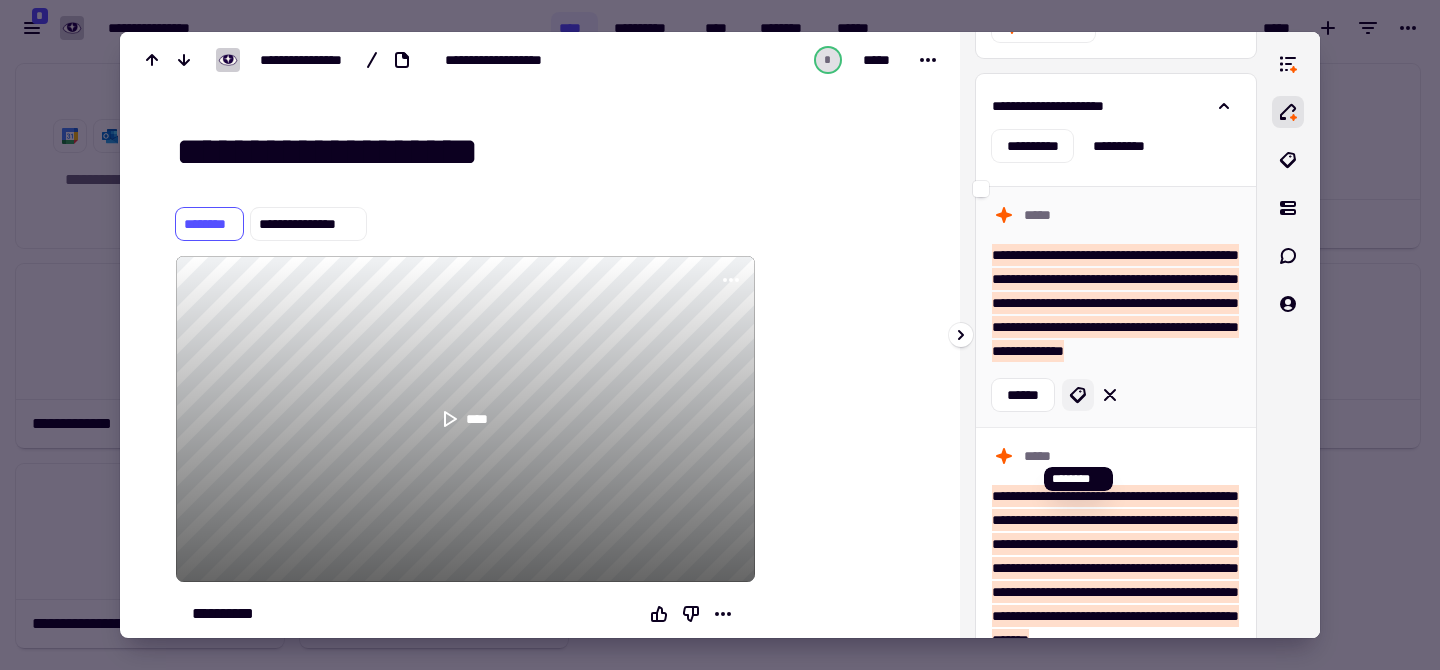 click 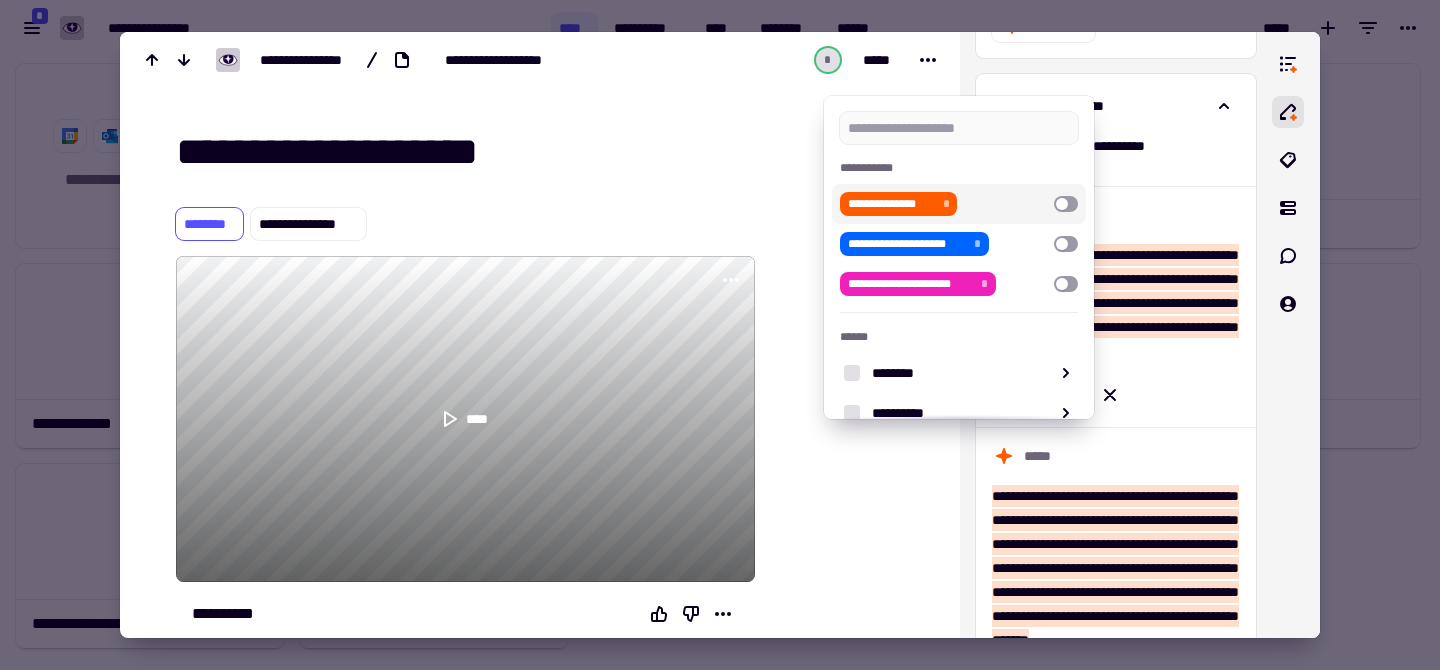 click at bounding box center (720, 335) 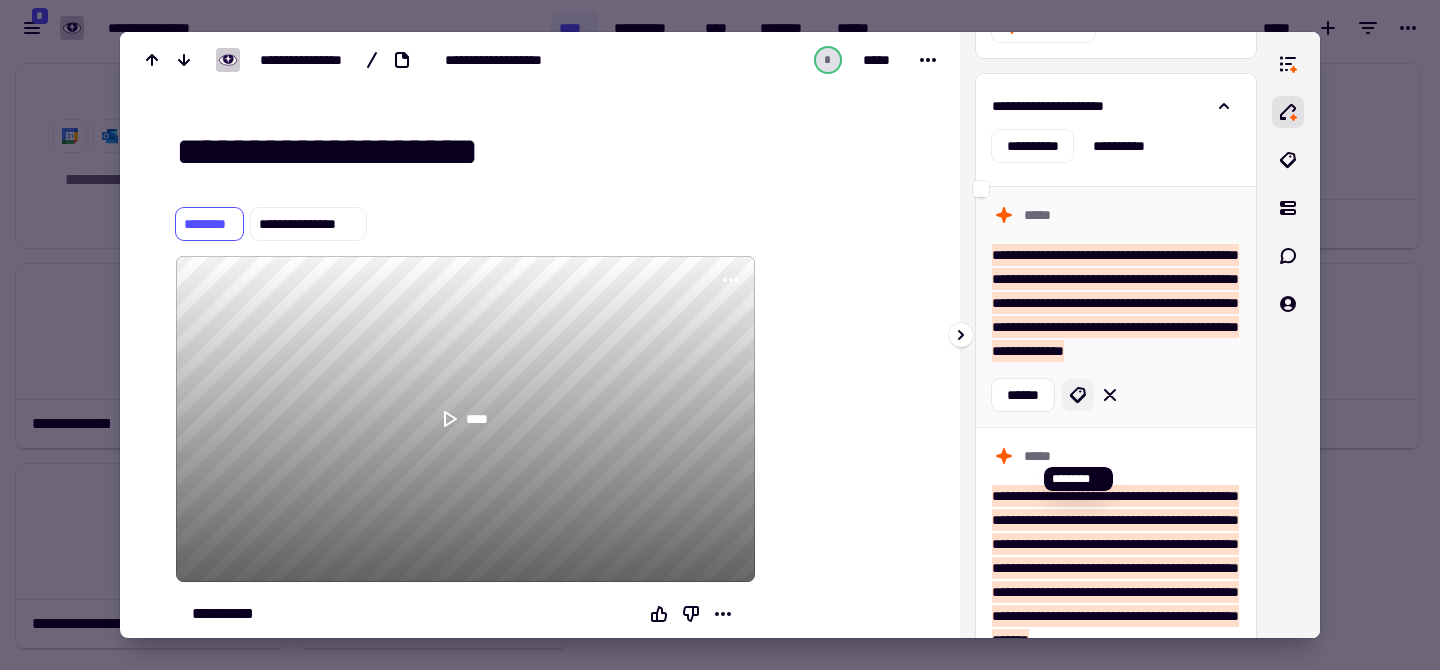 click 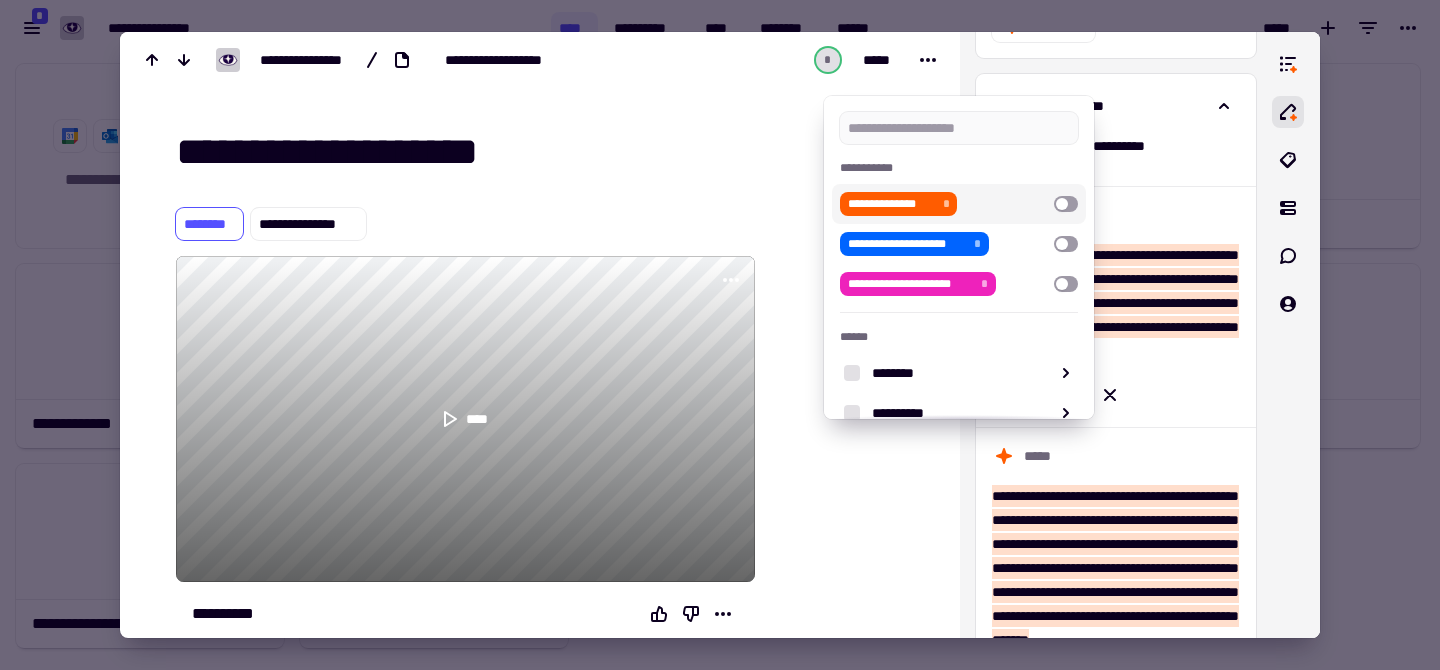 click on "**********" at bounding box center (891, 204) 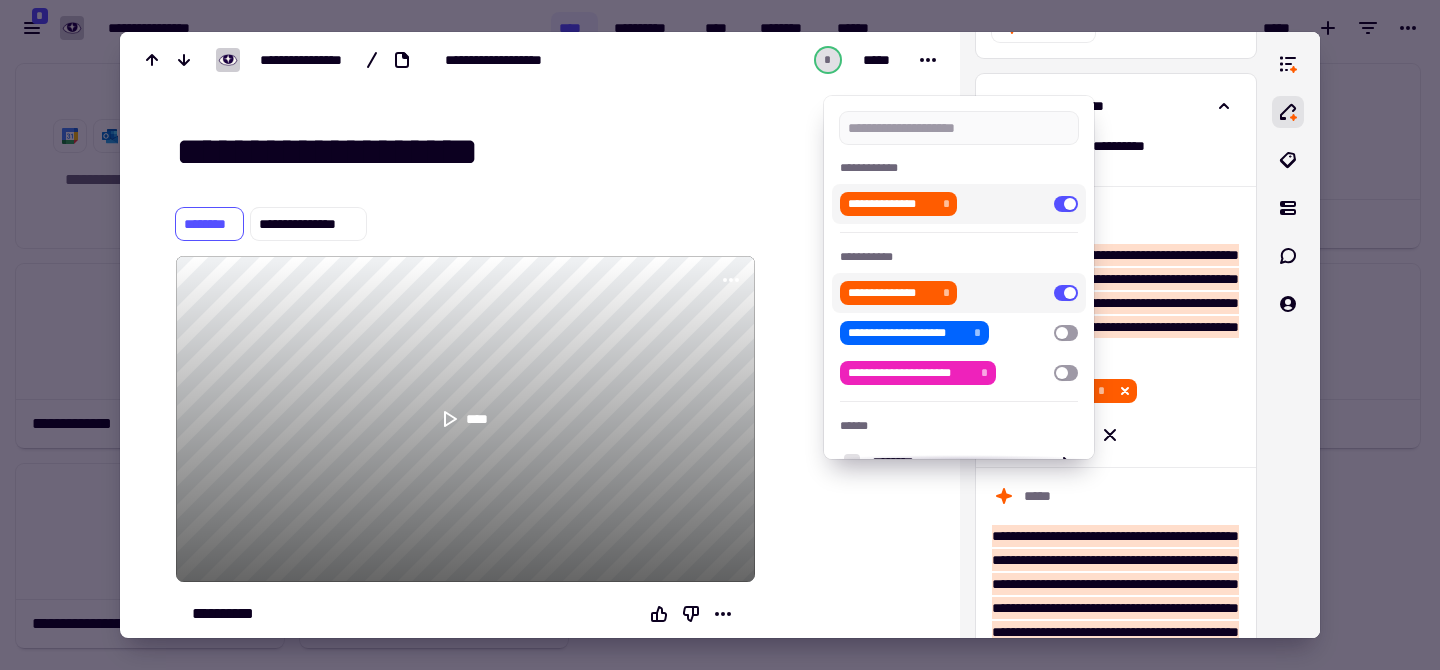 click at bounding box center [720, 335] 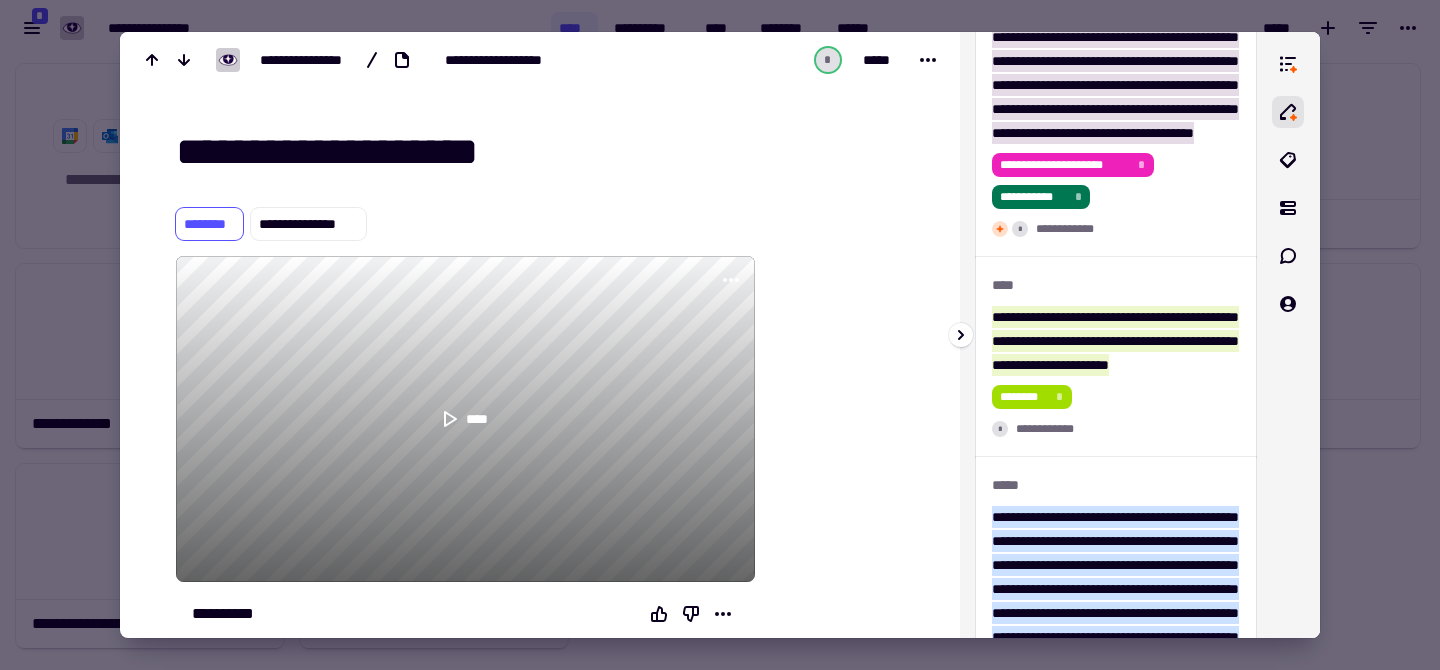 scroll, scrollTop: 2038, scrollLeft: 0, axis: vertical 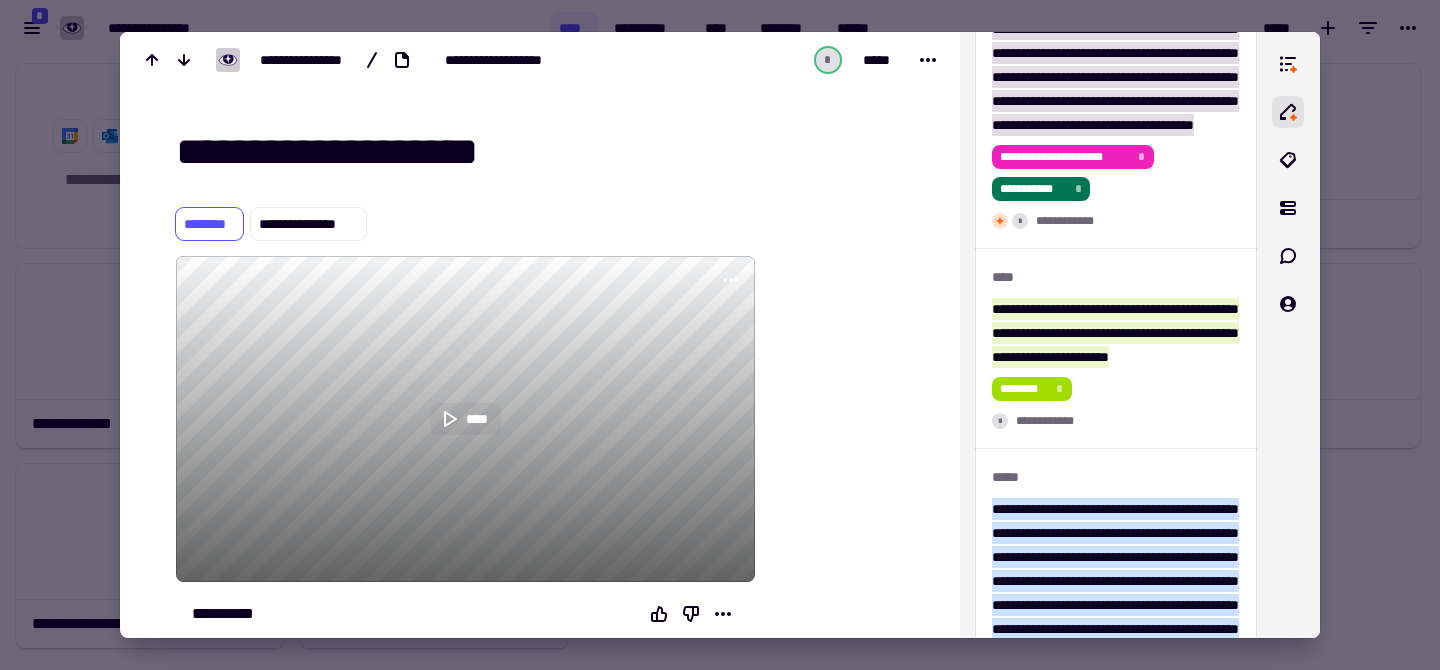 click 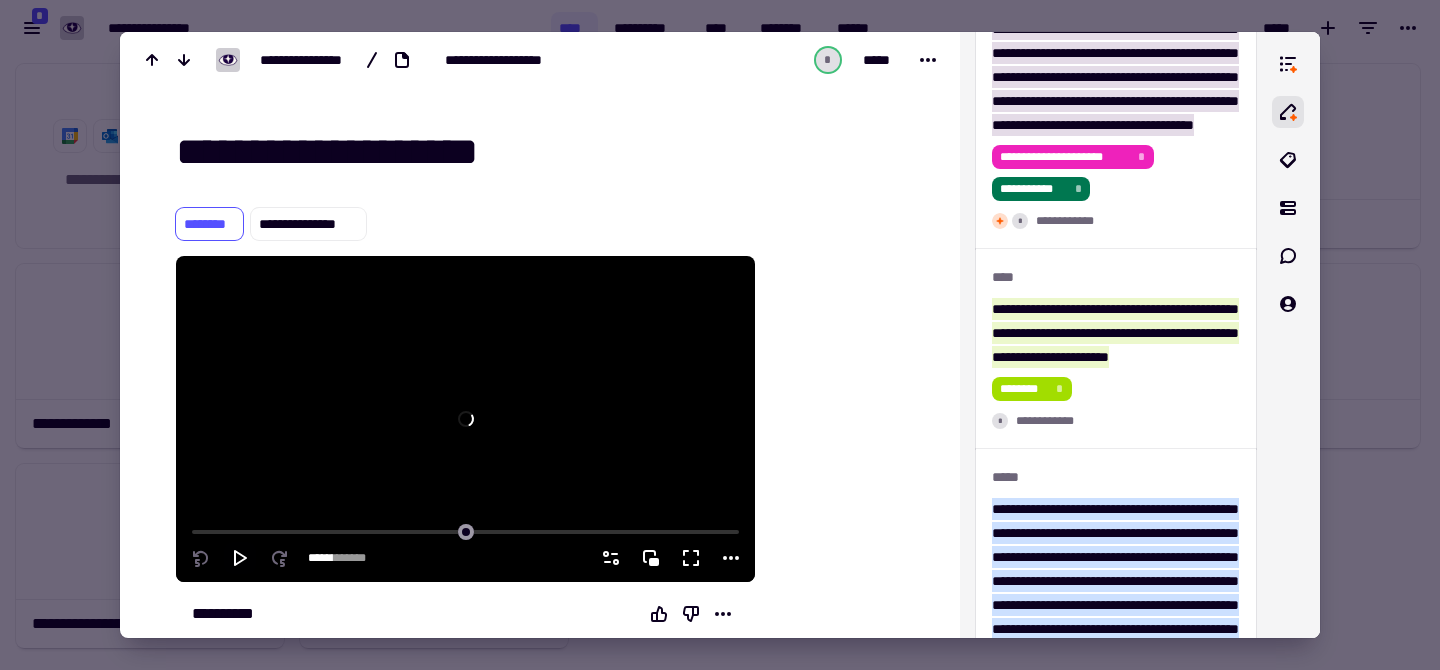 click 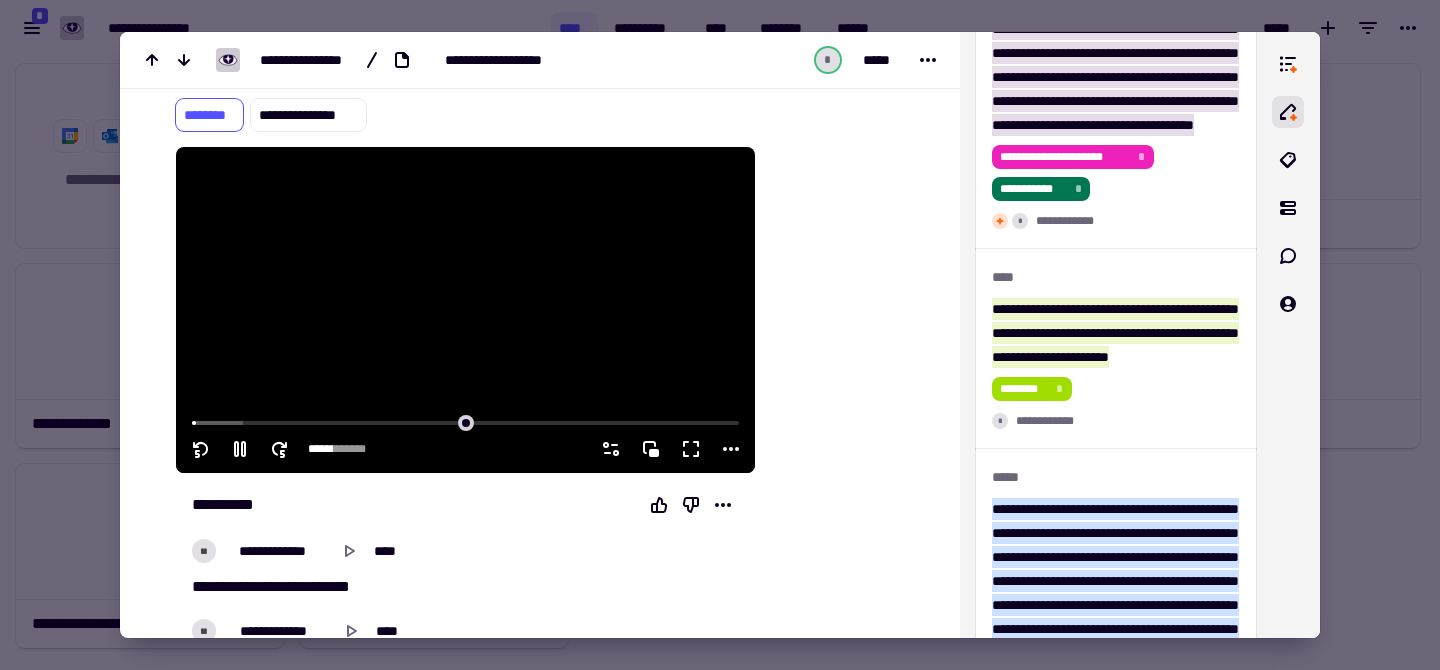 scroll, scrollTop: 117, scrollLeft: 0, axis: vertical 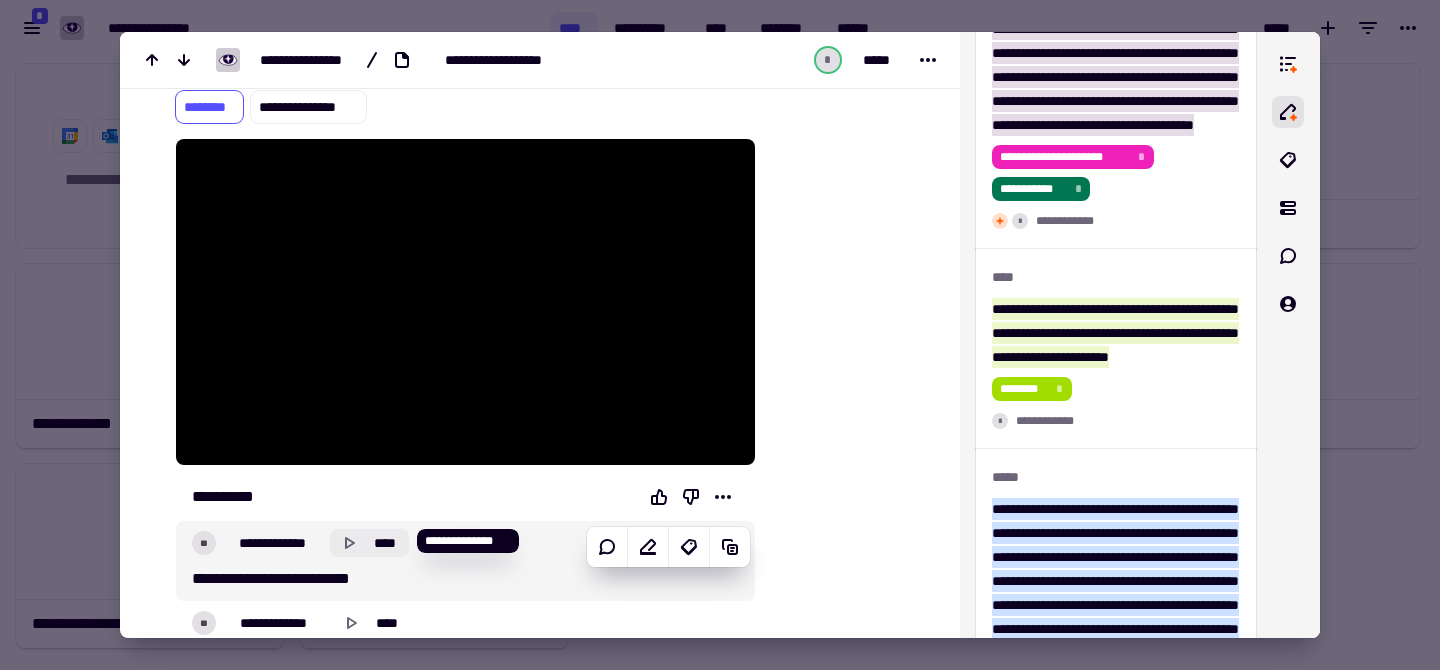 click 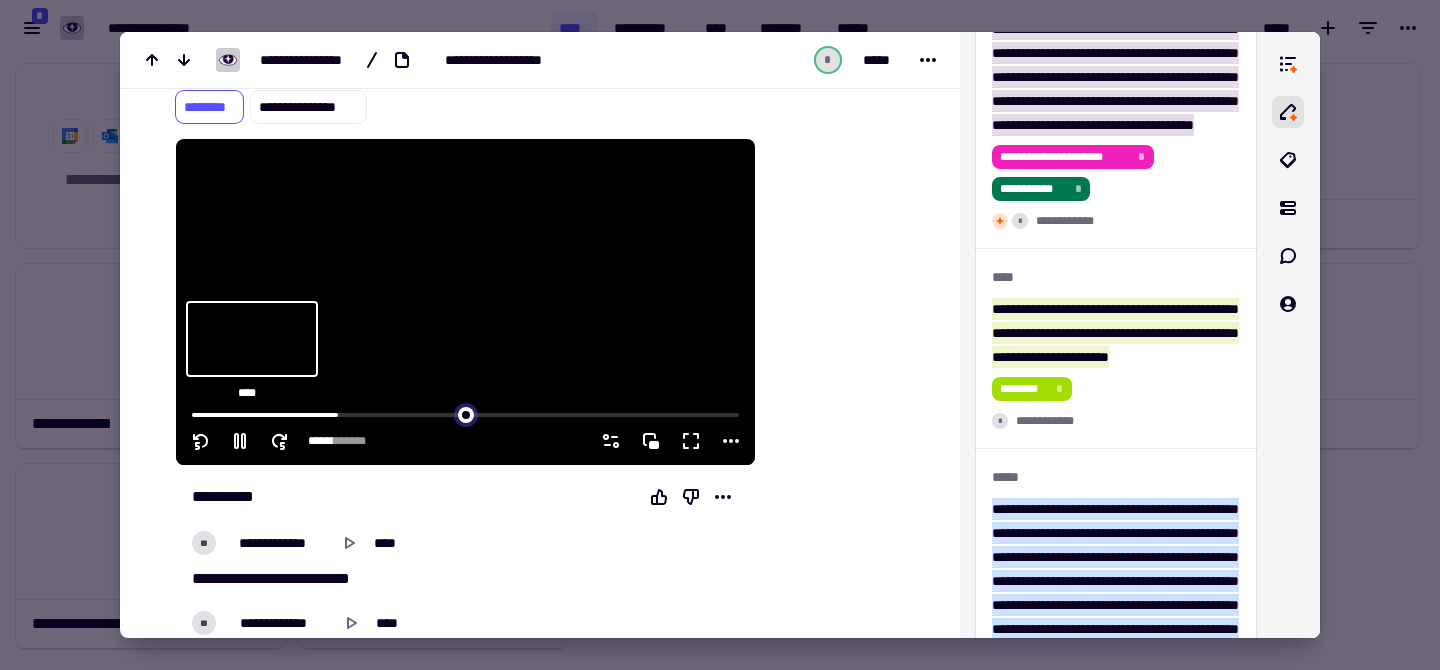 click at bounding box center (465, 413) 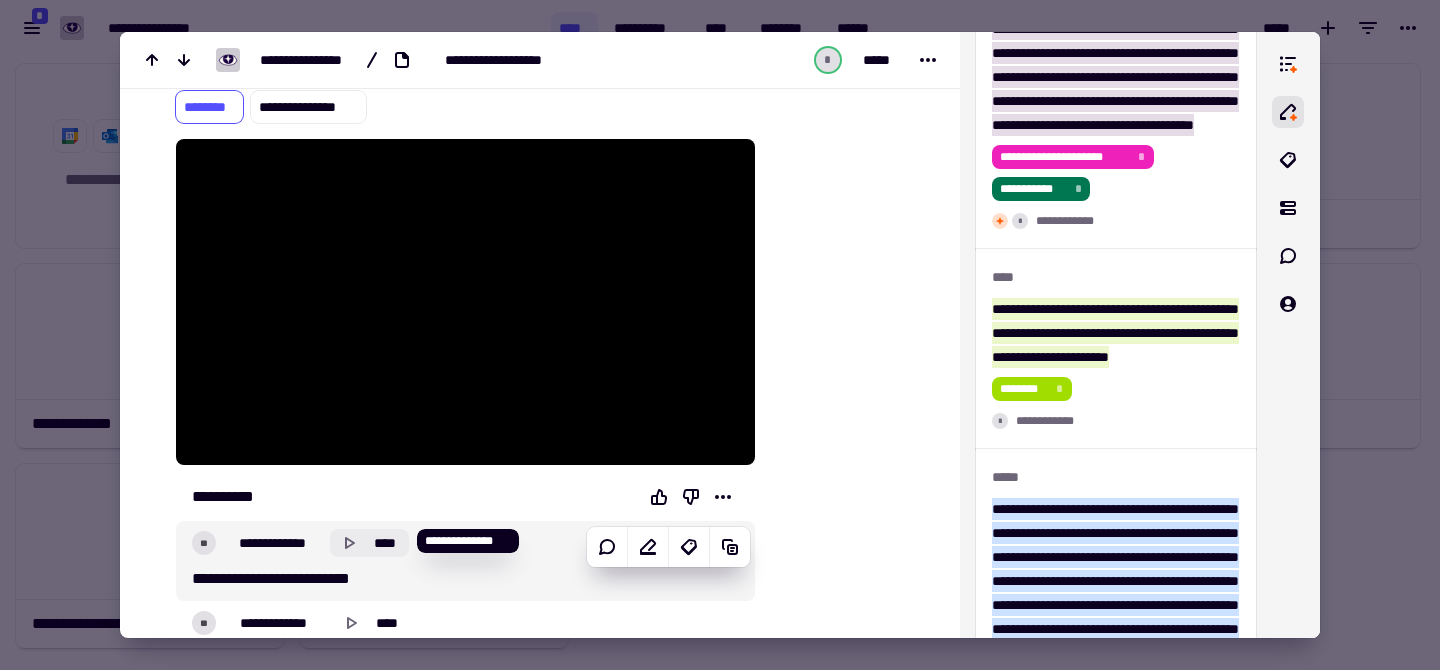 click 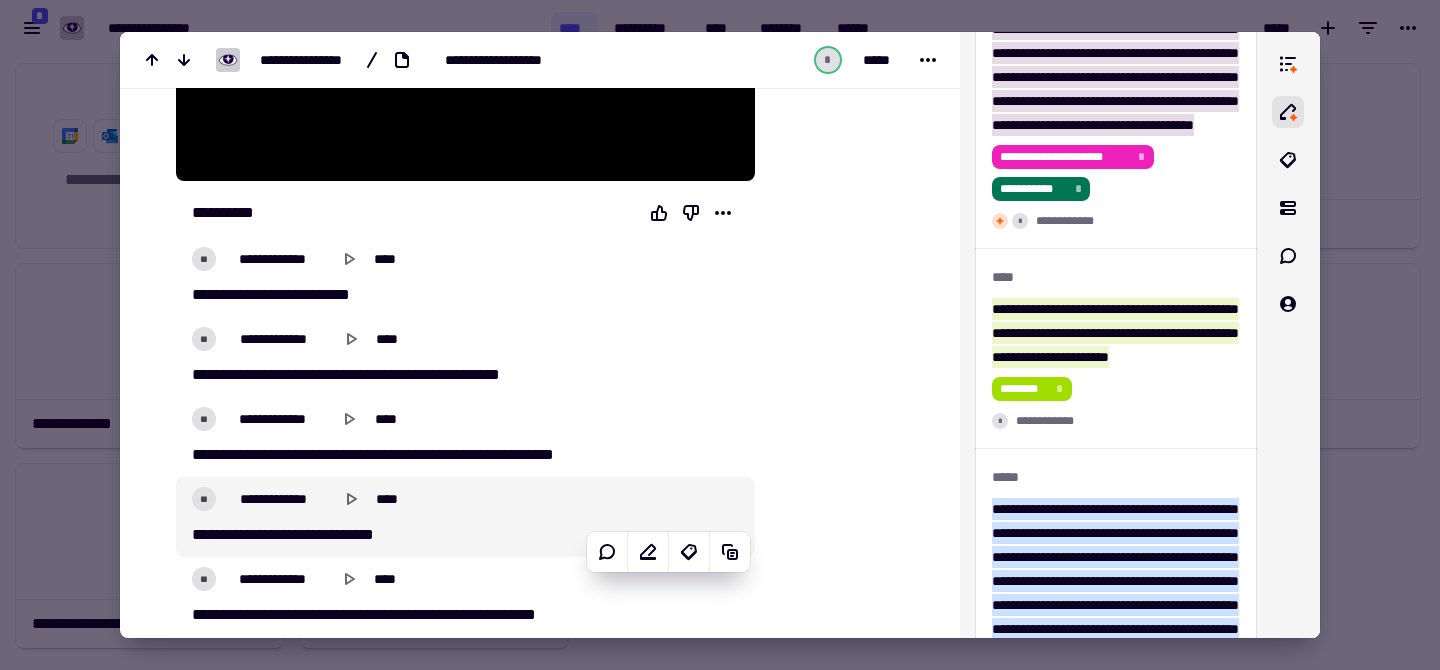 type on "******" 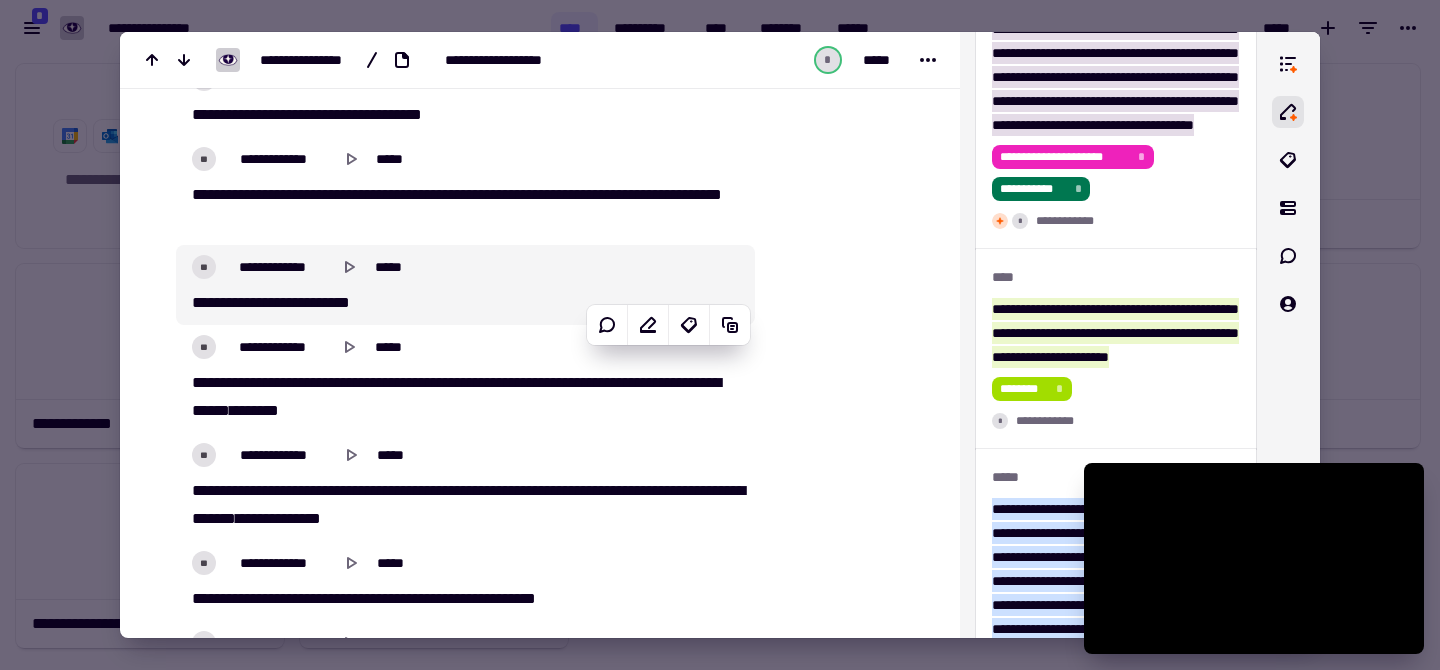 scroll, scrollTop: 6154, scrollLeft: 0, axis: vertical 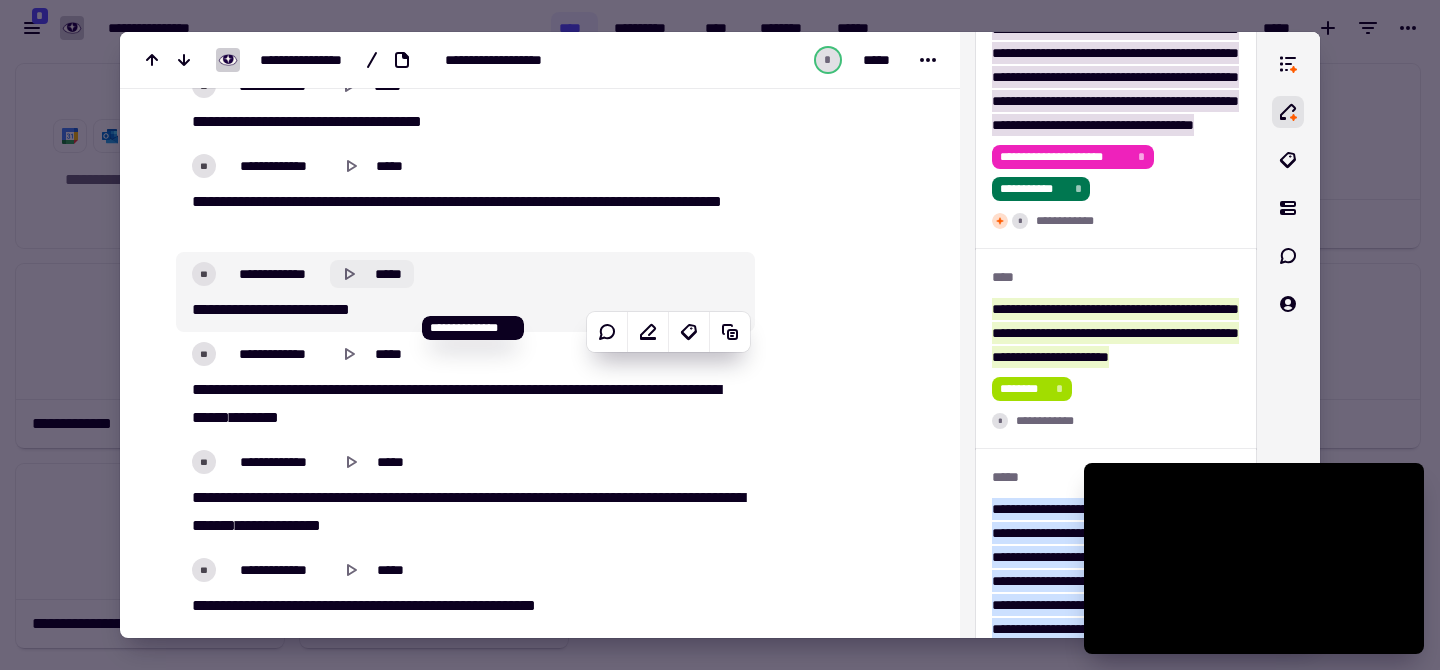 click 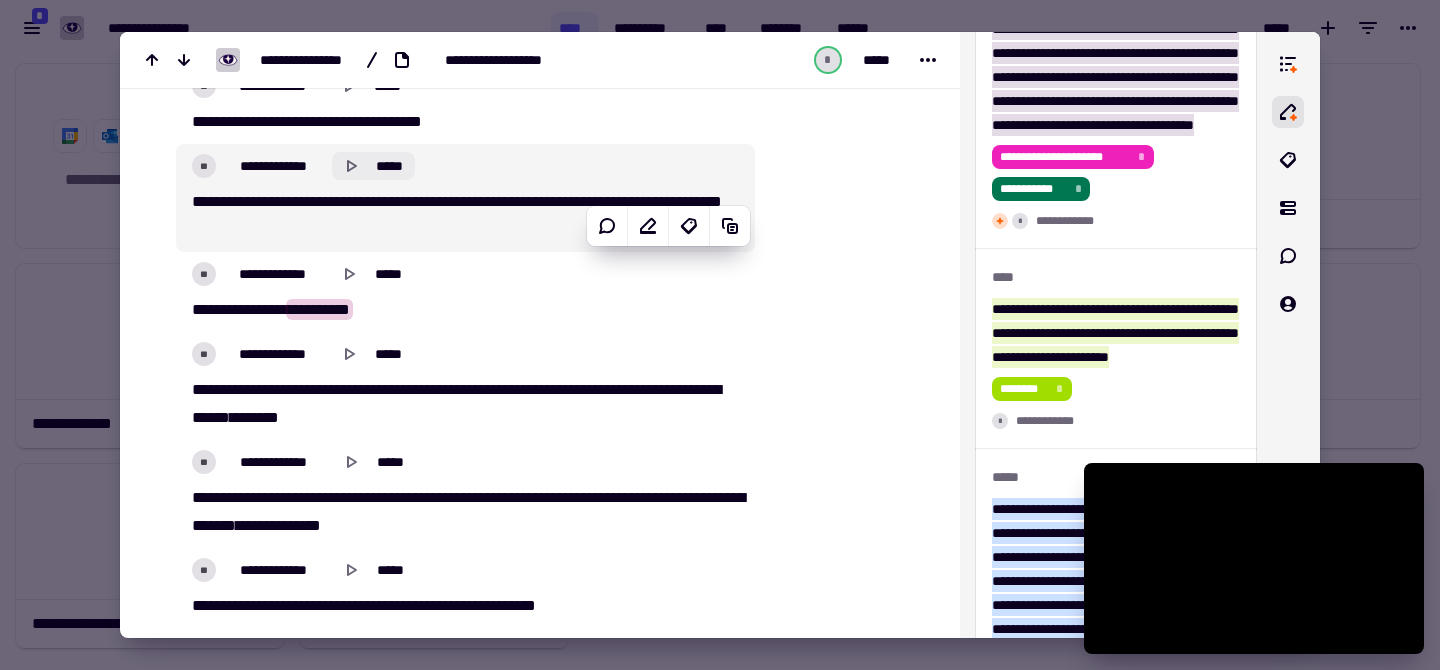 click 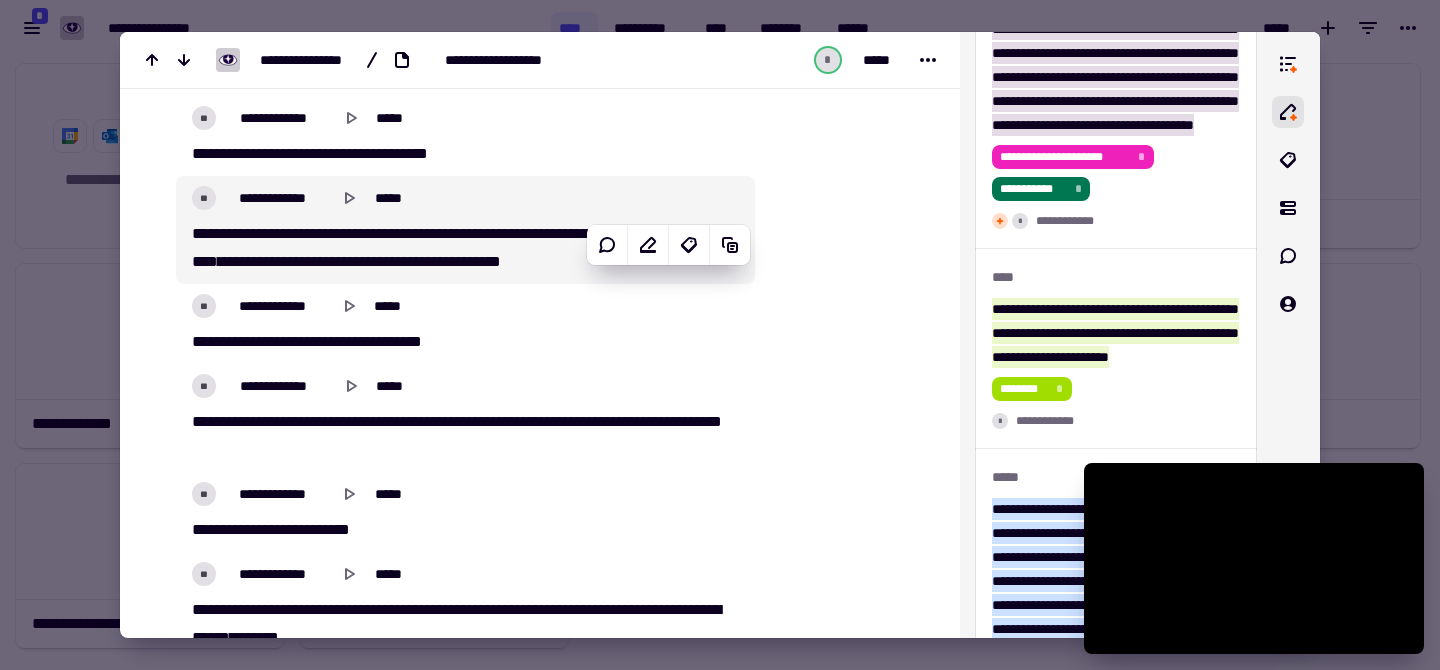 scroll, scrollTop: 5933, scrollLeft: 0, axis: vertical 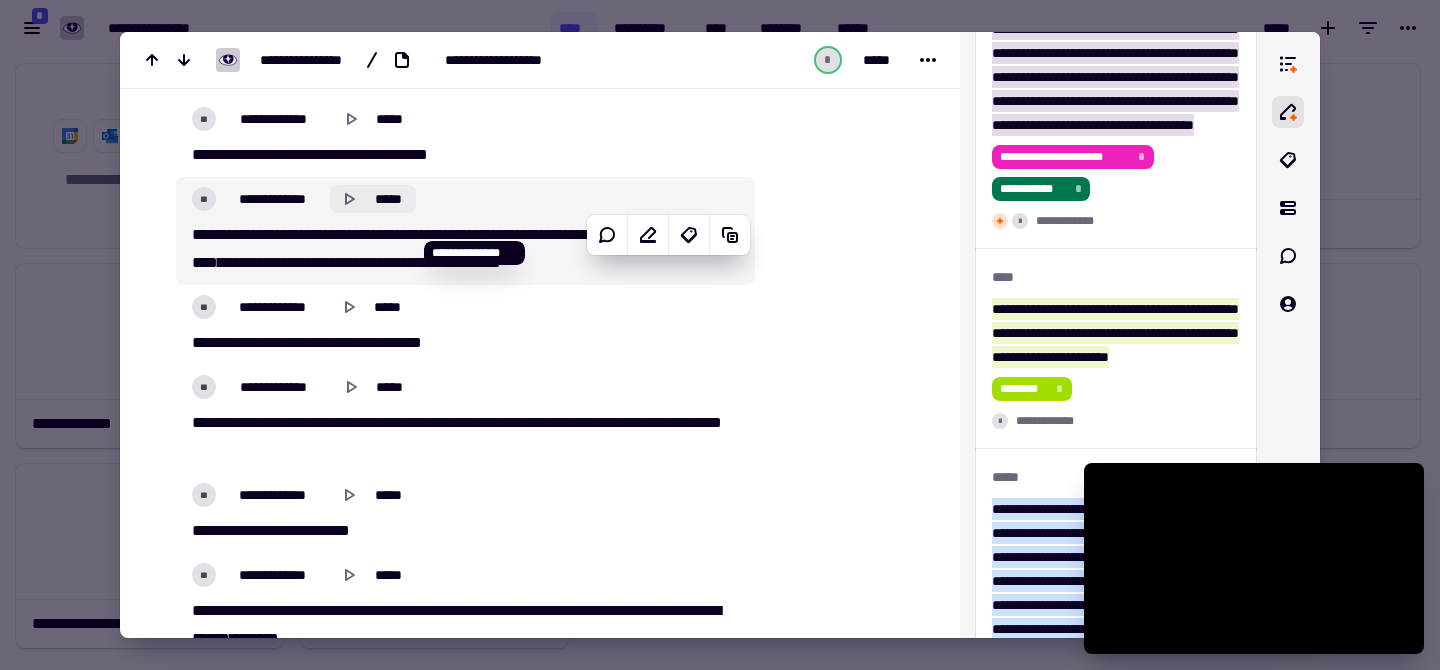 click 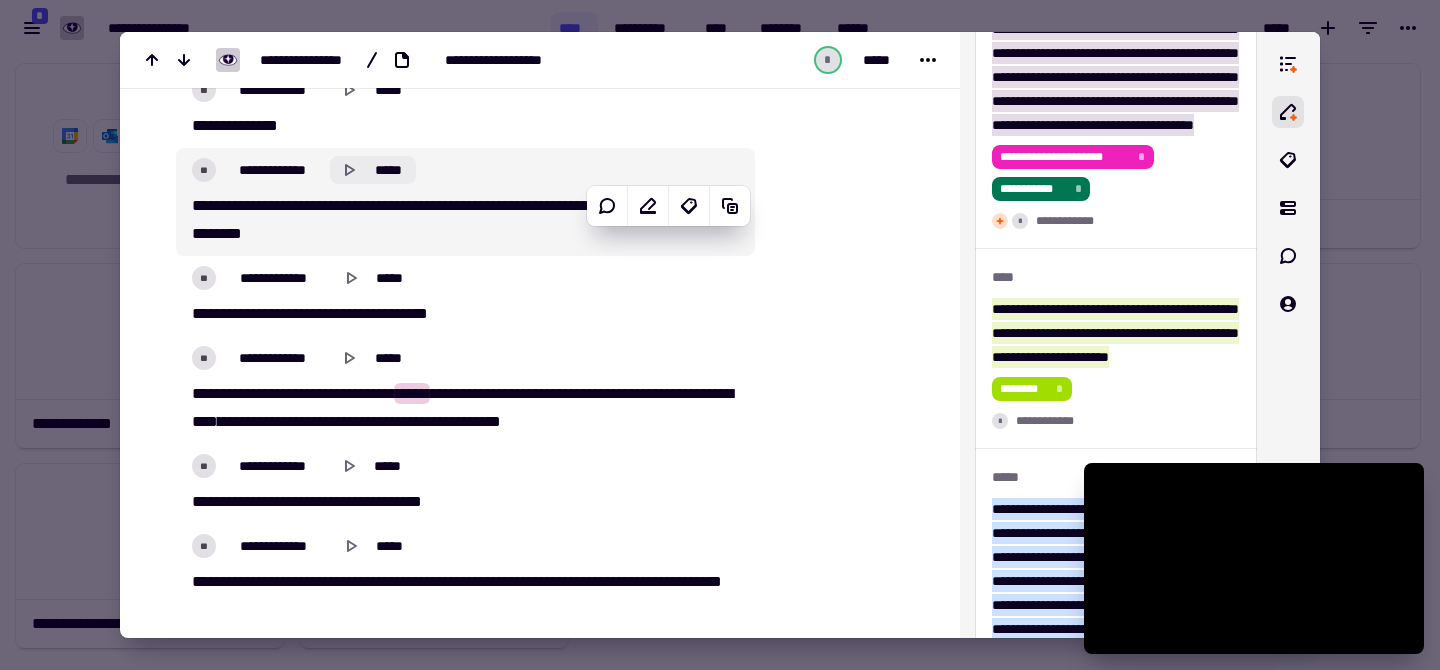 scroll, scrollTop: 5766, scrollLeft: 0, axis: vertical 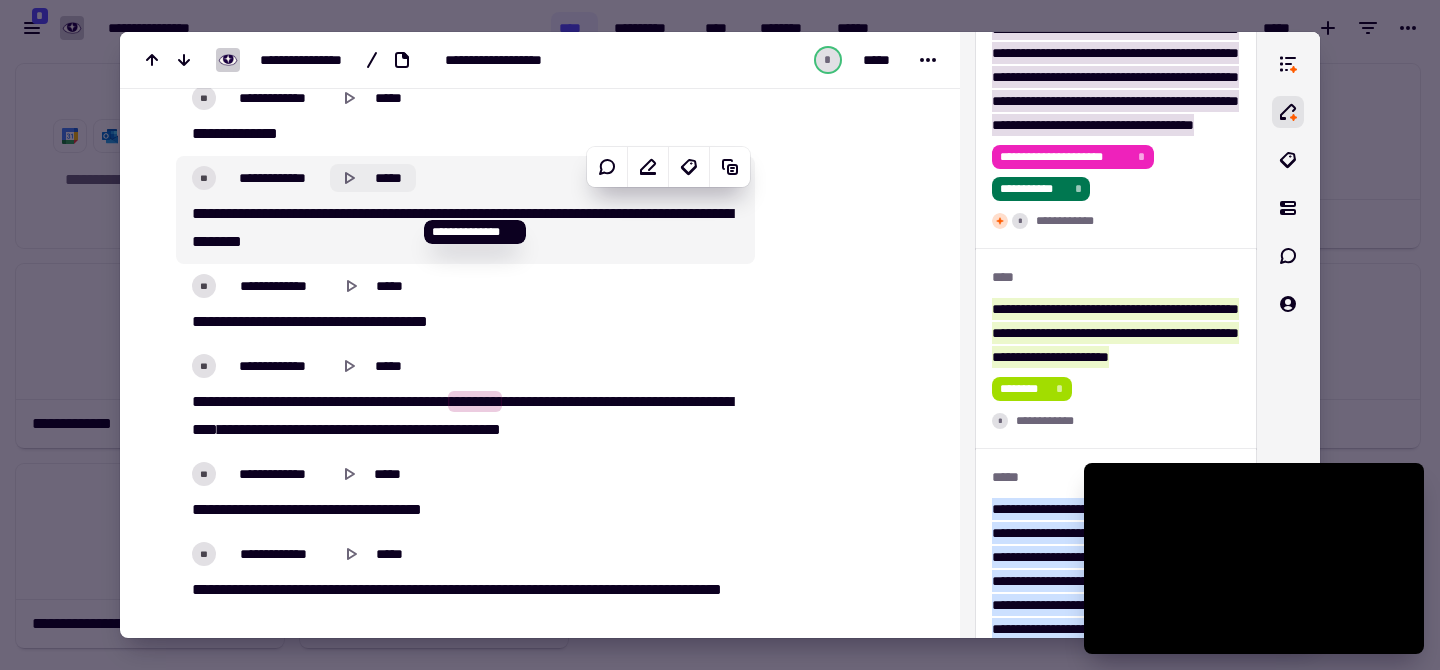 click 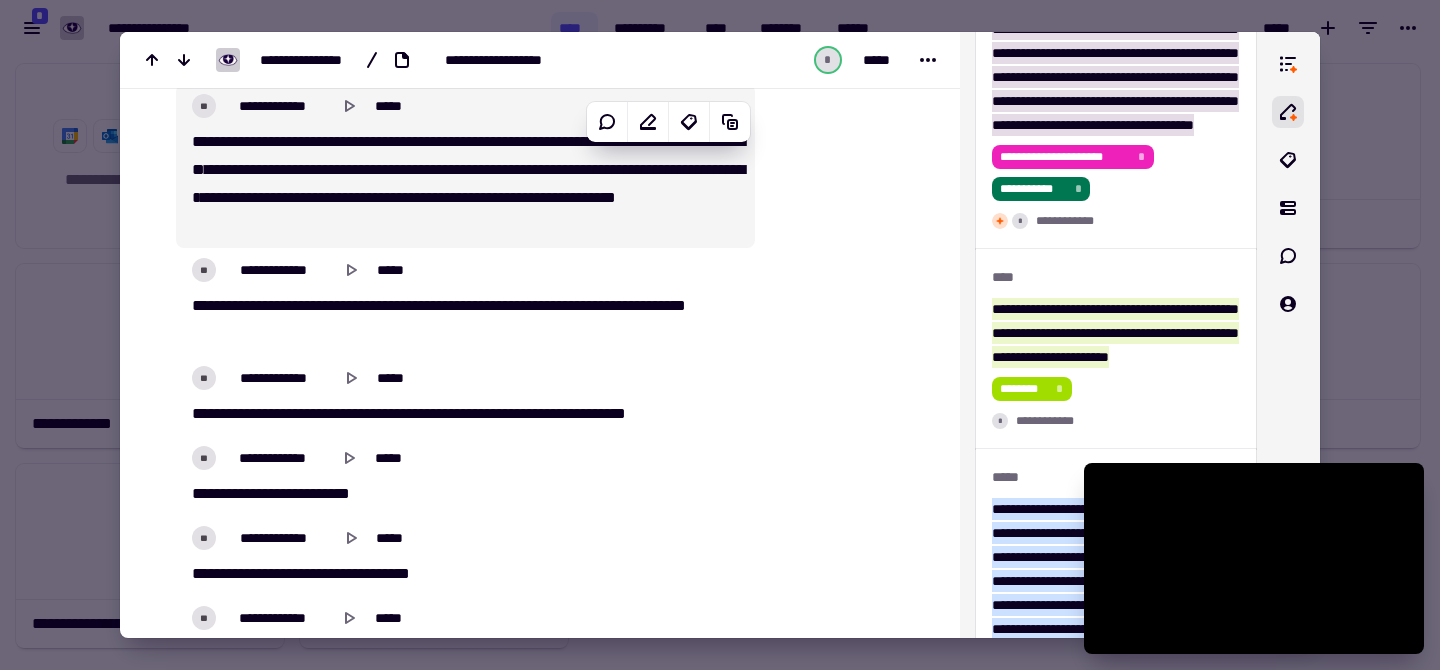 scroll, scrollTop: 5243, scrollLeft: 0, axis: vertical 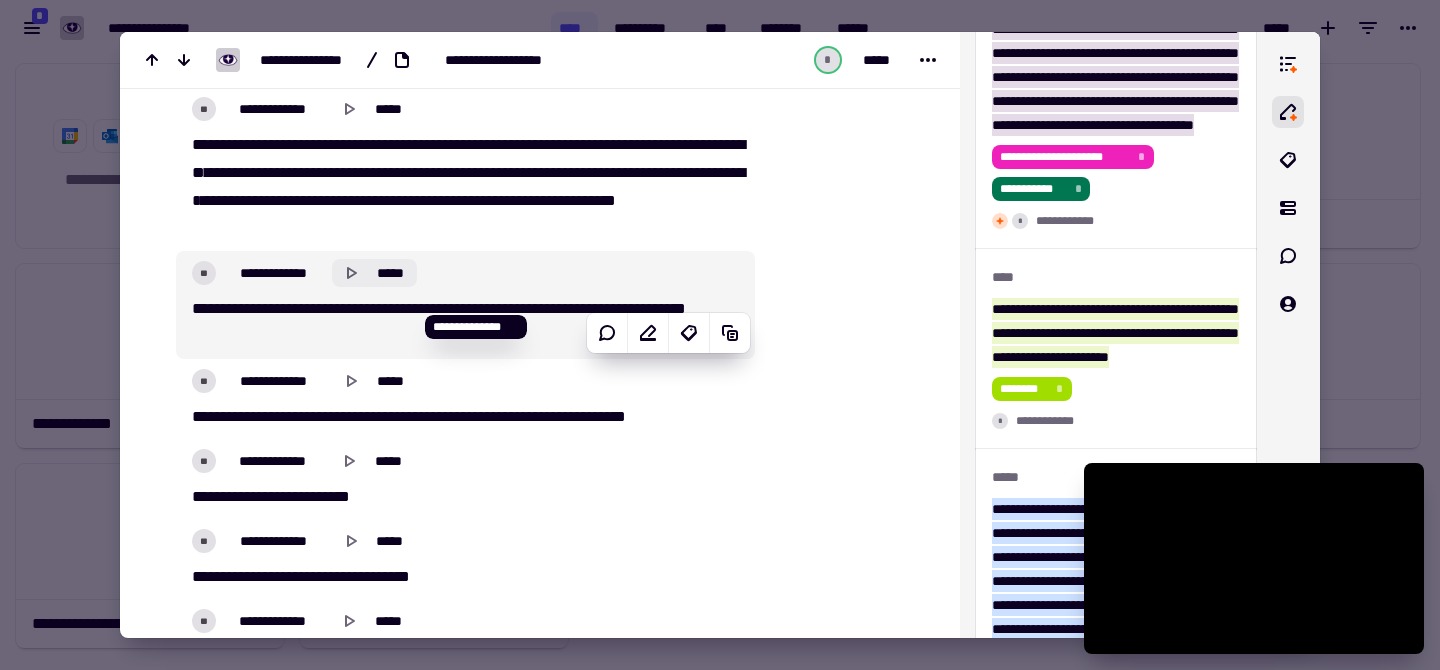 click 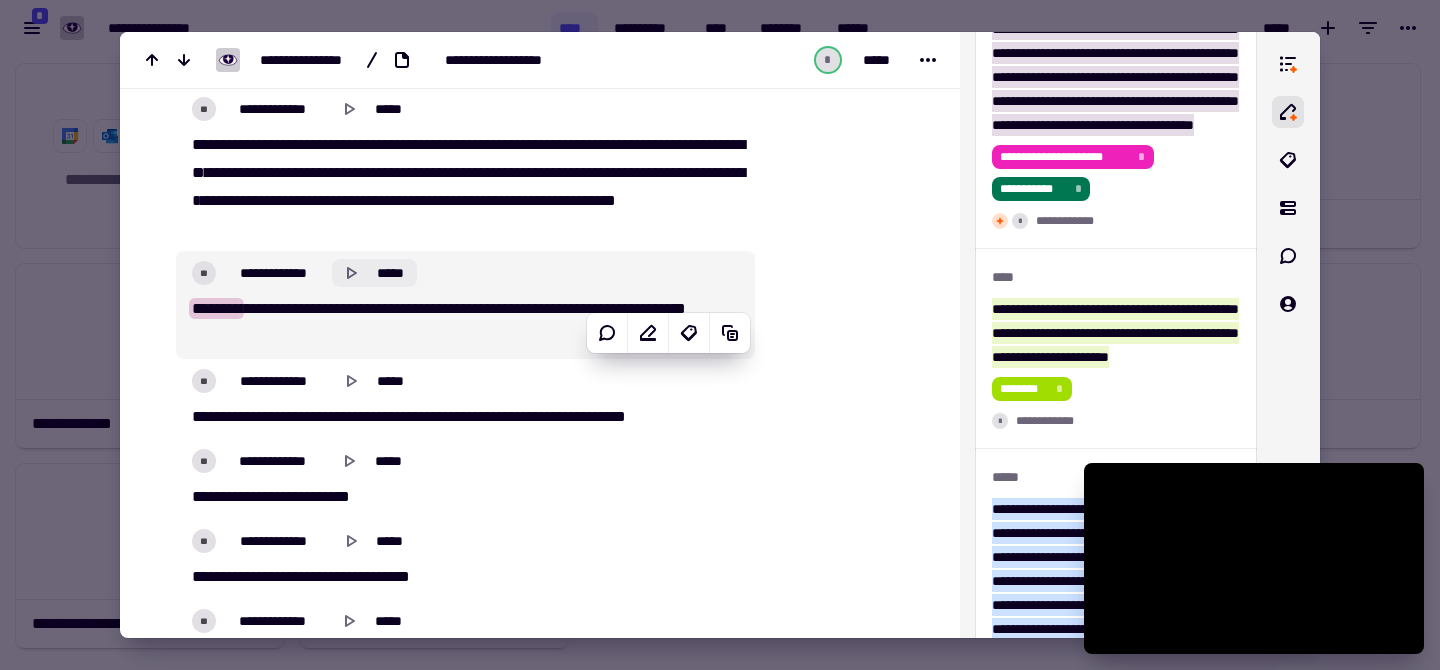 click 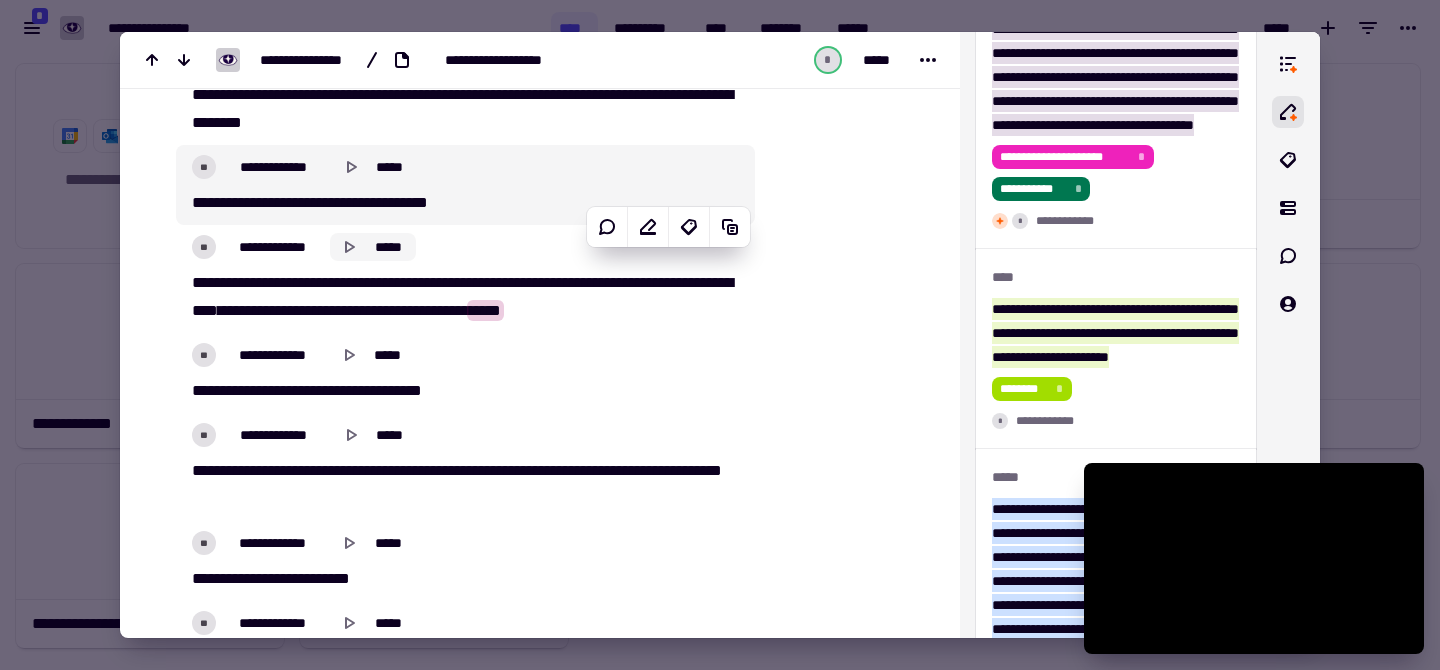 scroll, scrollTop: 5883, scrollLeft: 0, axis: vertical 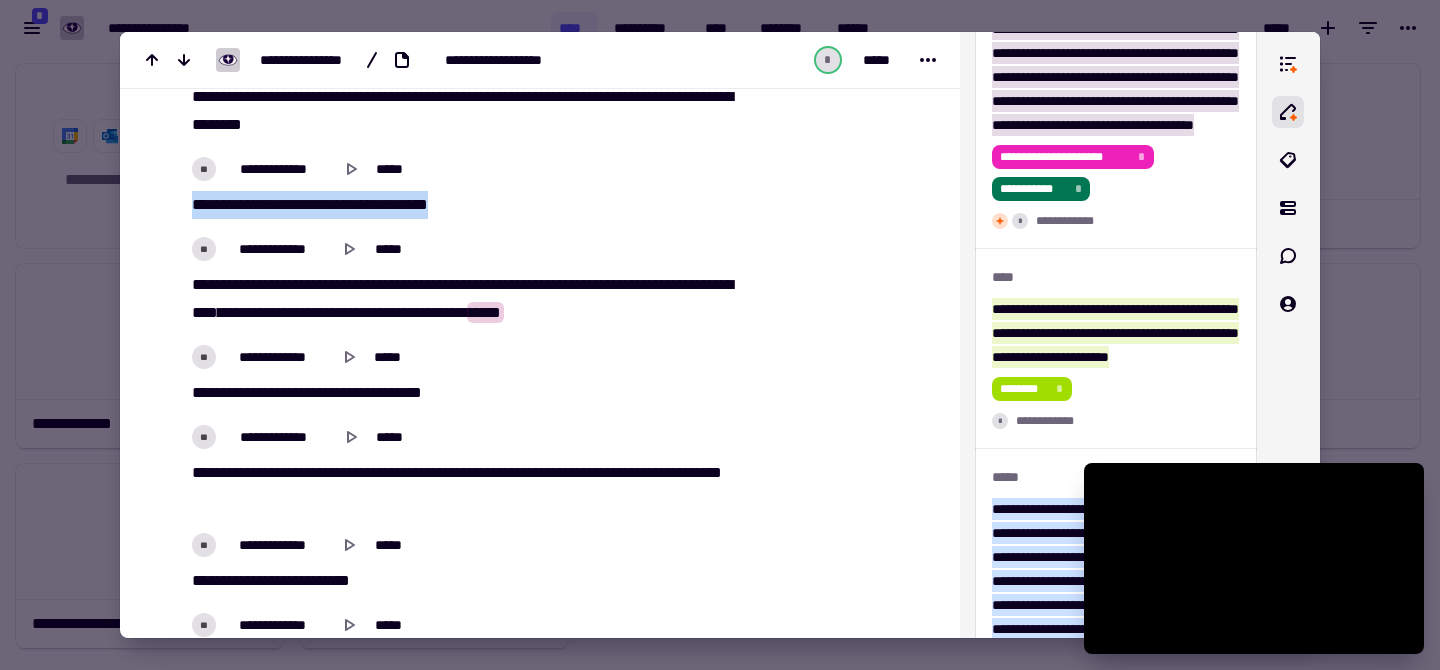 drag, startPoint x: 193, startPoint y: 256, endPoint x: 466, endPoint y: 260, distance: 273.0293 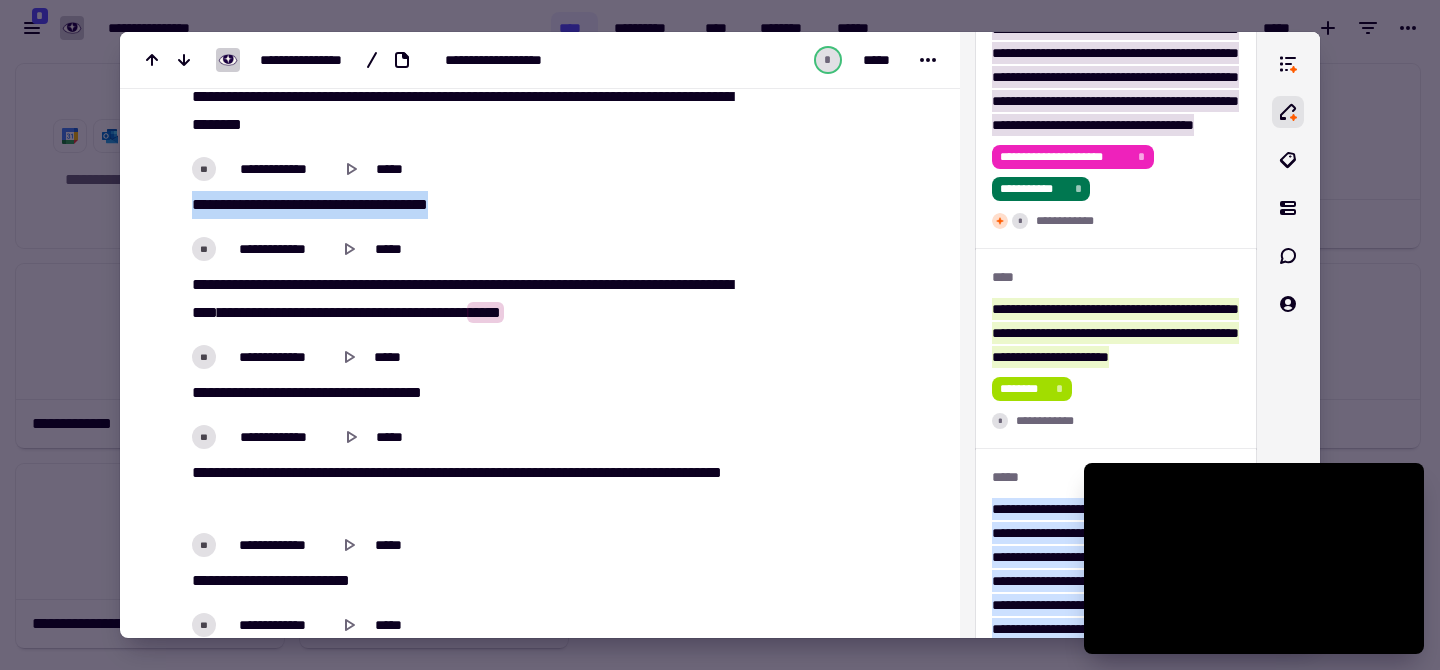 click on "[FIRST] [LAST] [STREET] [CITY] [STATE] [ZIP]" at bounding box center (465, 205) 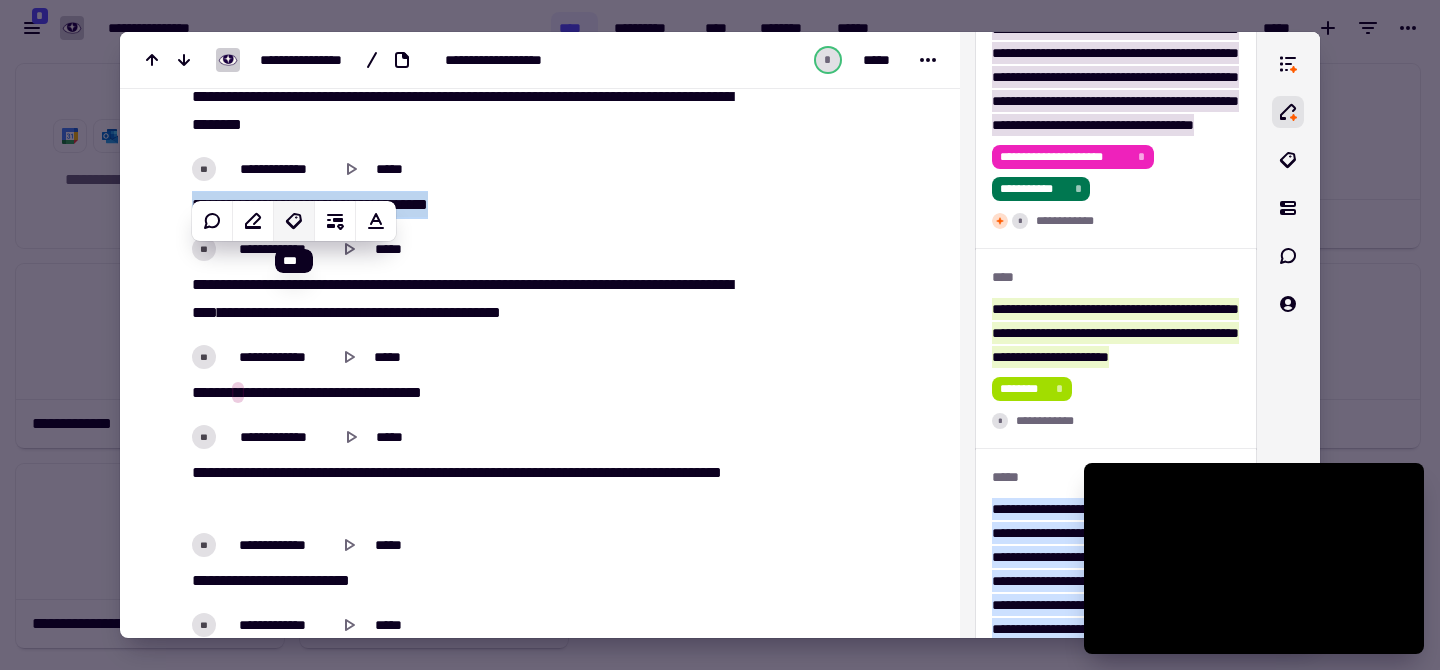 click 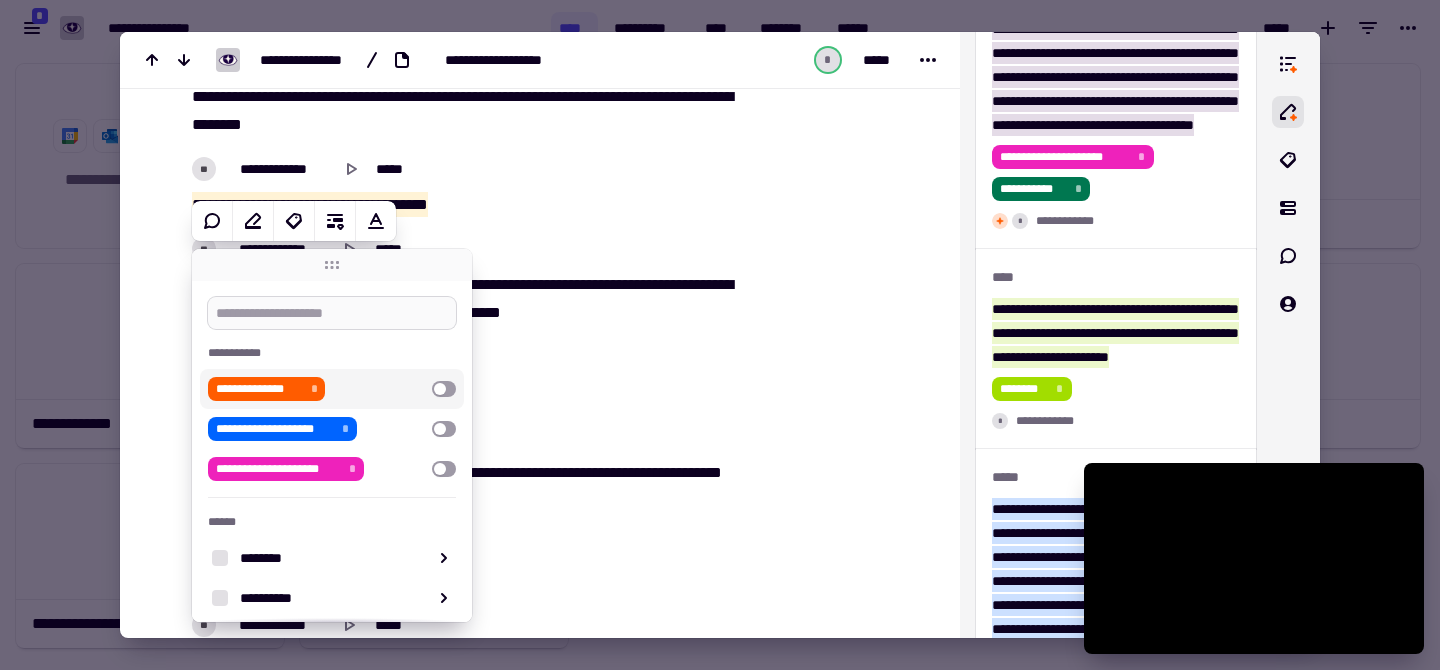 click at bounding box center (332, 313) 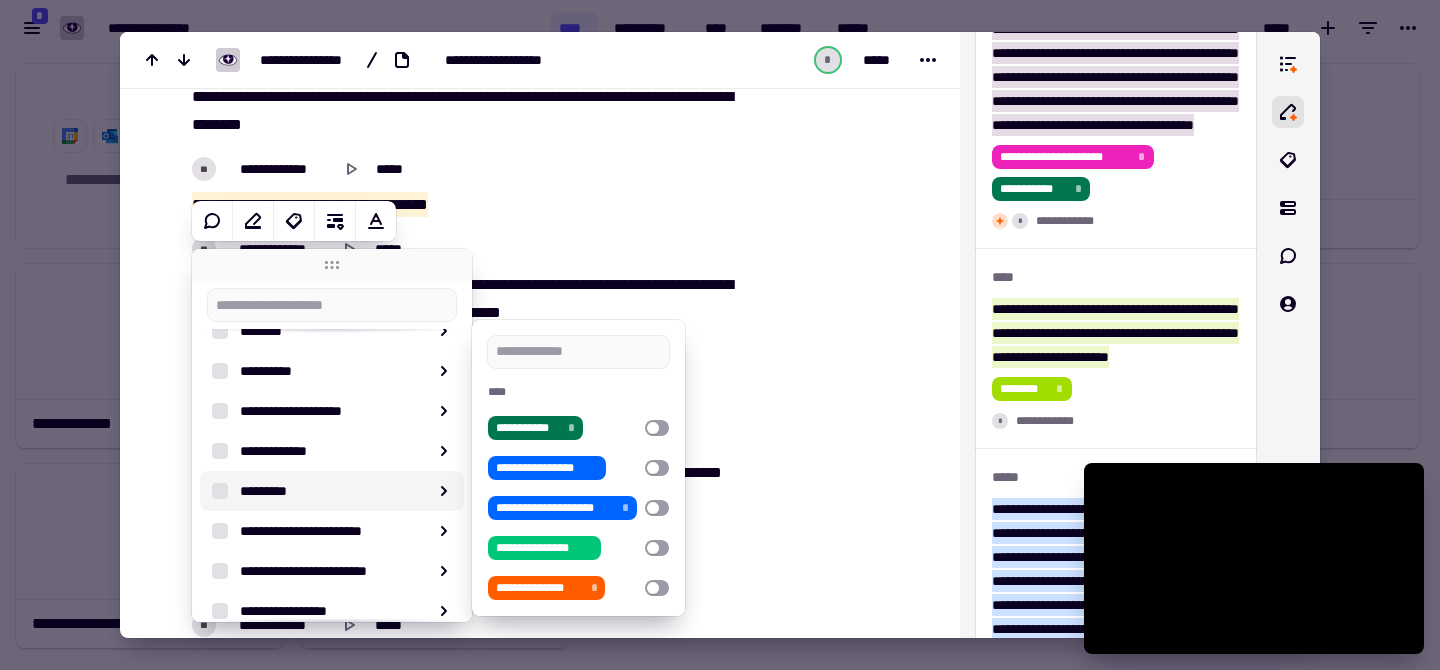 scroll, scrollTop: 234, scrollLeft: 0, axis: vertical 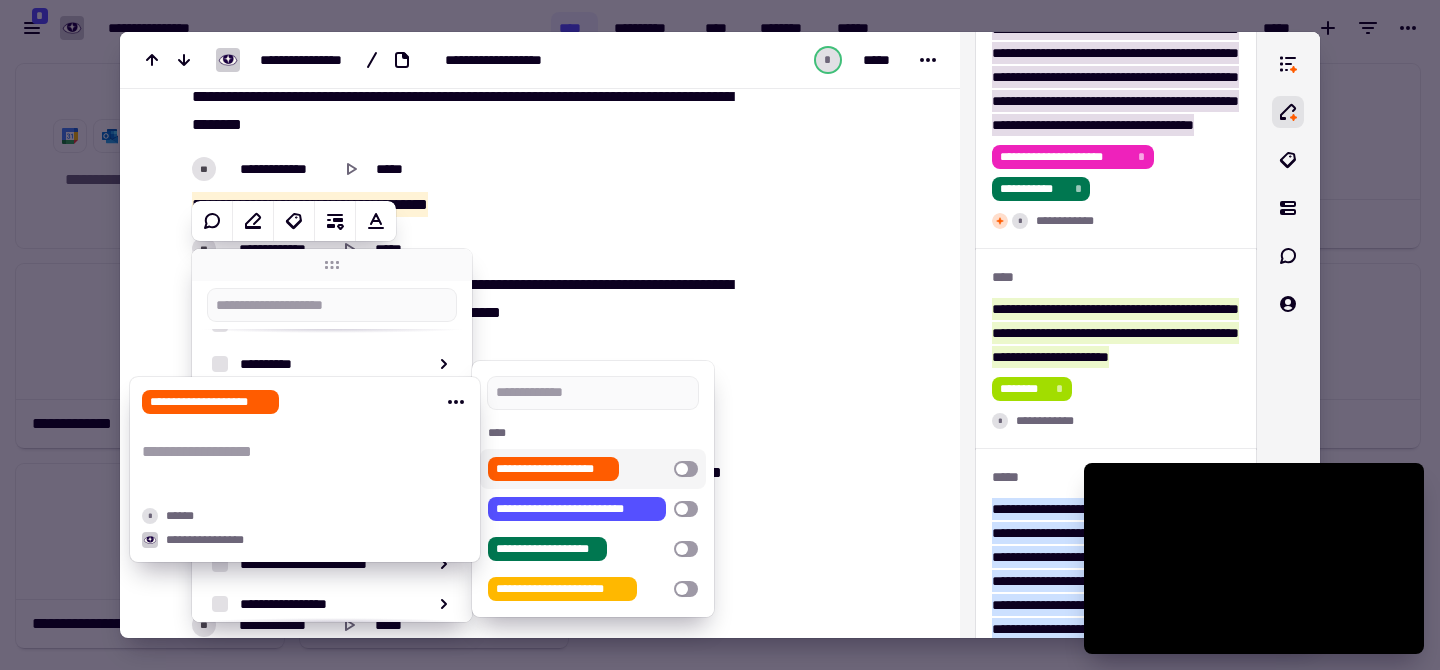 click on "**********" at bounding box center [553, 469] 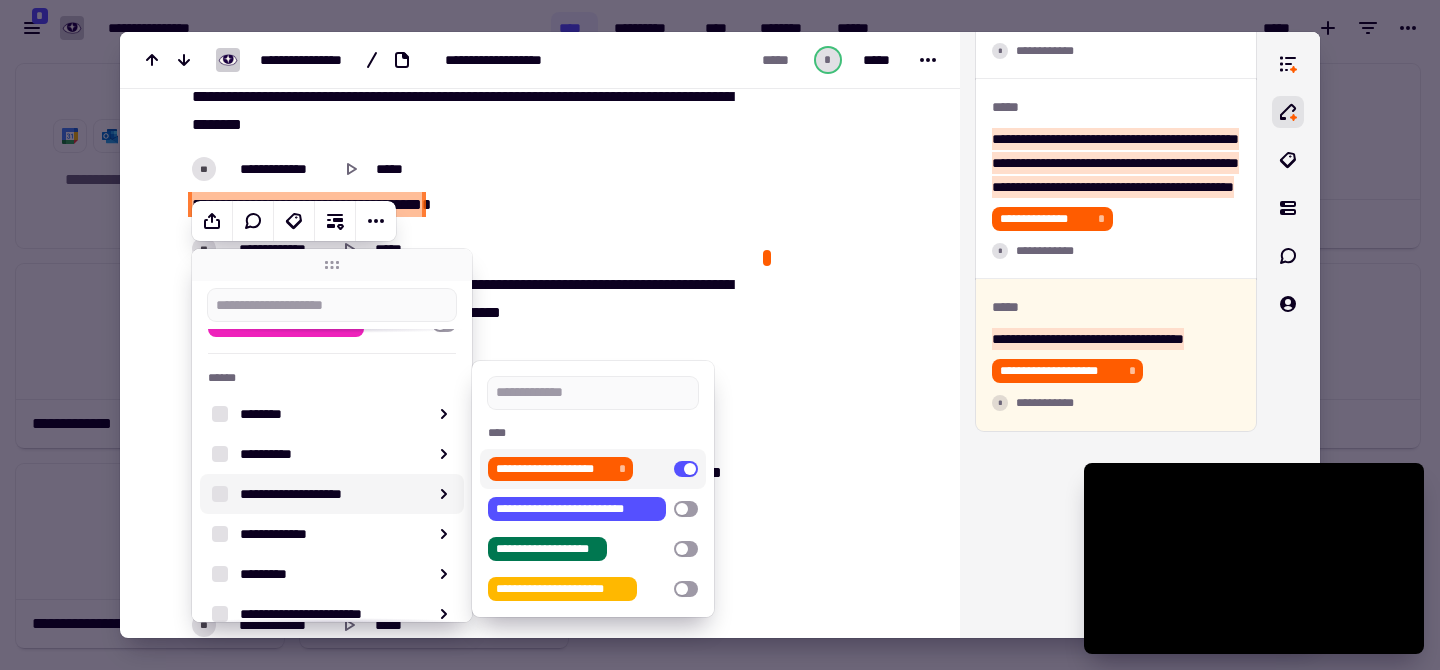 scroll, scrollTop: 3624, scrollLeft: 0, axis: vertical 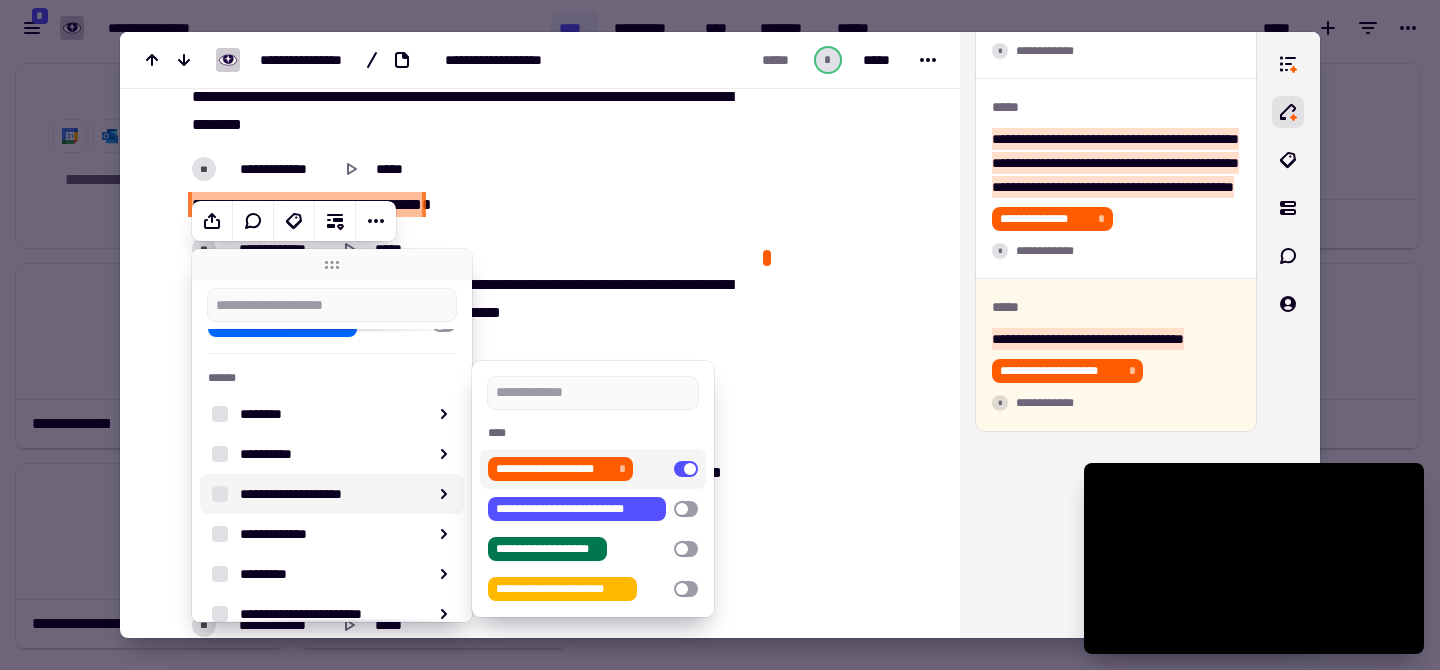 click at bounding box center (843, -1264) 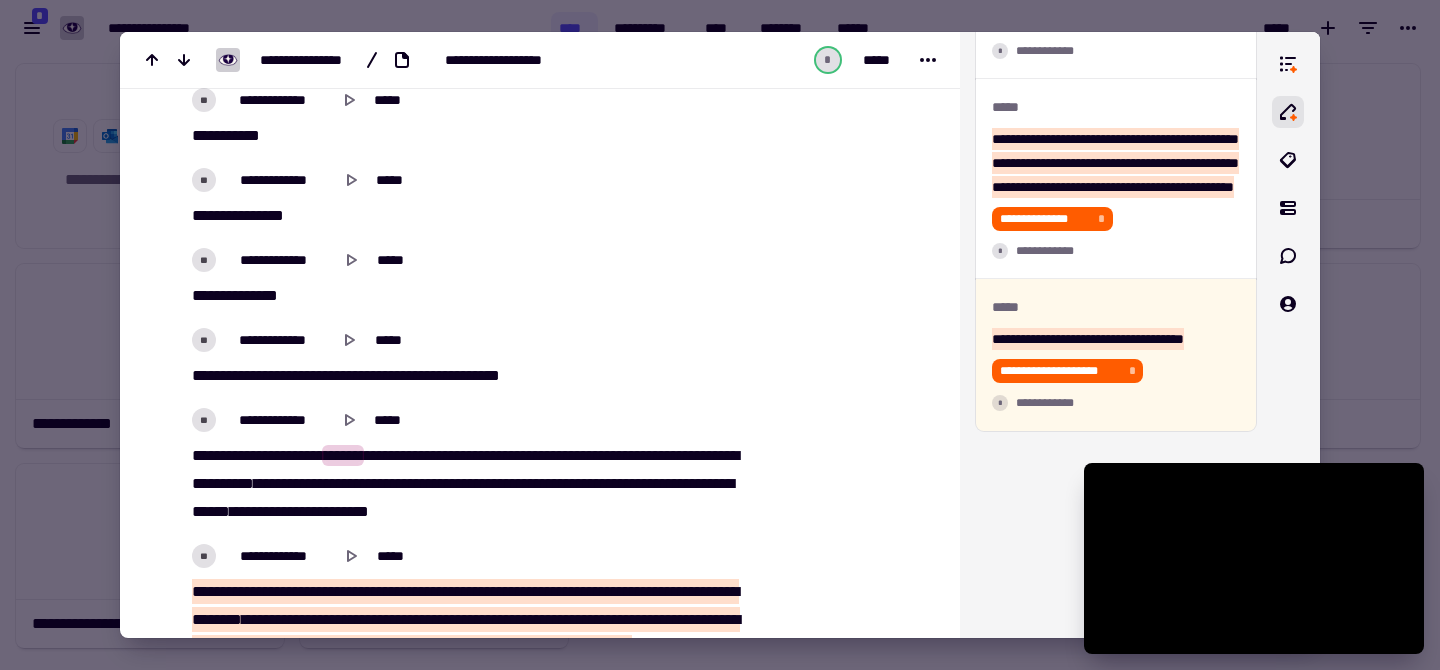 scroll, scrollTop: 7137, scrollLeft: 0, axis: vertical 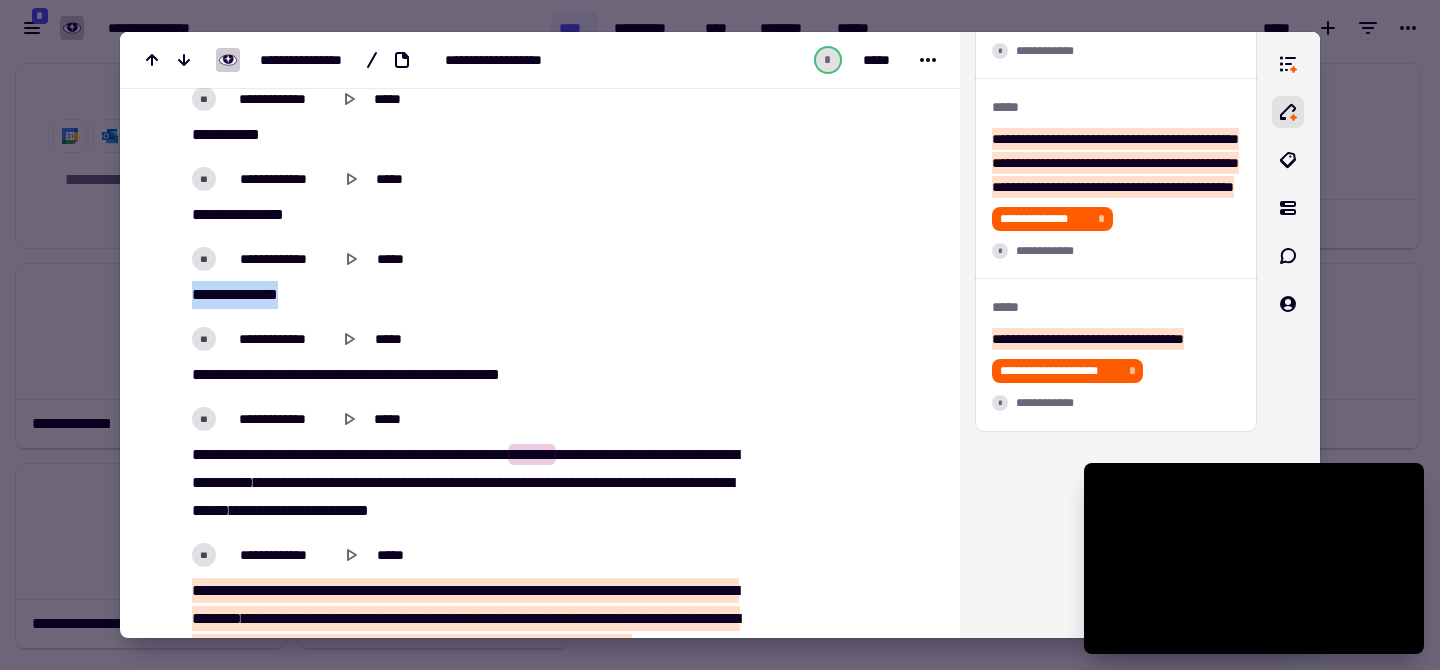 drag, startPoint x: 190, startPoint y: 347, endPoint x: 302, endPoint y: 348, distance: 112.00446 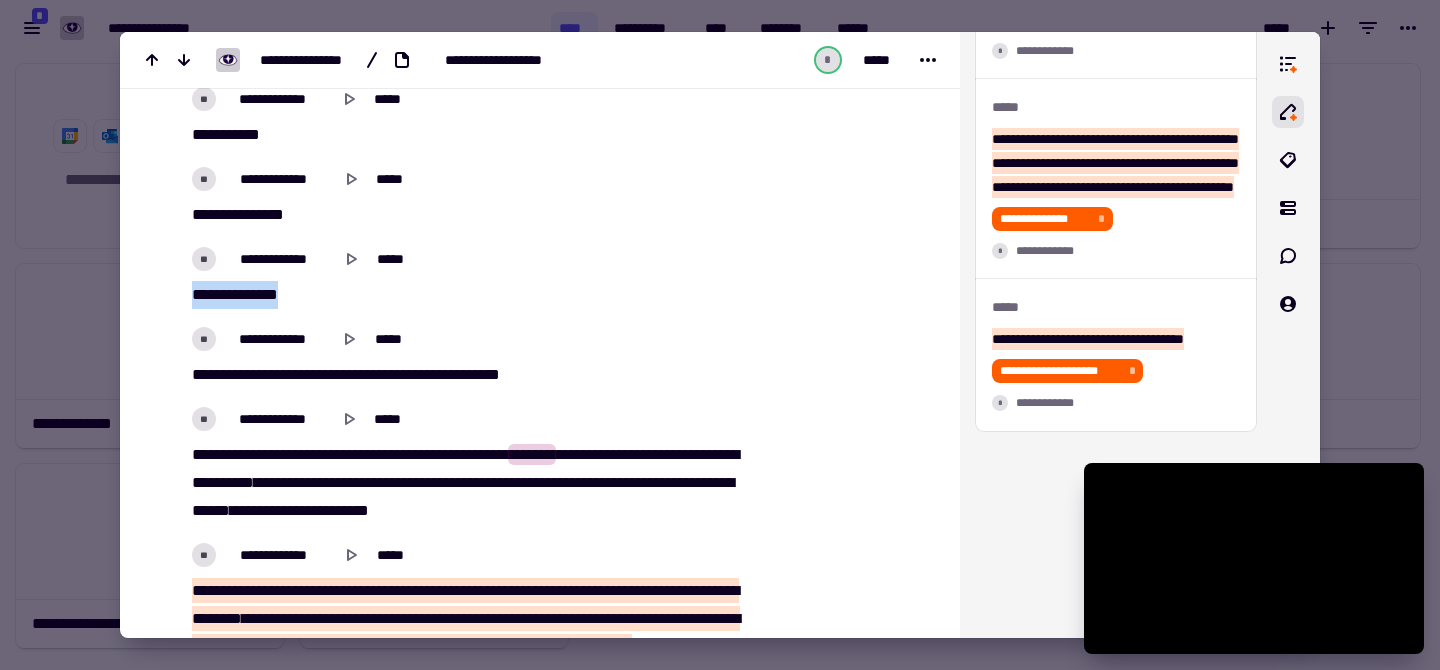 click on "**********" at bounding box center (465, 295) 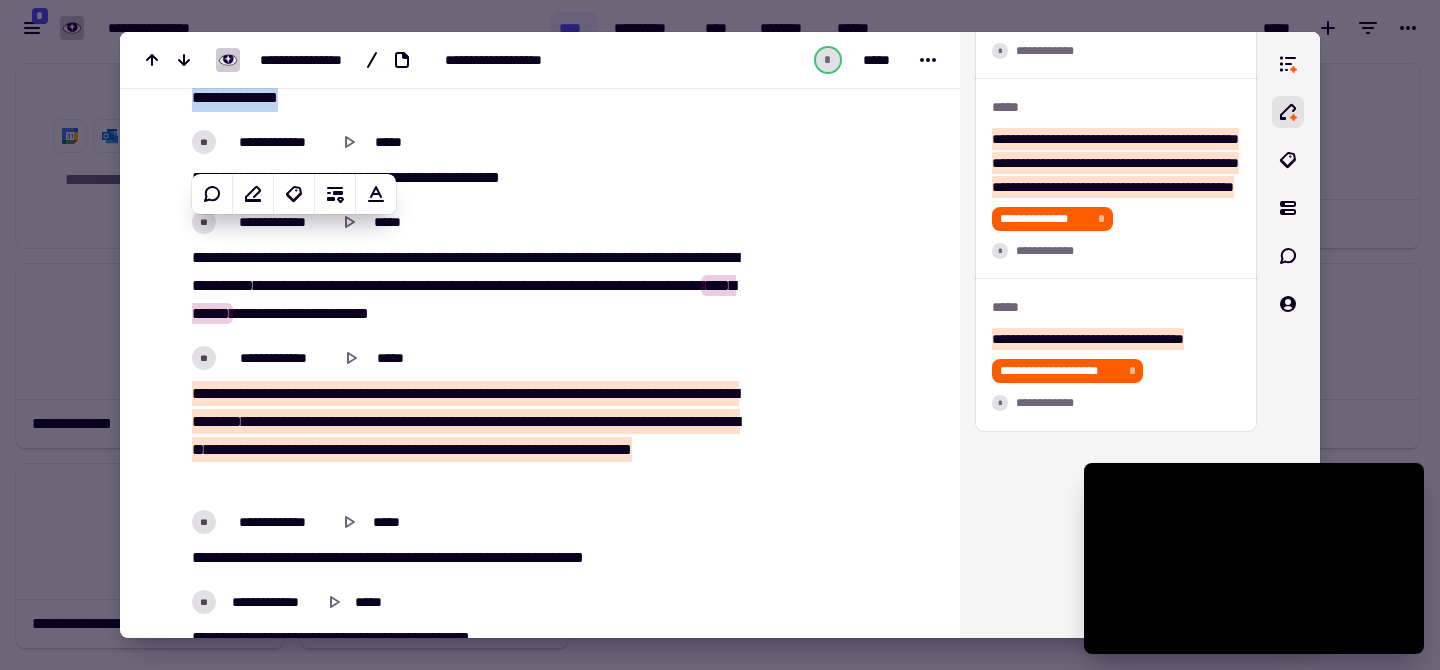 scroll, scrollTop: 7342, scrollLeft: 0, axis: vertical 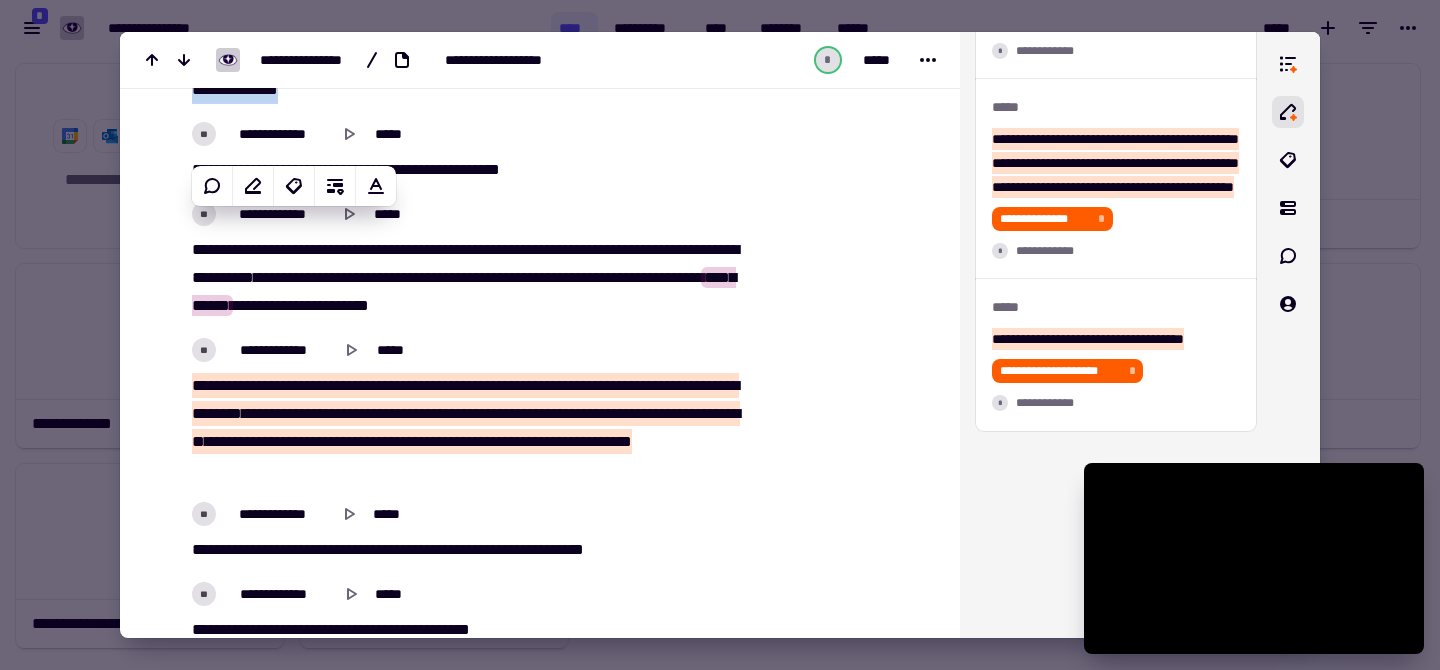 click on "********" at bounding box center [284, 413] 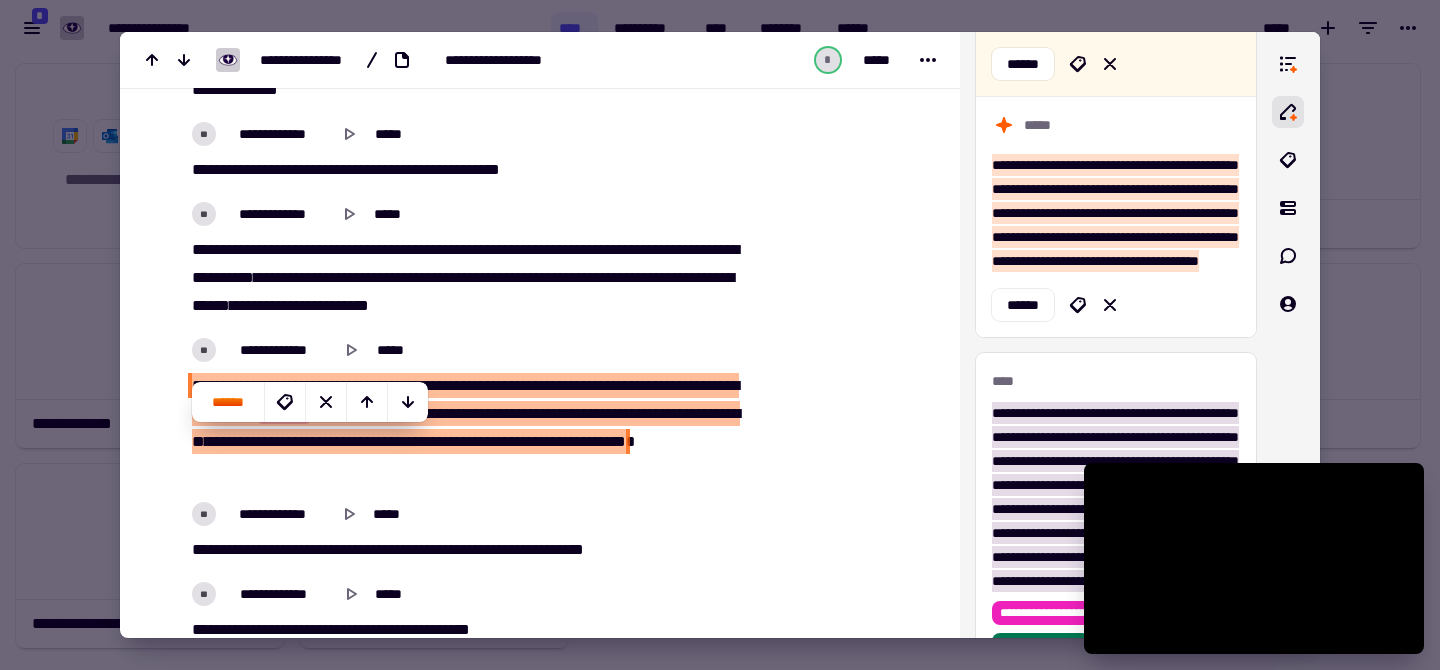 scroll, scrollTop: 1573, scrollLeft: 0, axis: vertical 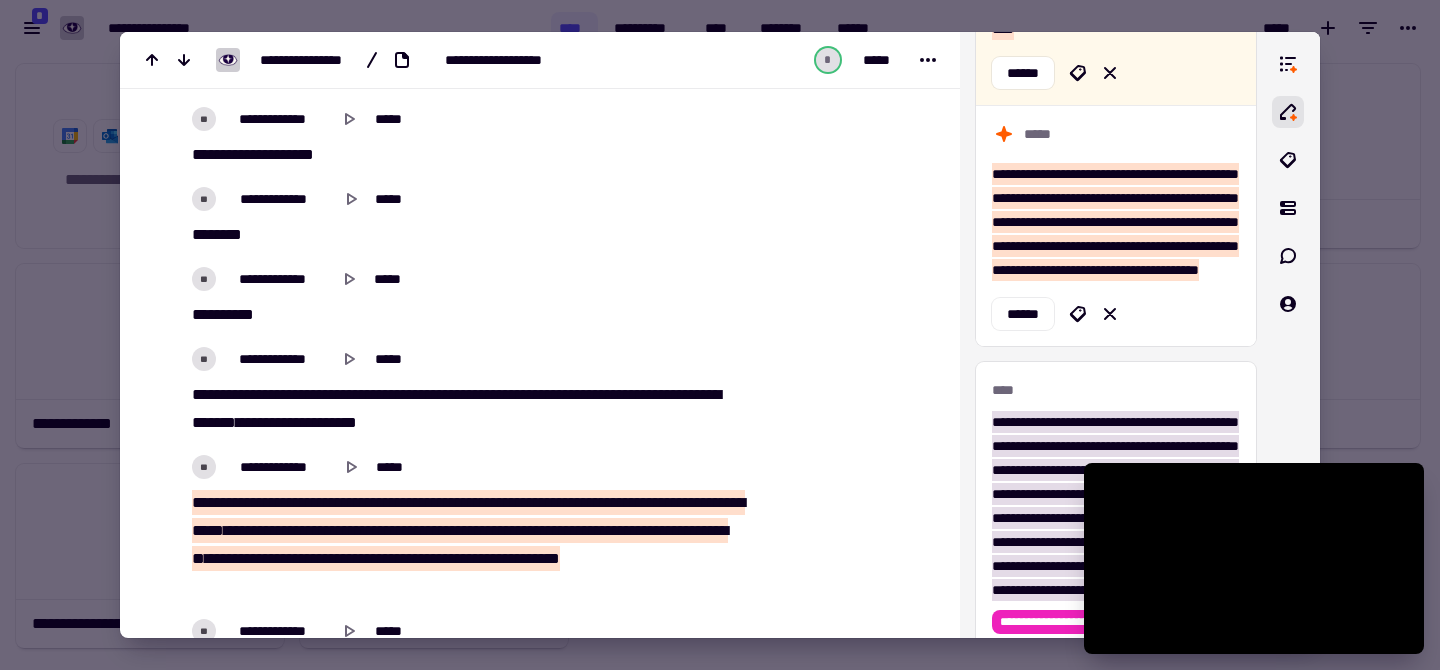 type on "*******" 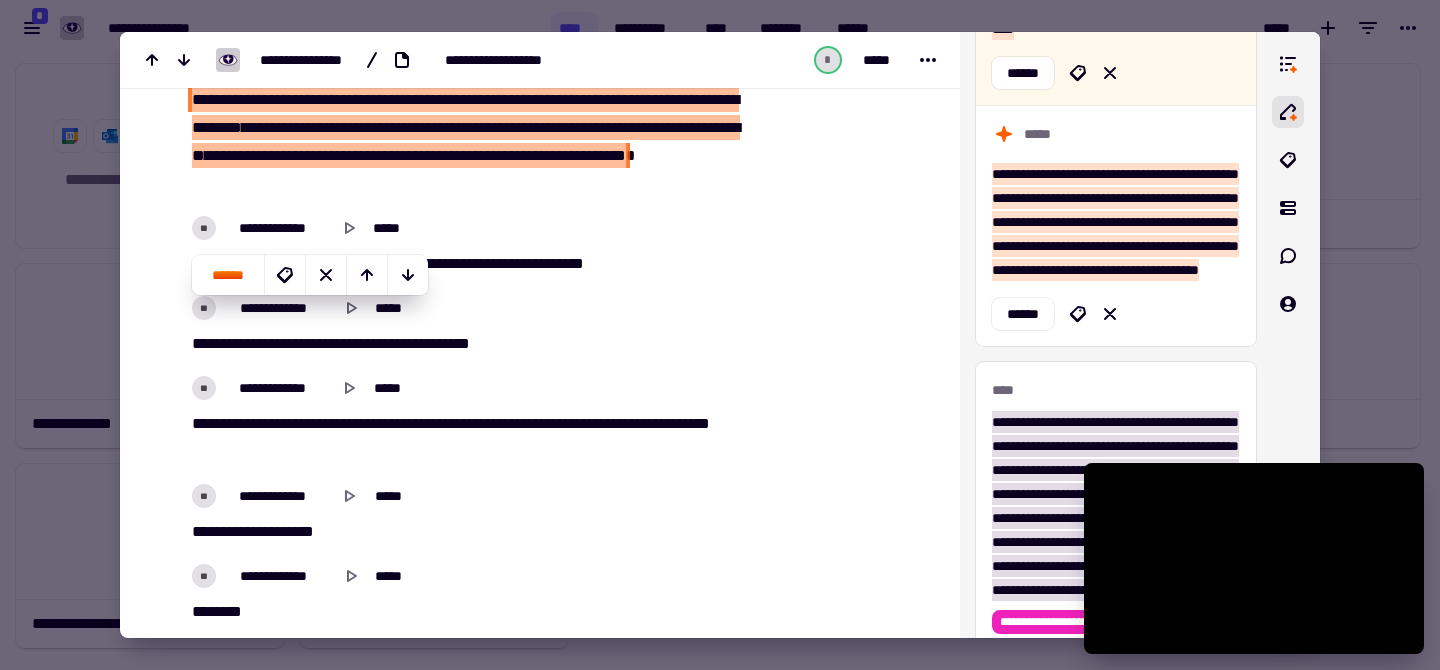 scroll, scrollTop: 7621, scrollLeft: 0, axis: vertical 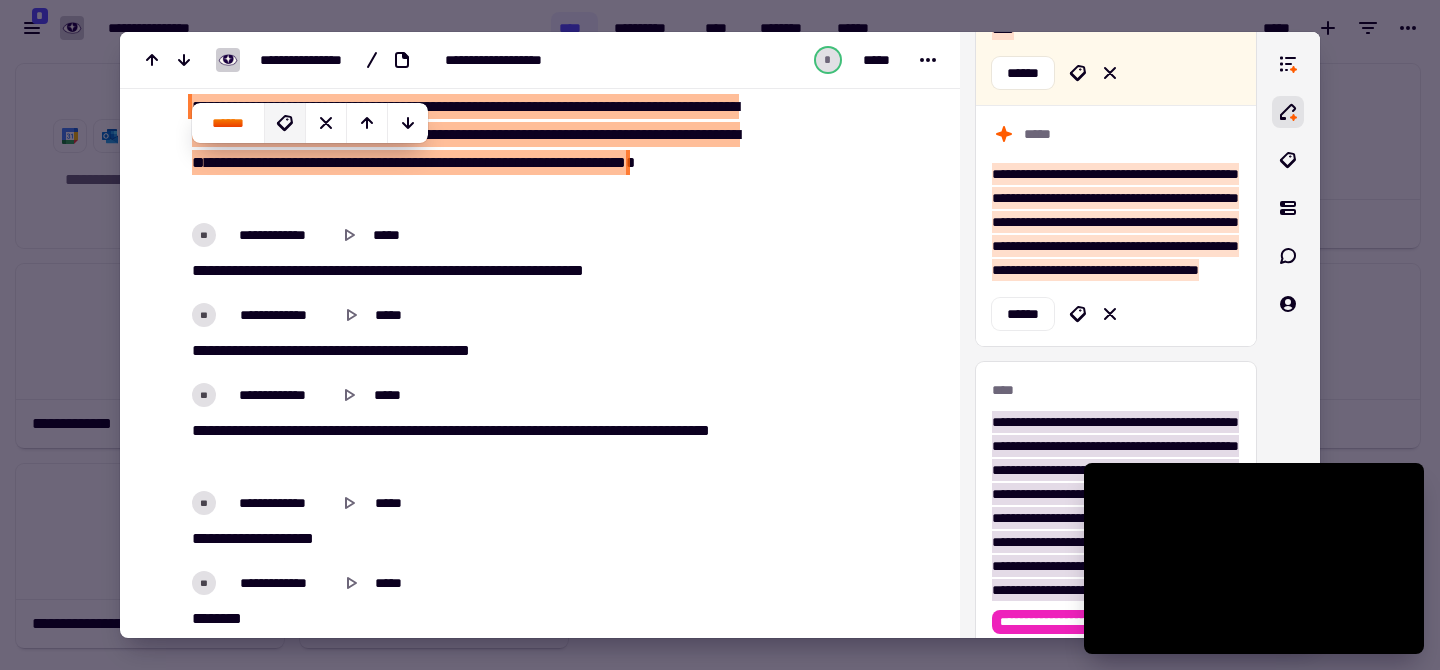 click 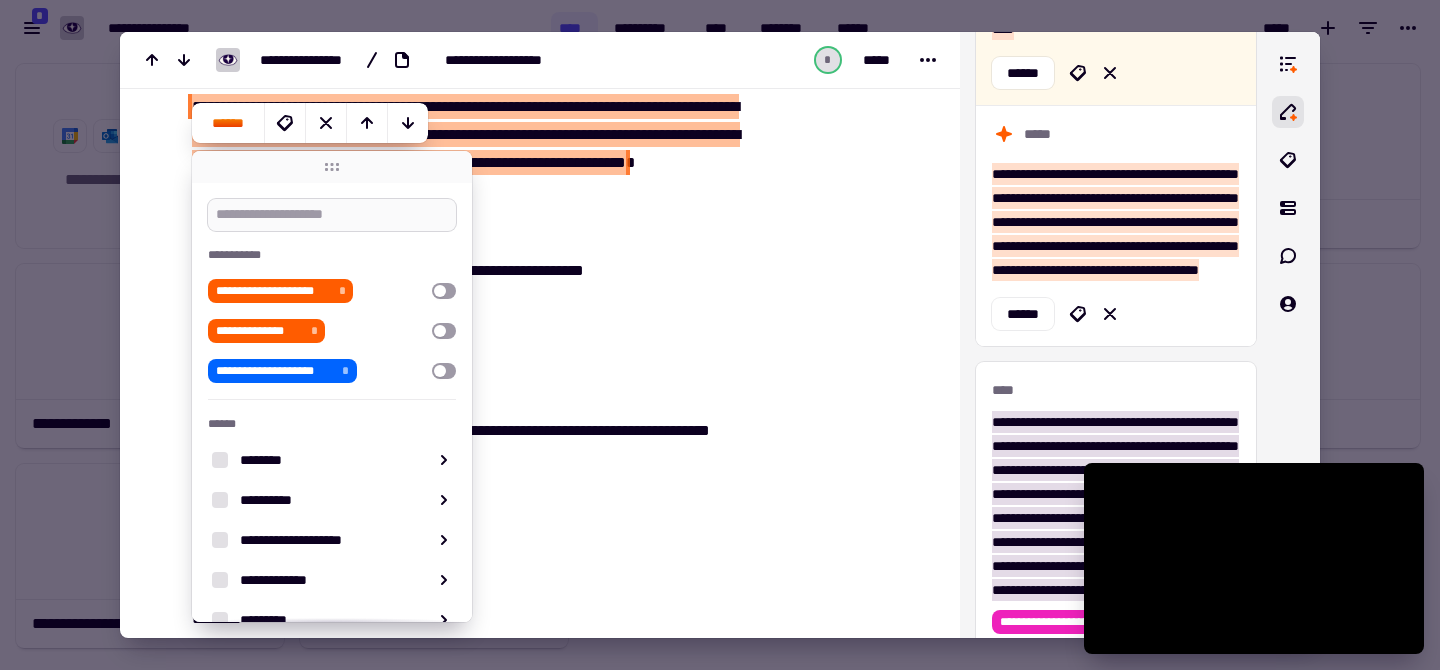 click at bounding box center (332, 215) 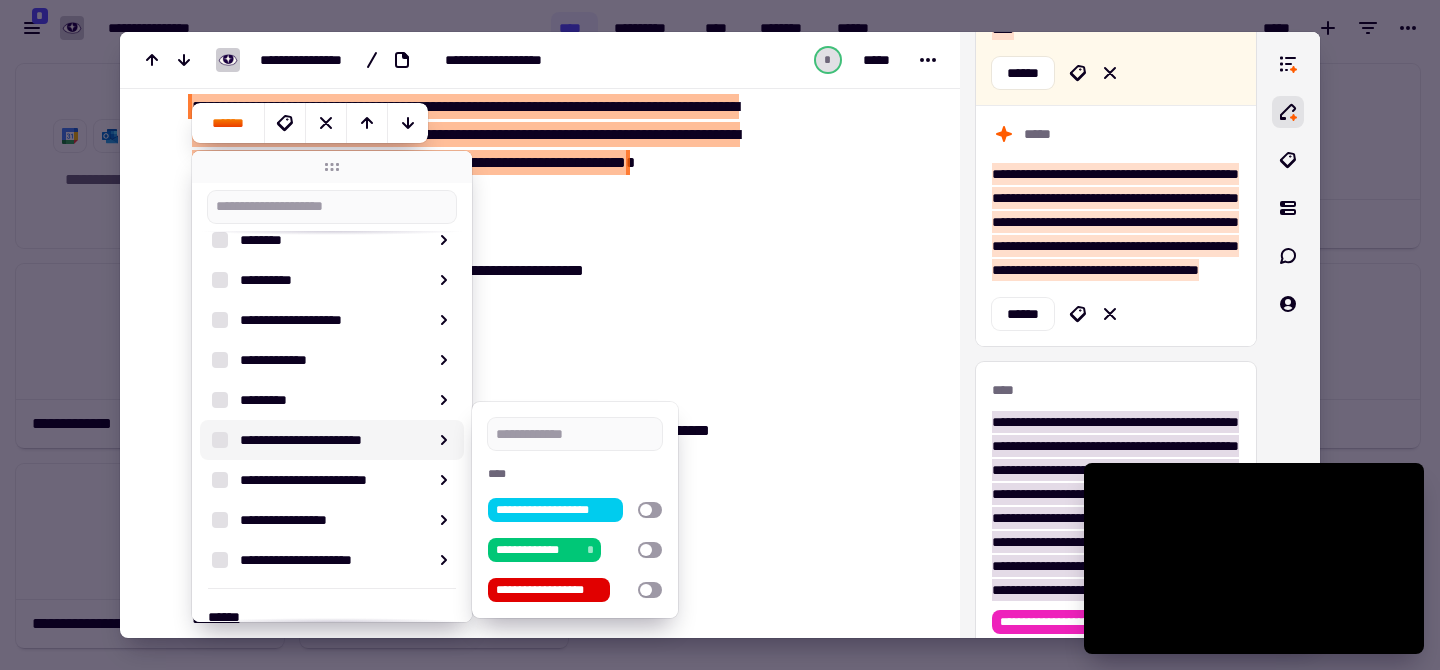 scroll, scrollTop: 246, scrollLeft: 0, axis: vertical 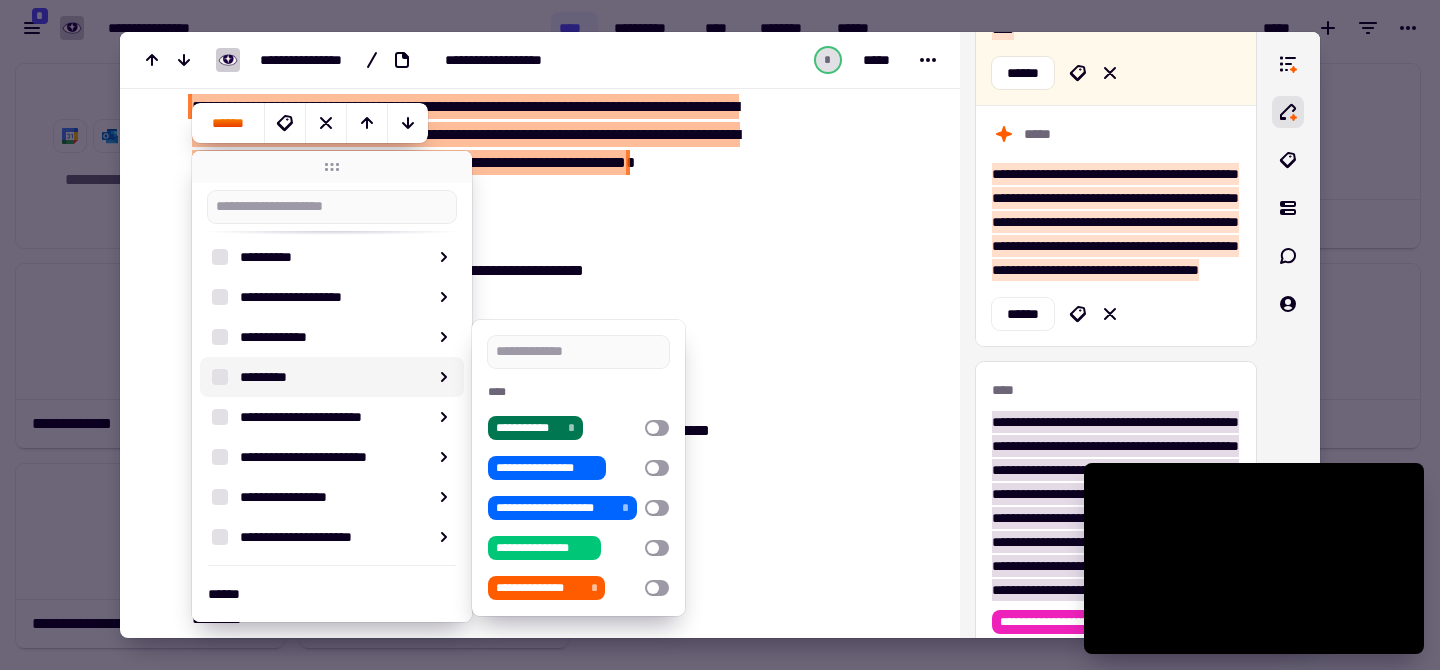 click at bounding box center (720, 335) 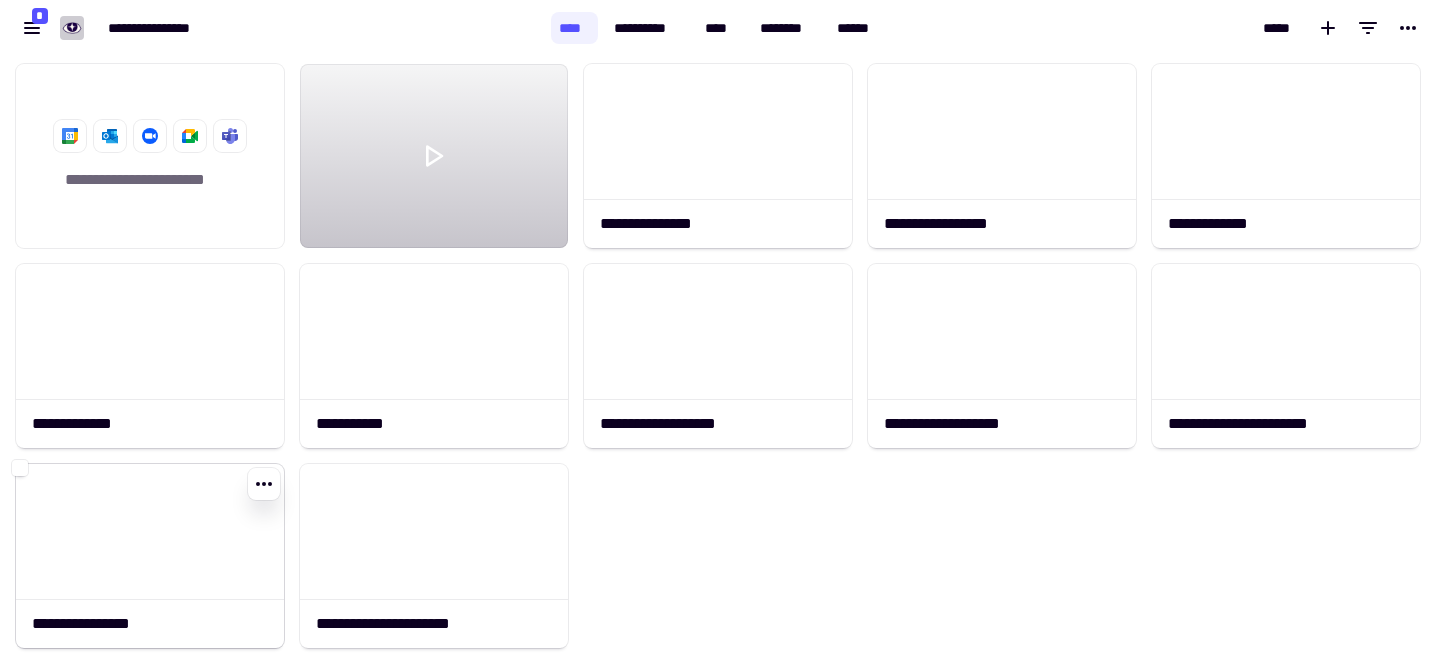 click 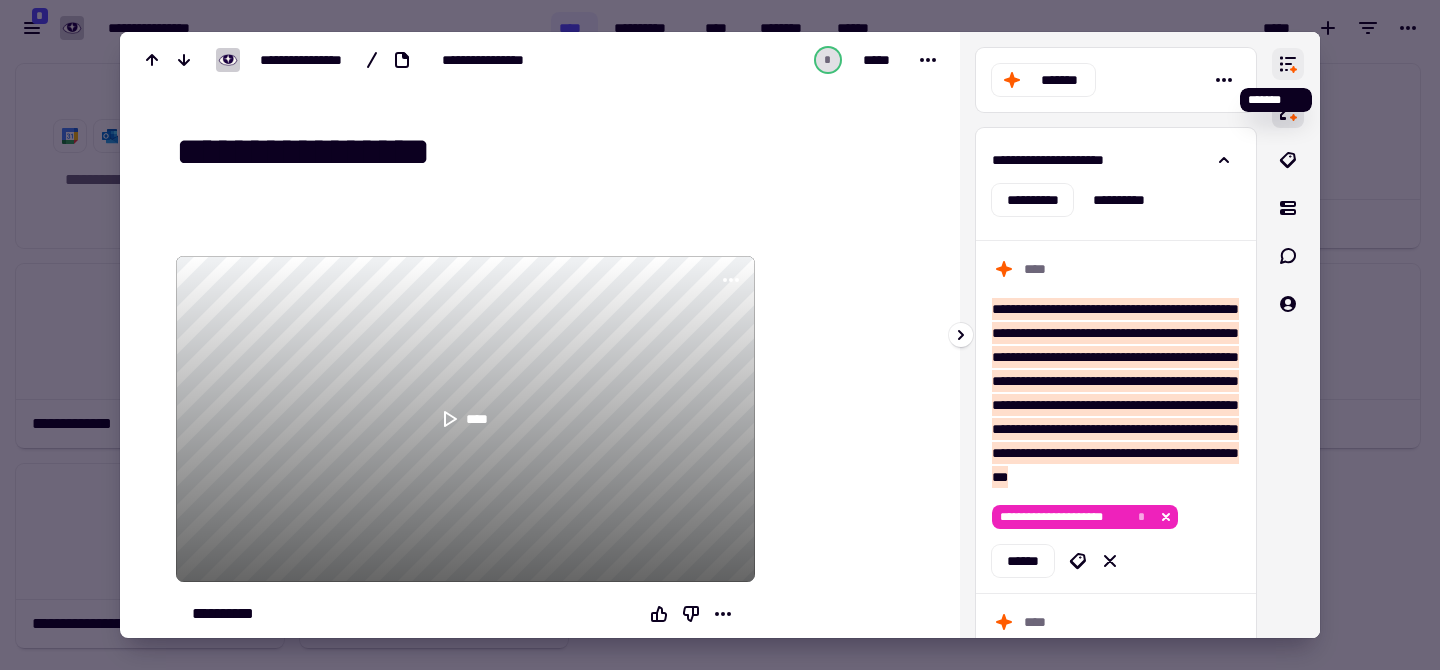 click 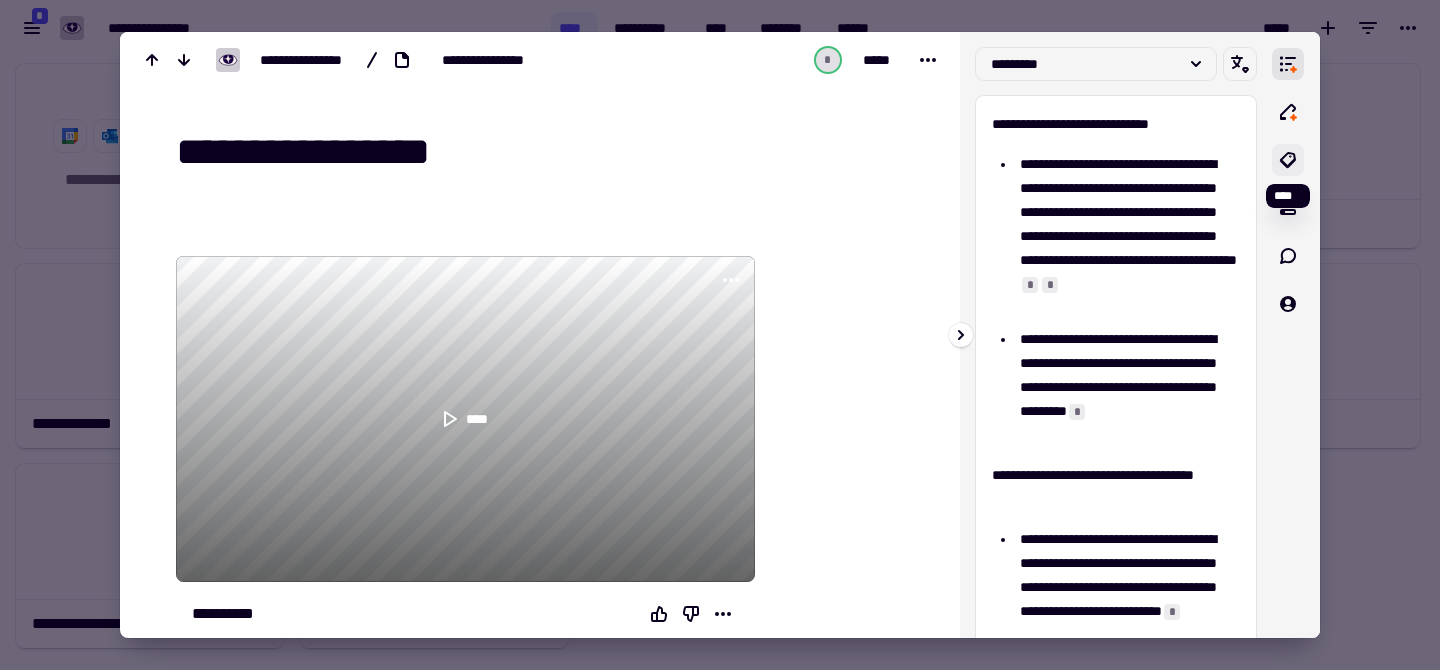 click 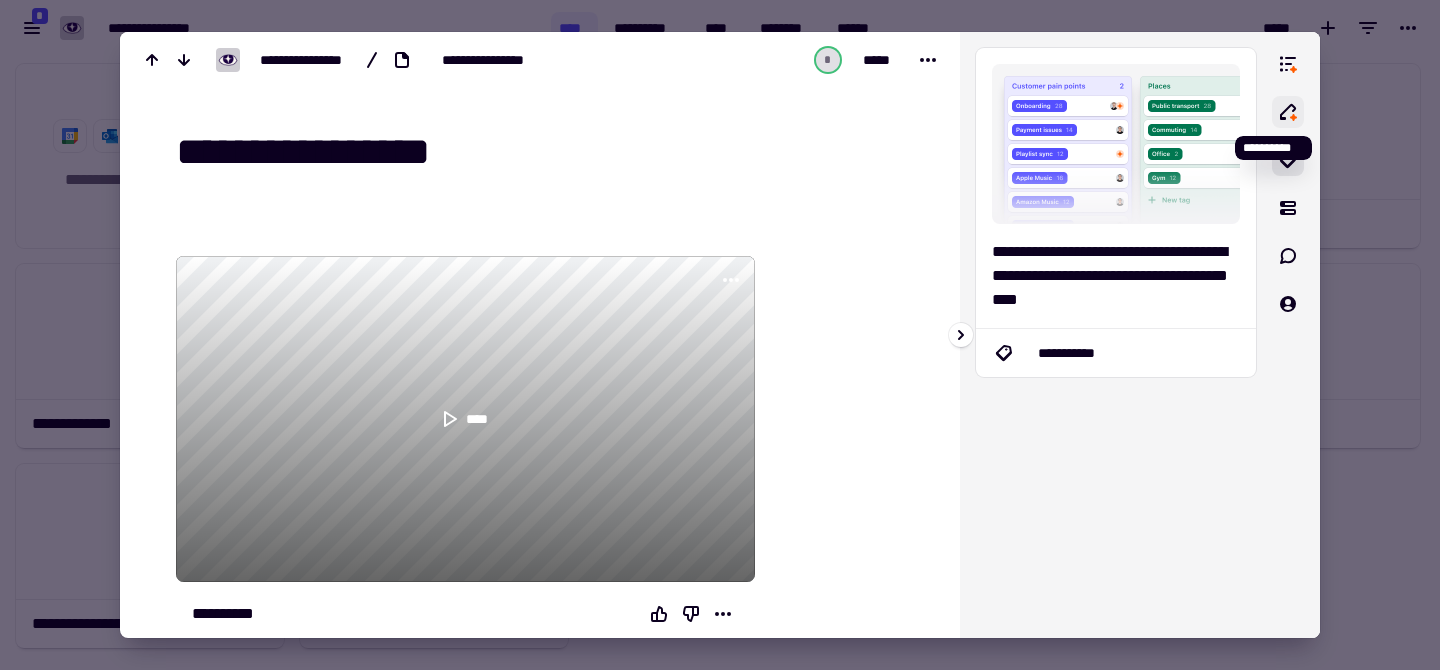 click 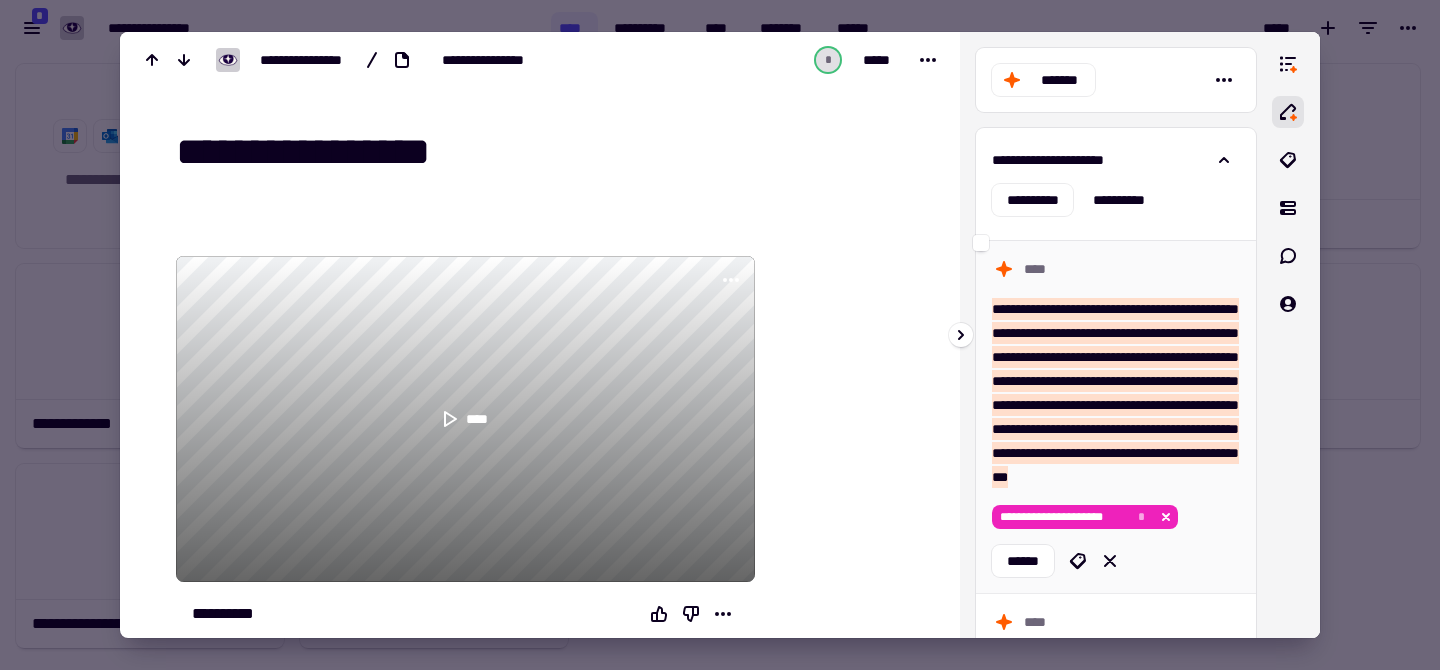 scroll, scrollTop: 0, scrollLeft: 0, axis: both 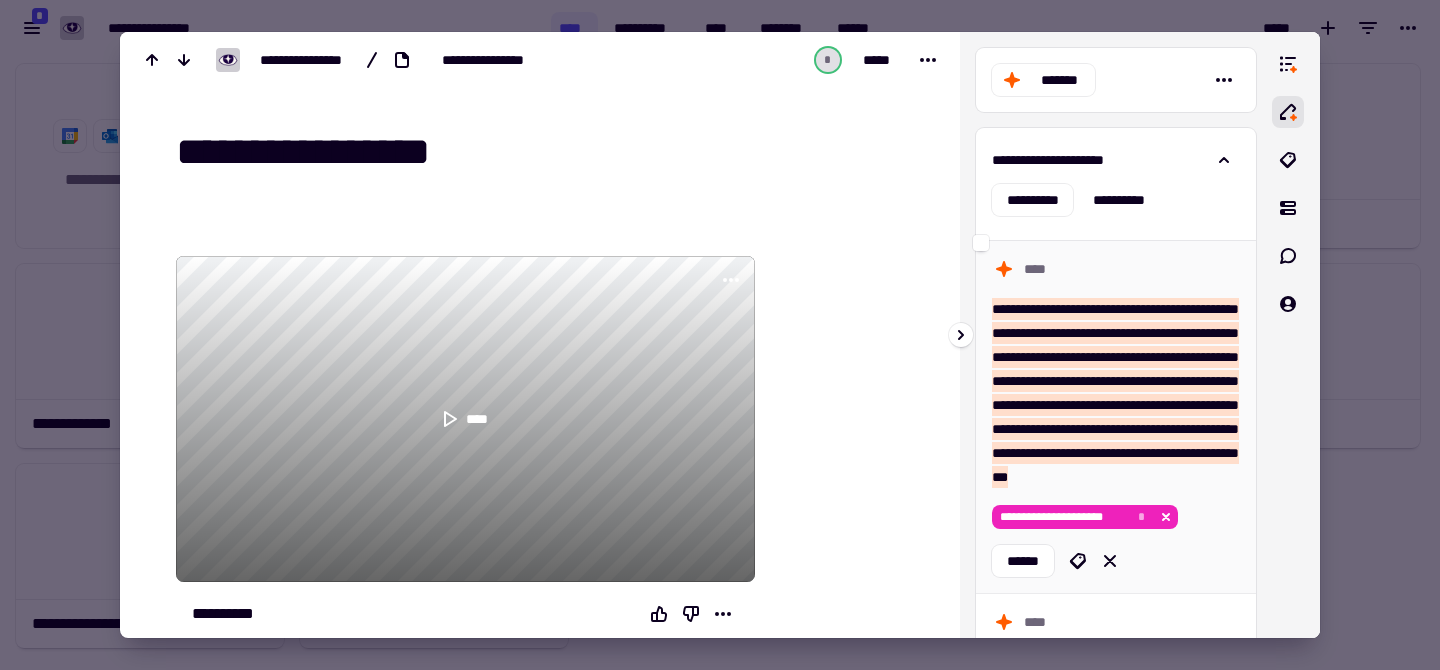 click on "**********" at bounding box center (1115, 393) 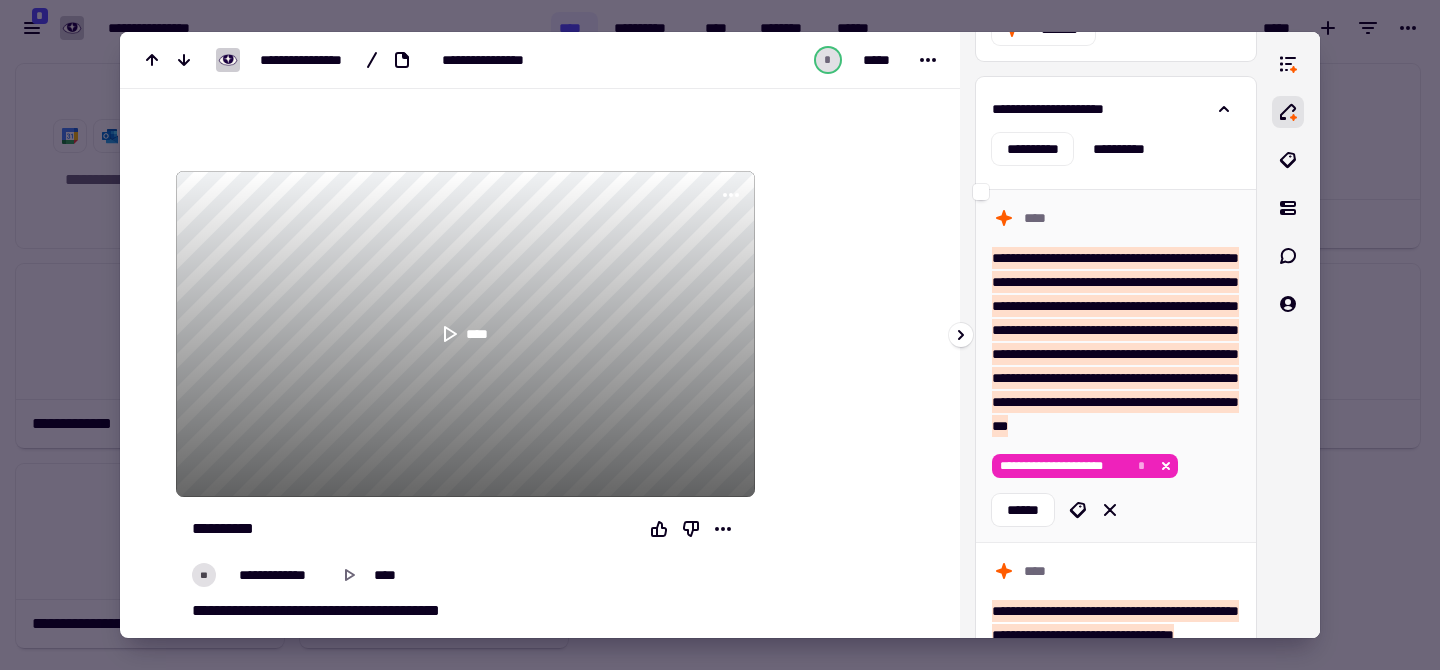 scroll, scrollTop: 353, scrollLeft: 0, axis: vertical 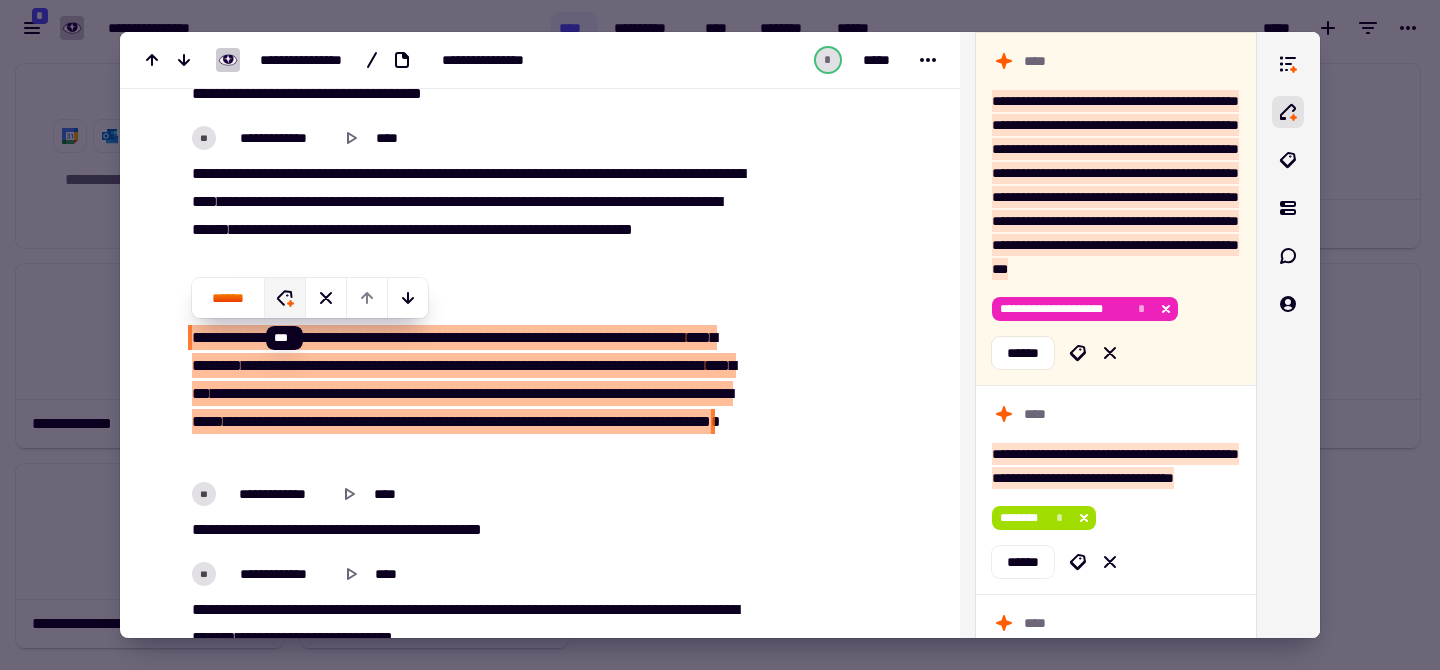 click 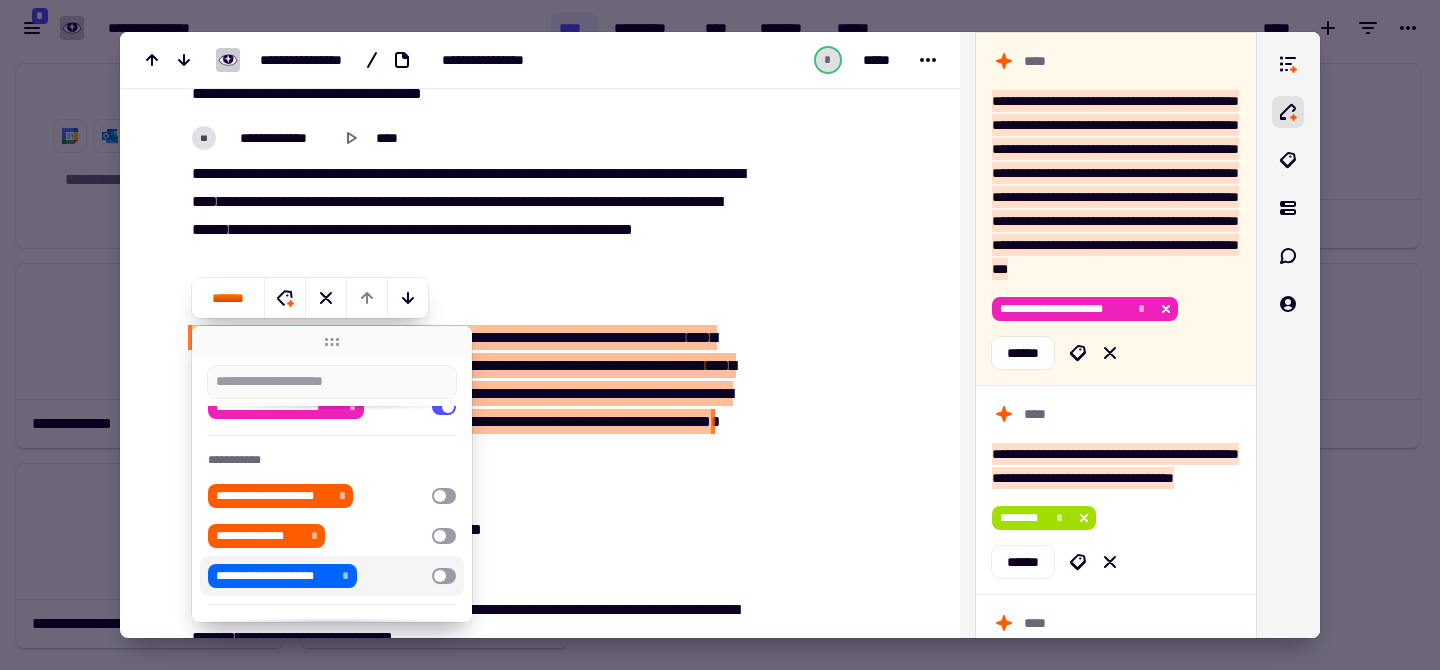 scroll, scrollTop: 29, scrollLeft: 0, axis: vertical 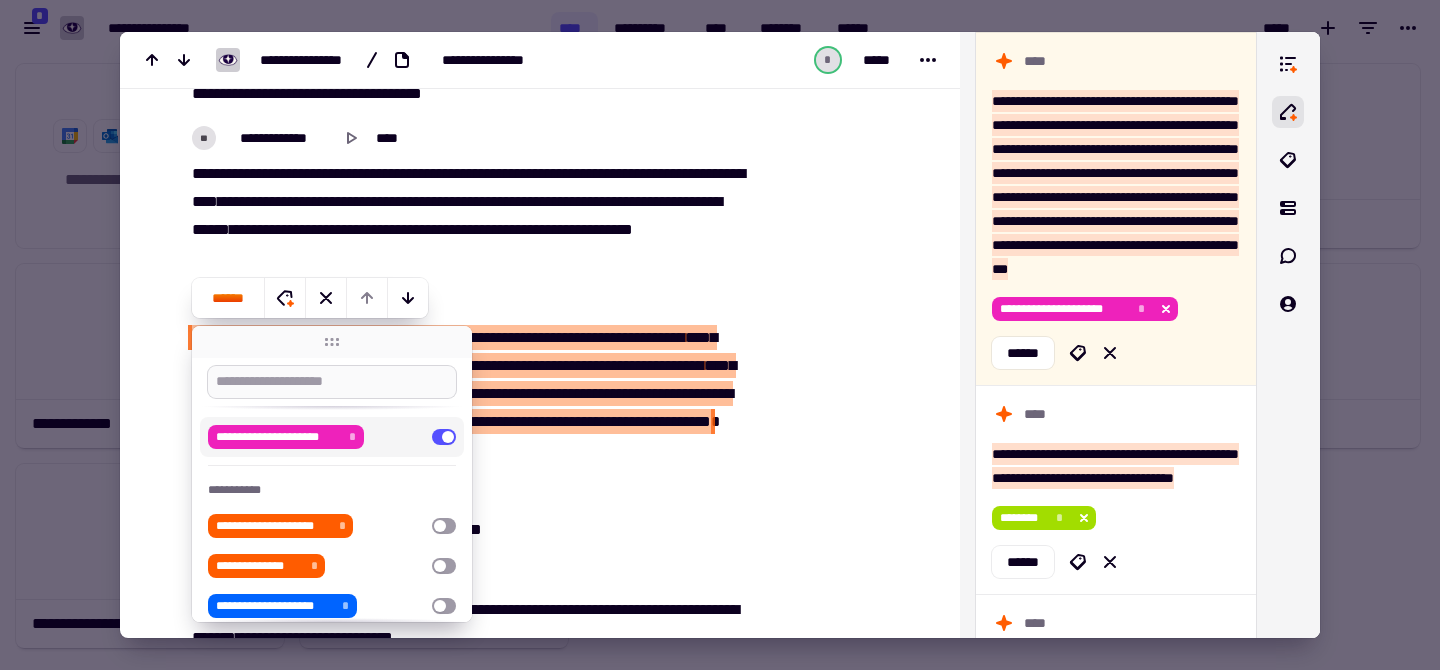 click at bounding box center (332, 382) 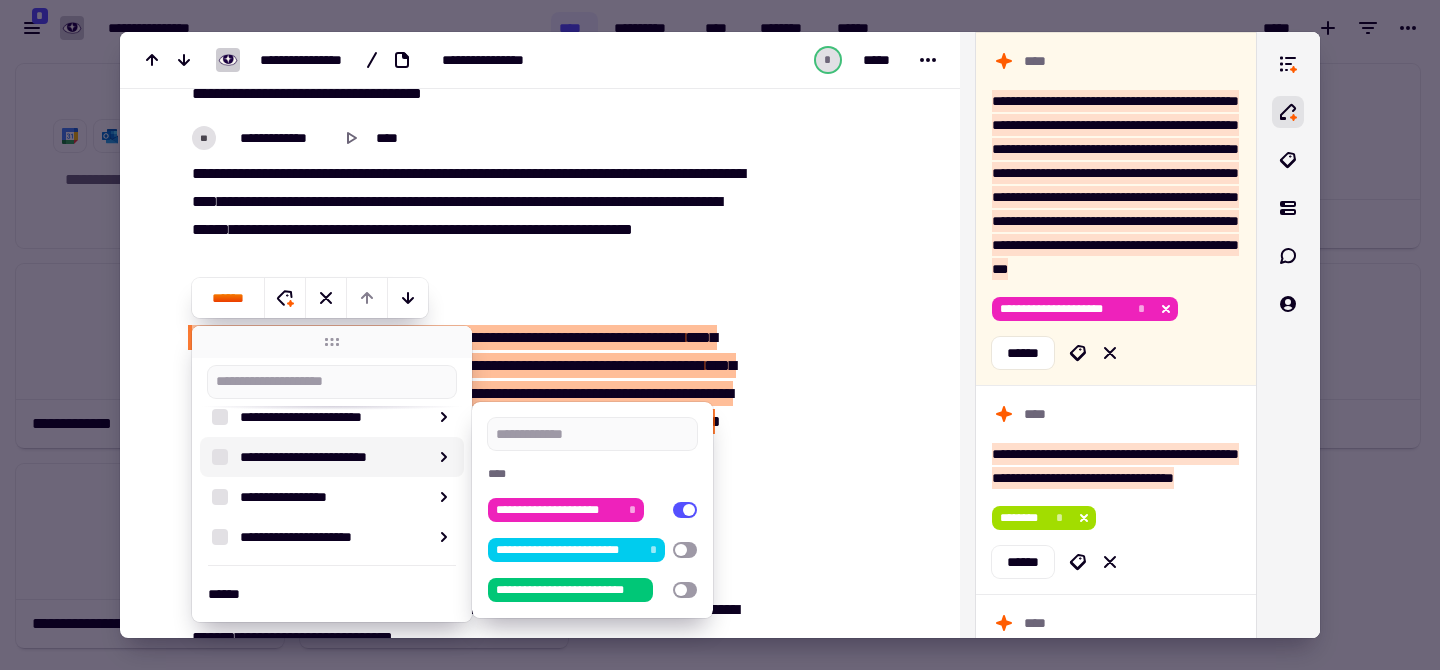 scroll, scrollTop: 511, scrollLeft: 0, axis: vertical 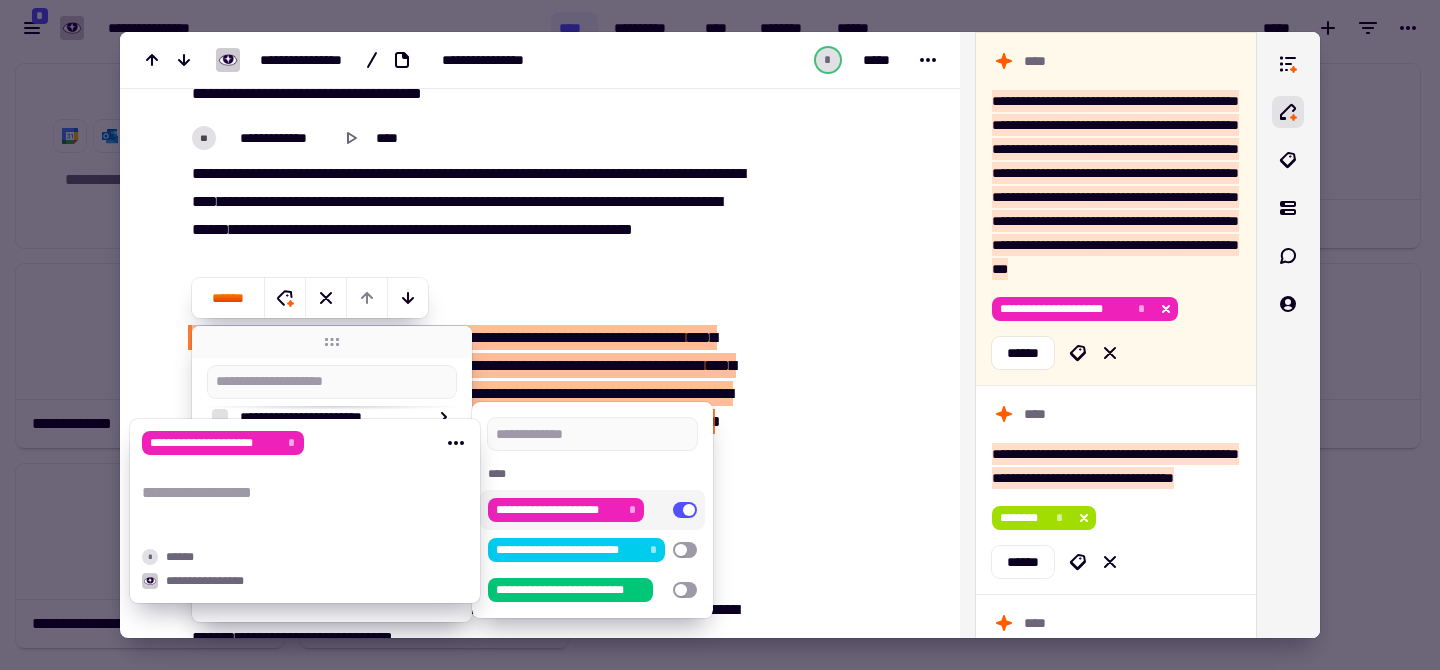 click on "**********" at bounding box center (558, 510) 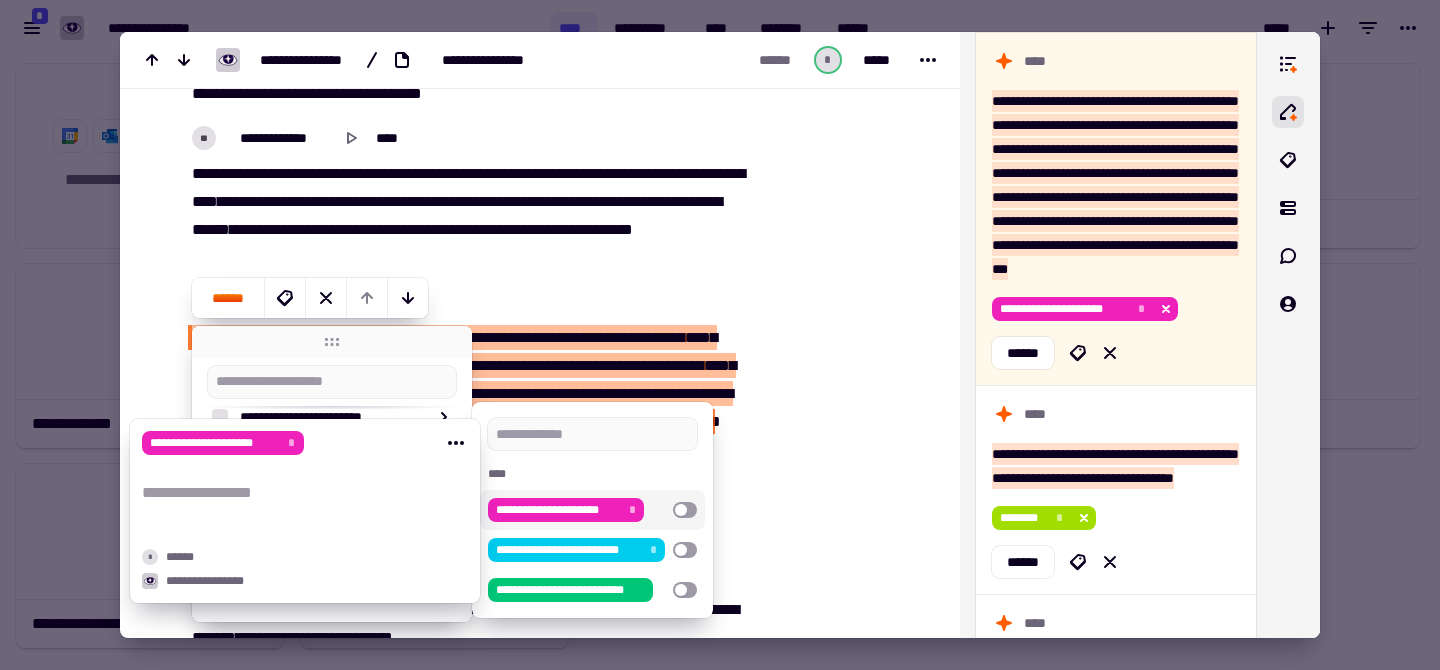 click on "**********" at bounding box center (558, 510) 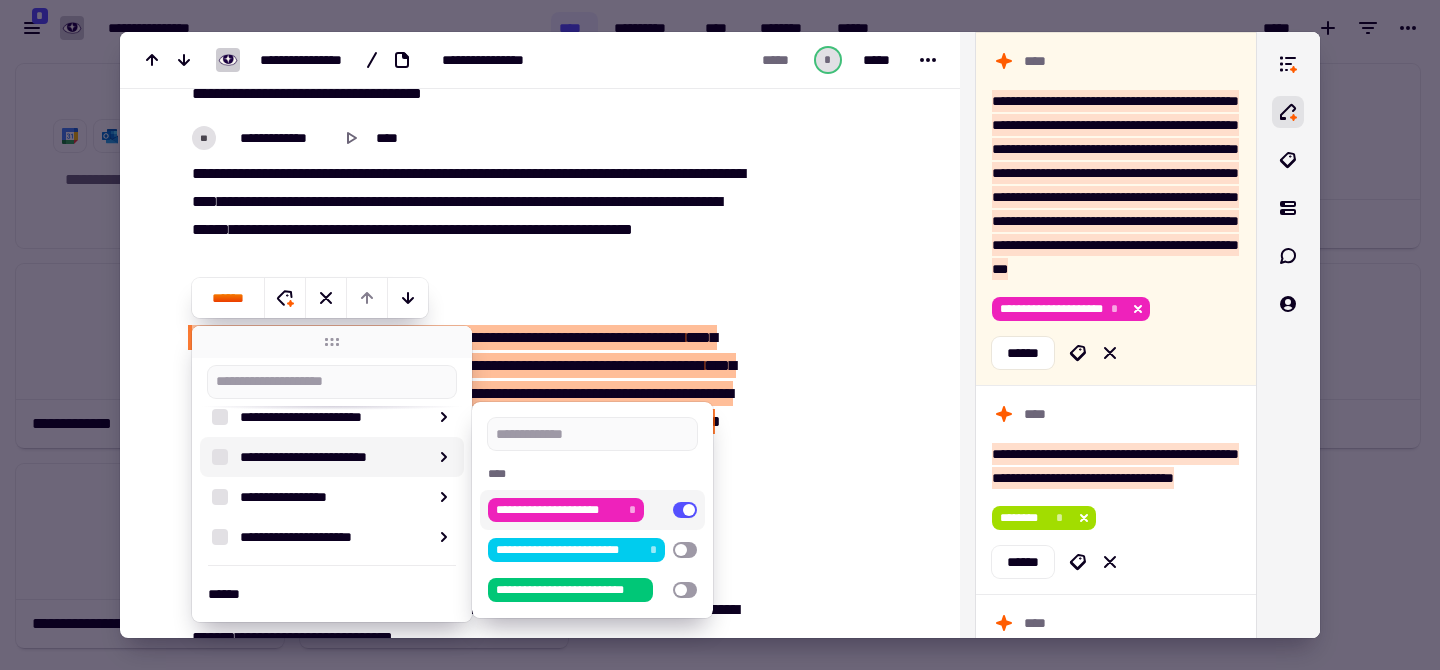 click at bounding box center [843, 5973] 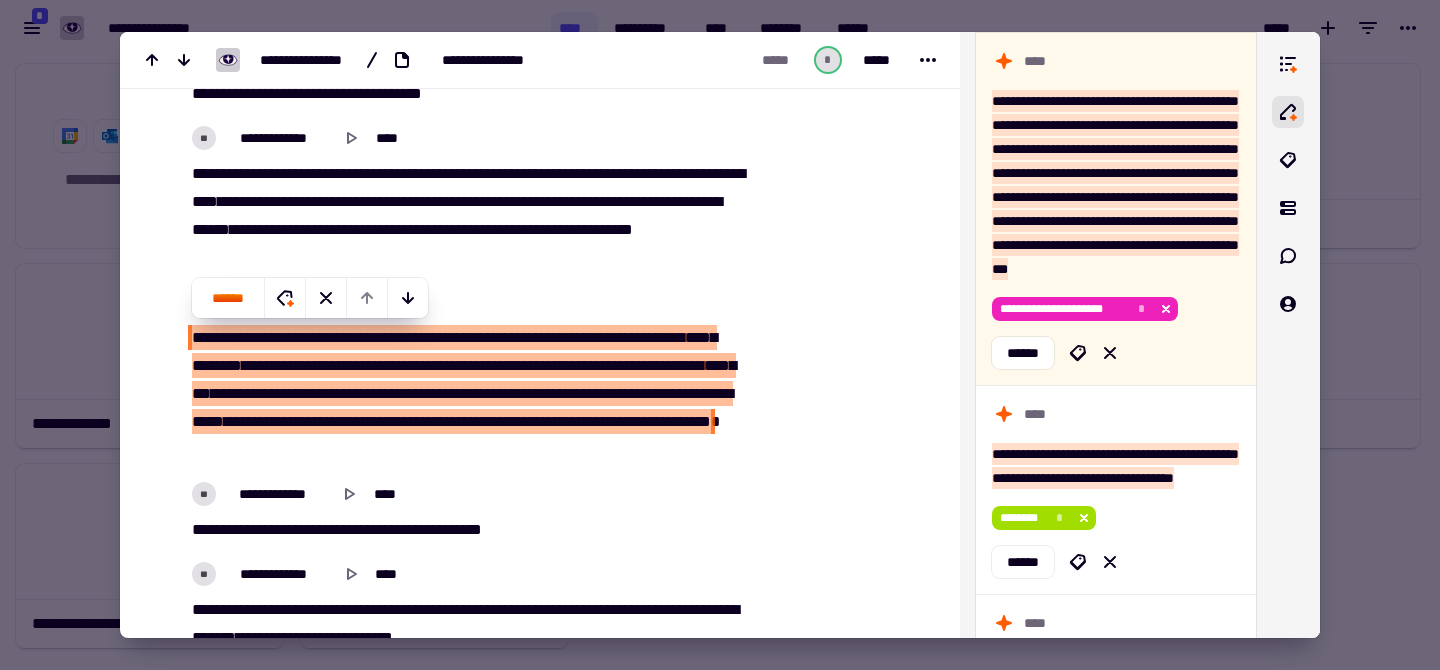 click at bounding box center (720, 335) 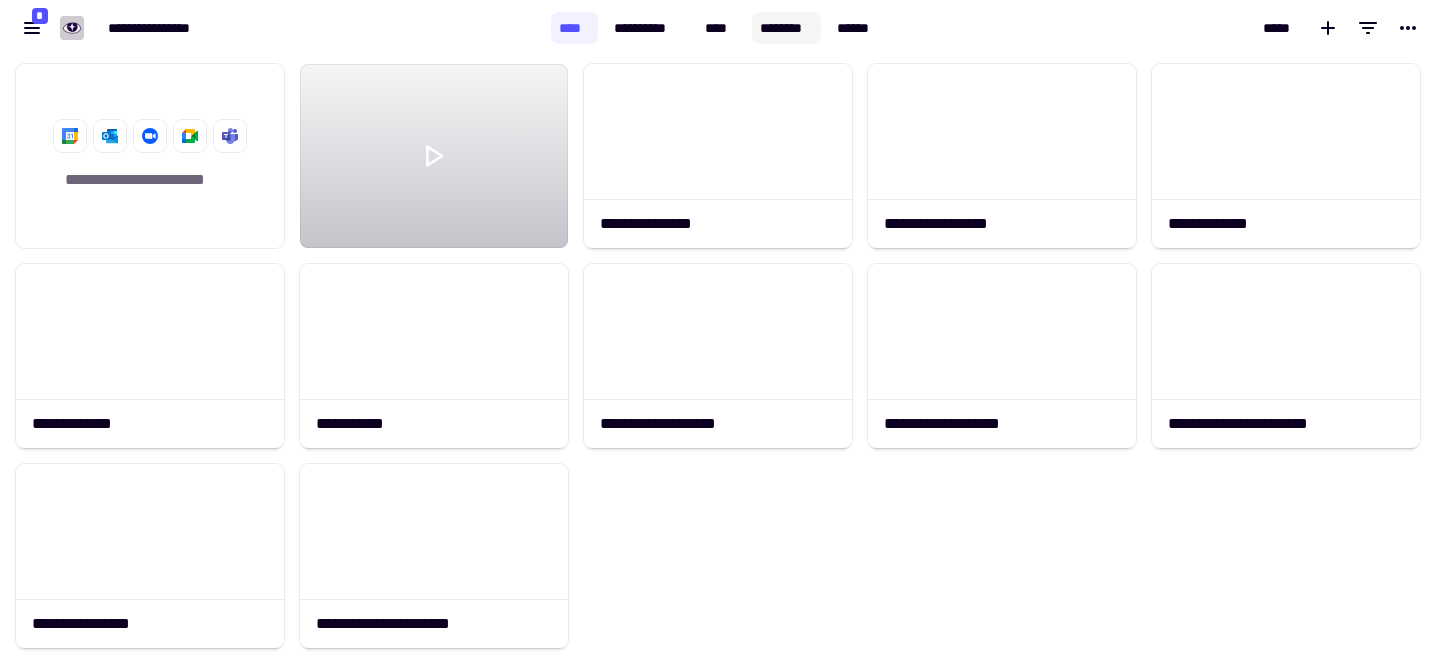 click on "********" 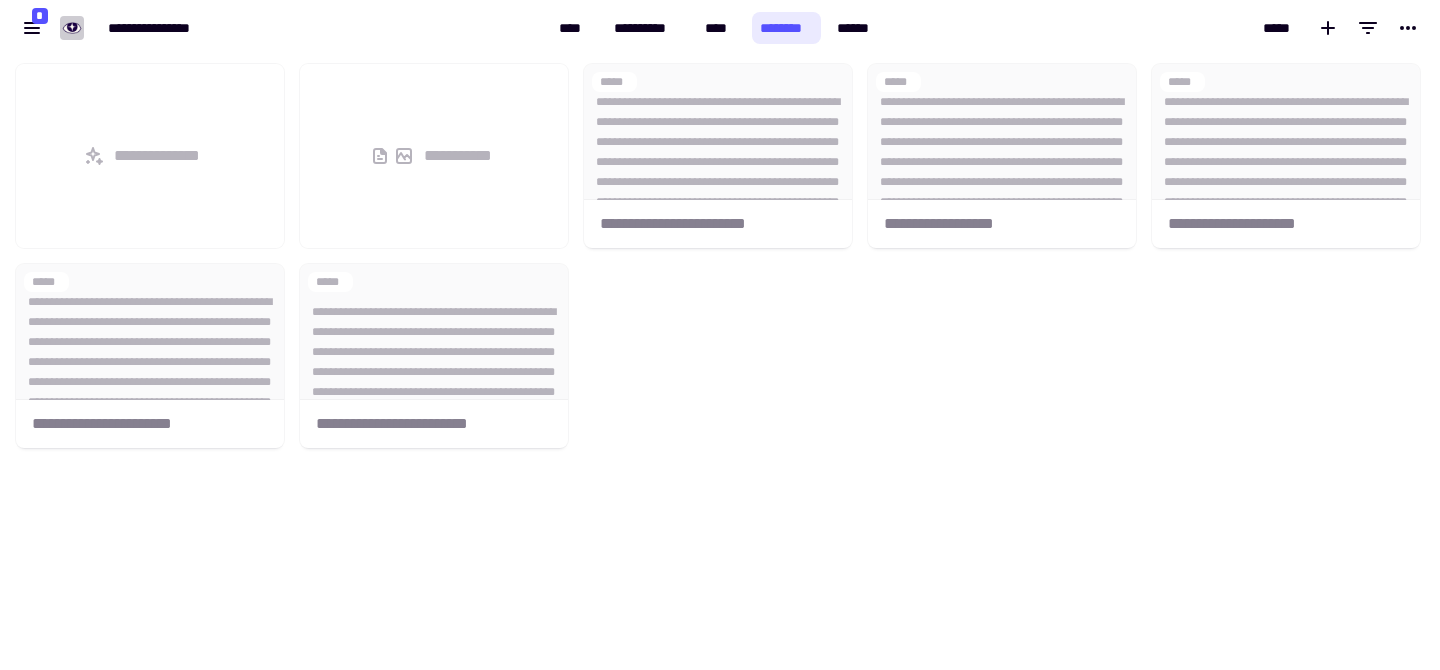 scroll, scrollTop: 1, scrollLeft: 1, axis: both 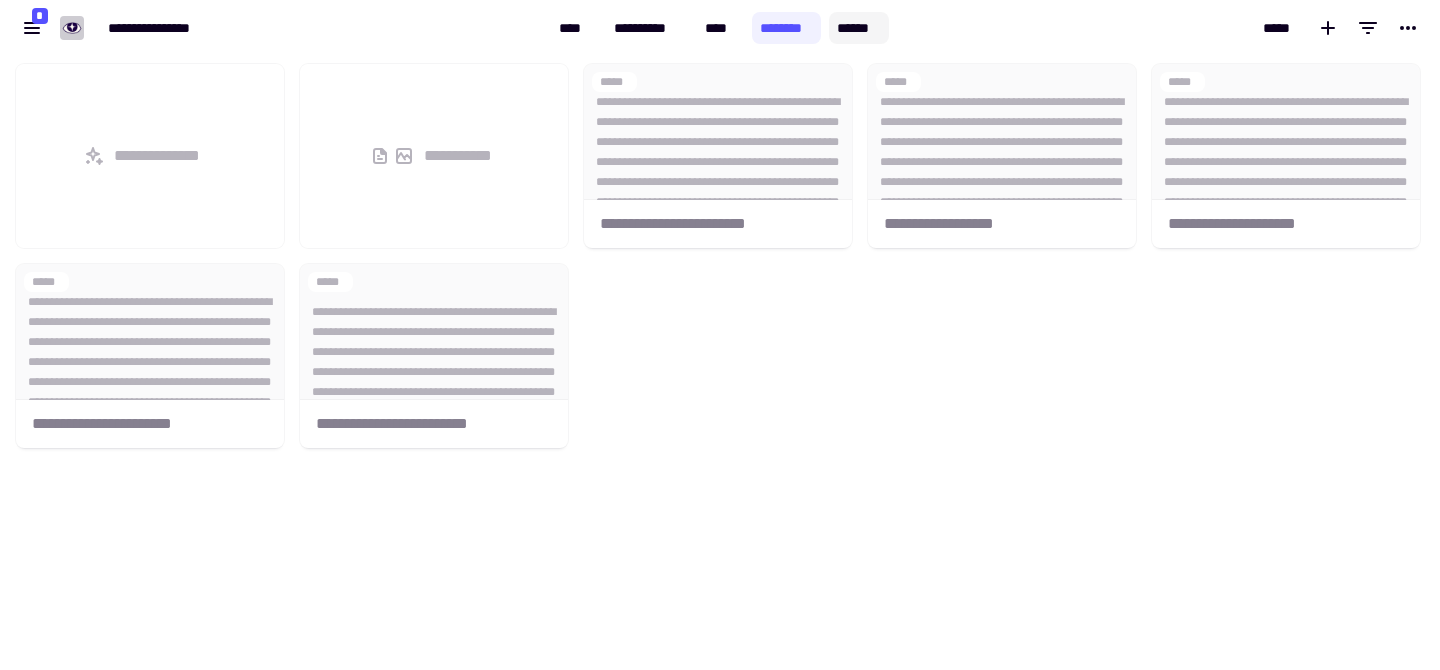 click on "******" 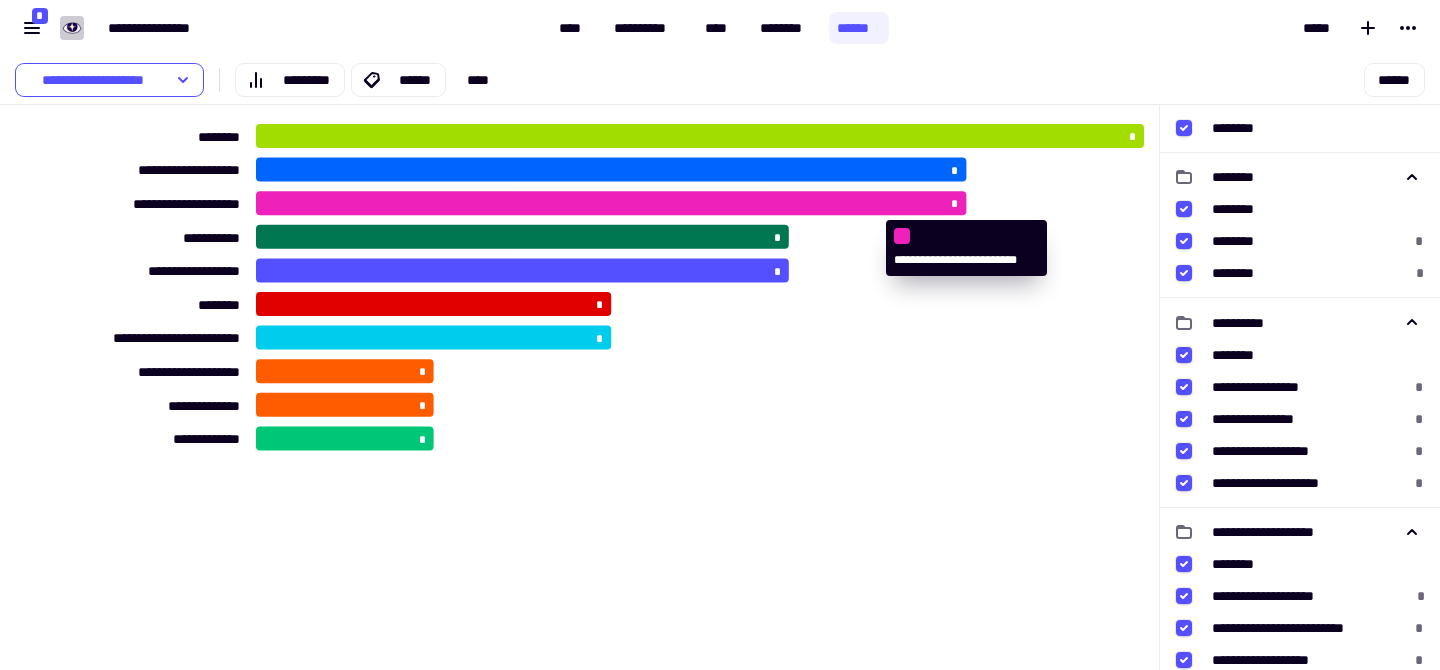 click 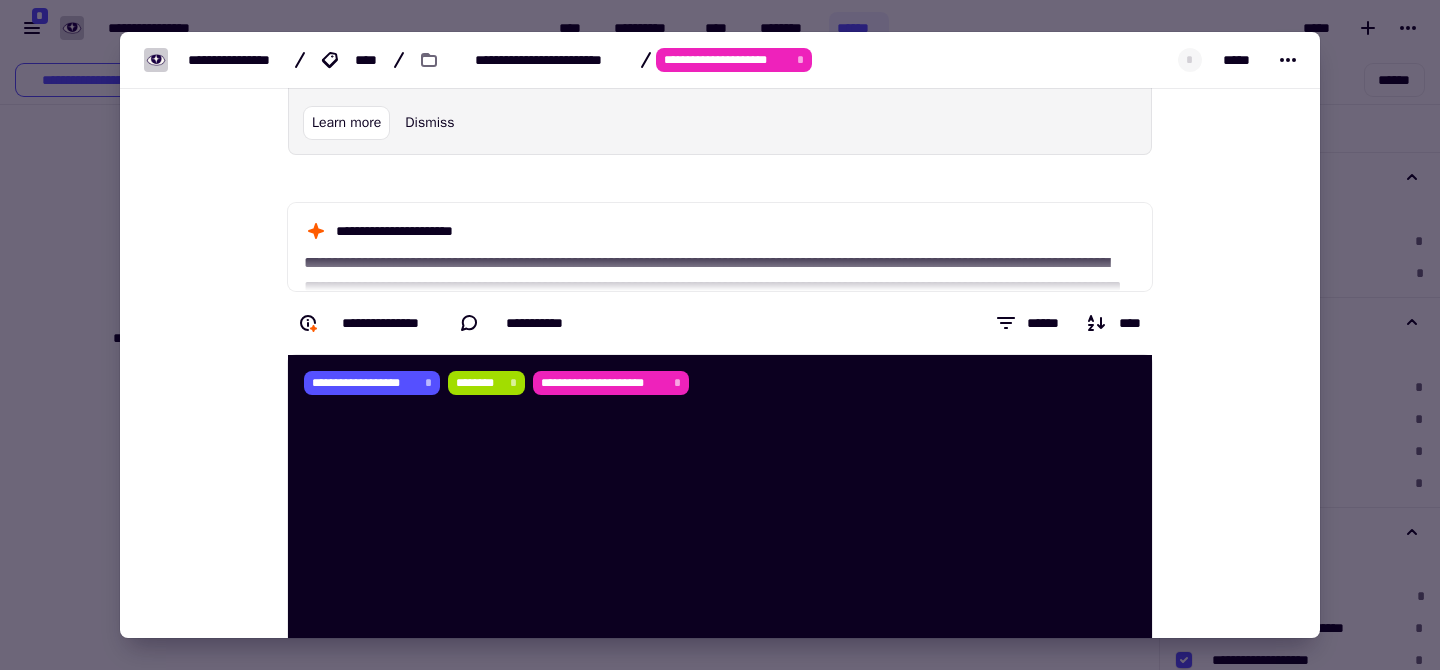 scroll, scrollTop: 72, scrollLeft: 0, axis: vertical 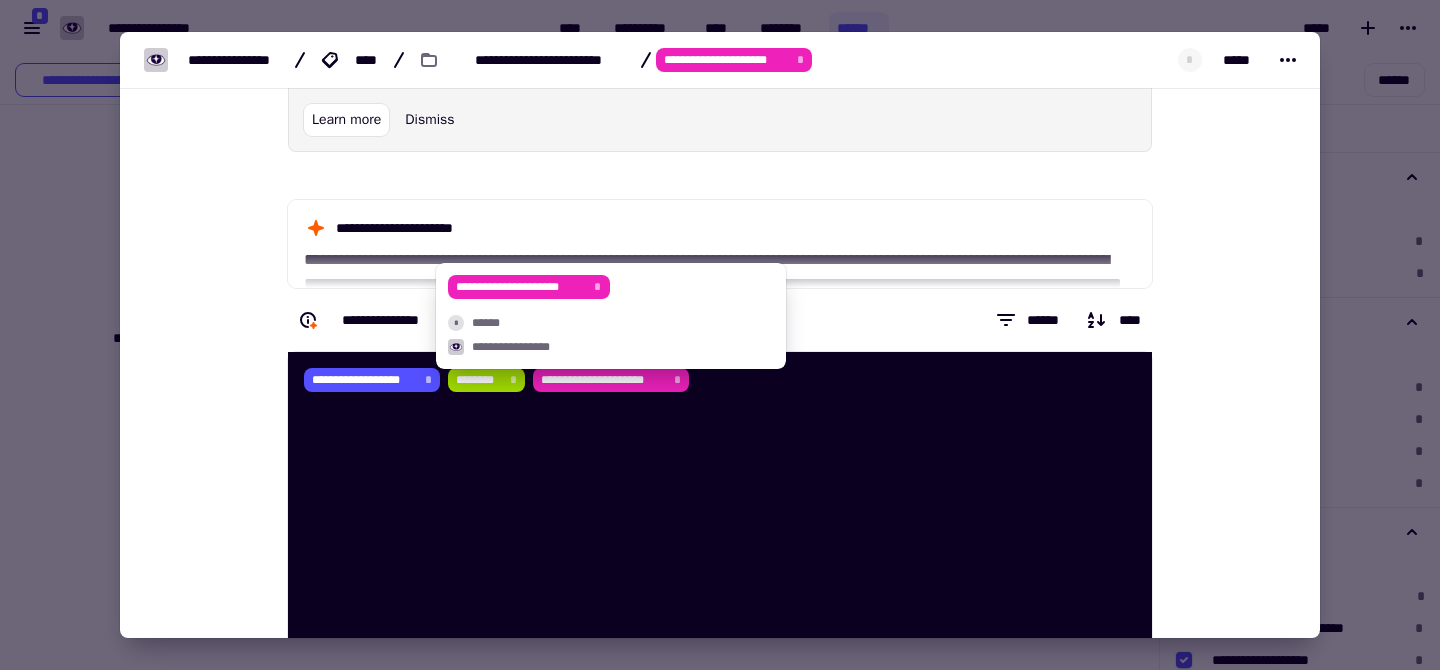 click on "**********" at bounding box center [603, 380] 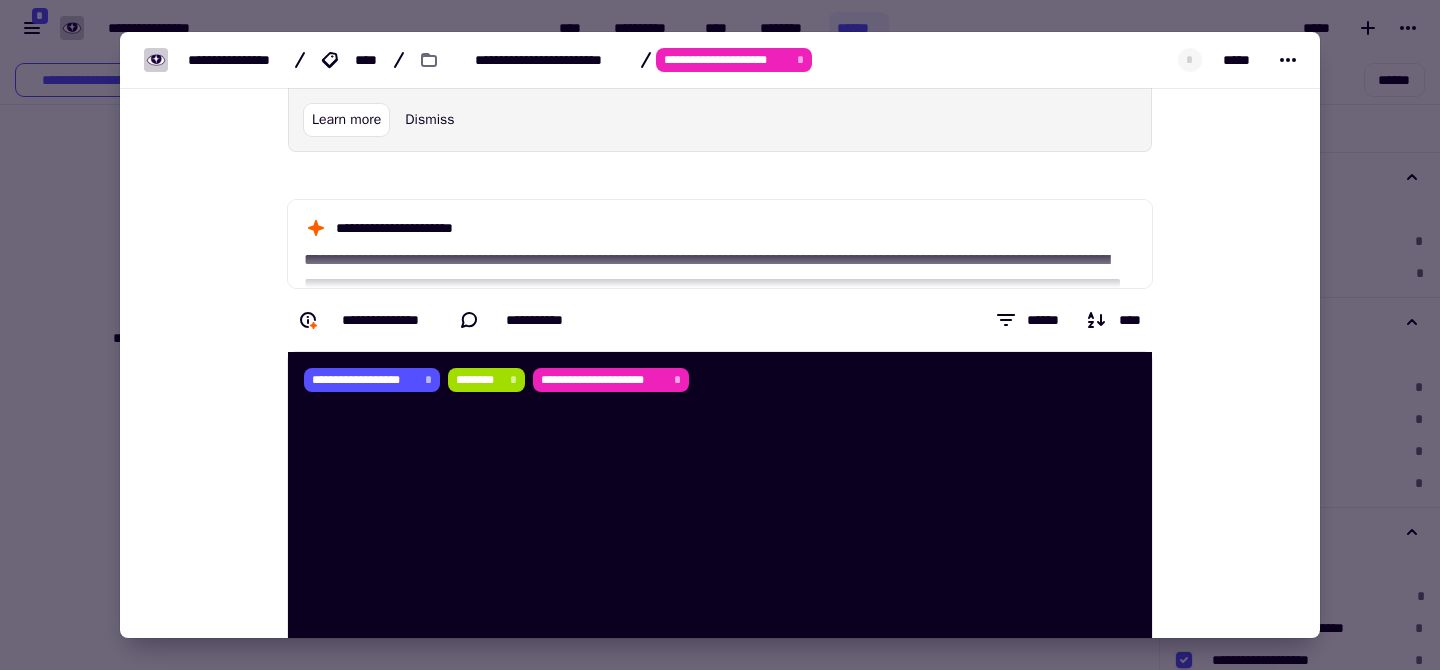 click on "**********" at bounding box center (720, 1147) 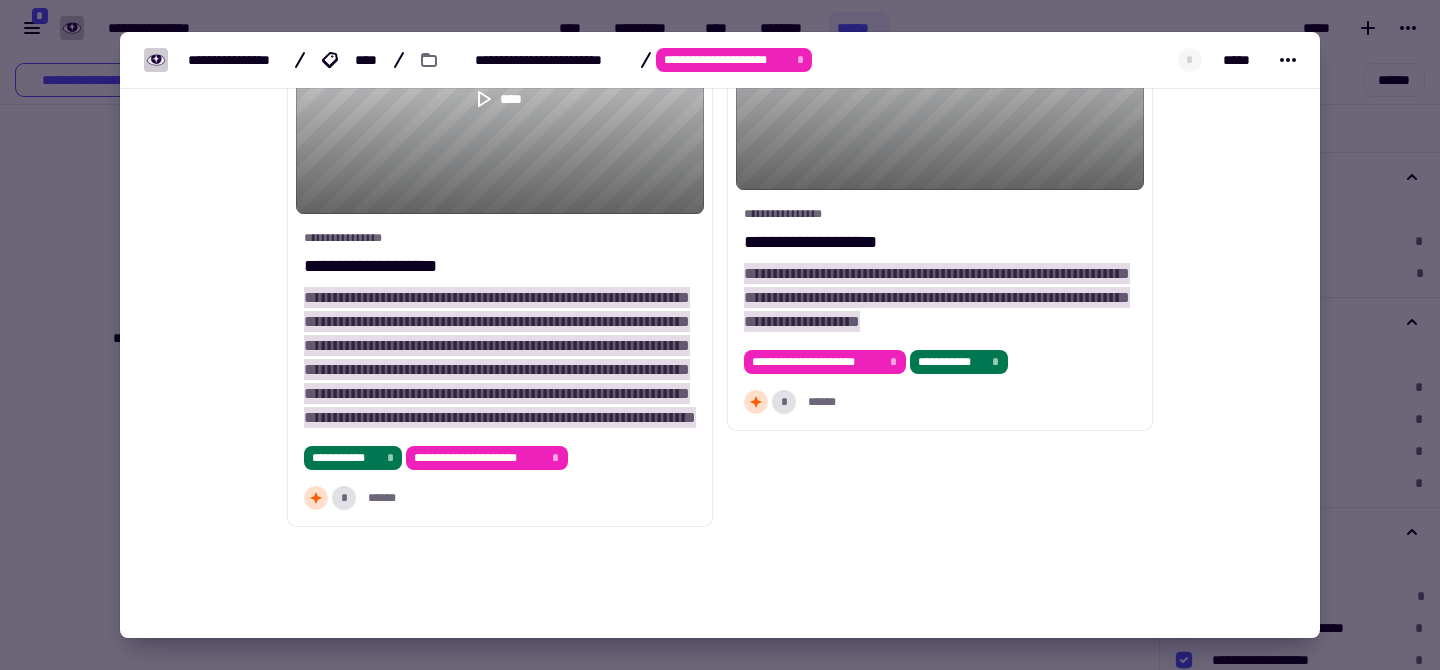 scroll, scrollTop: 1716, scrollLeft: 0, axis: vertical 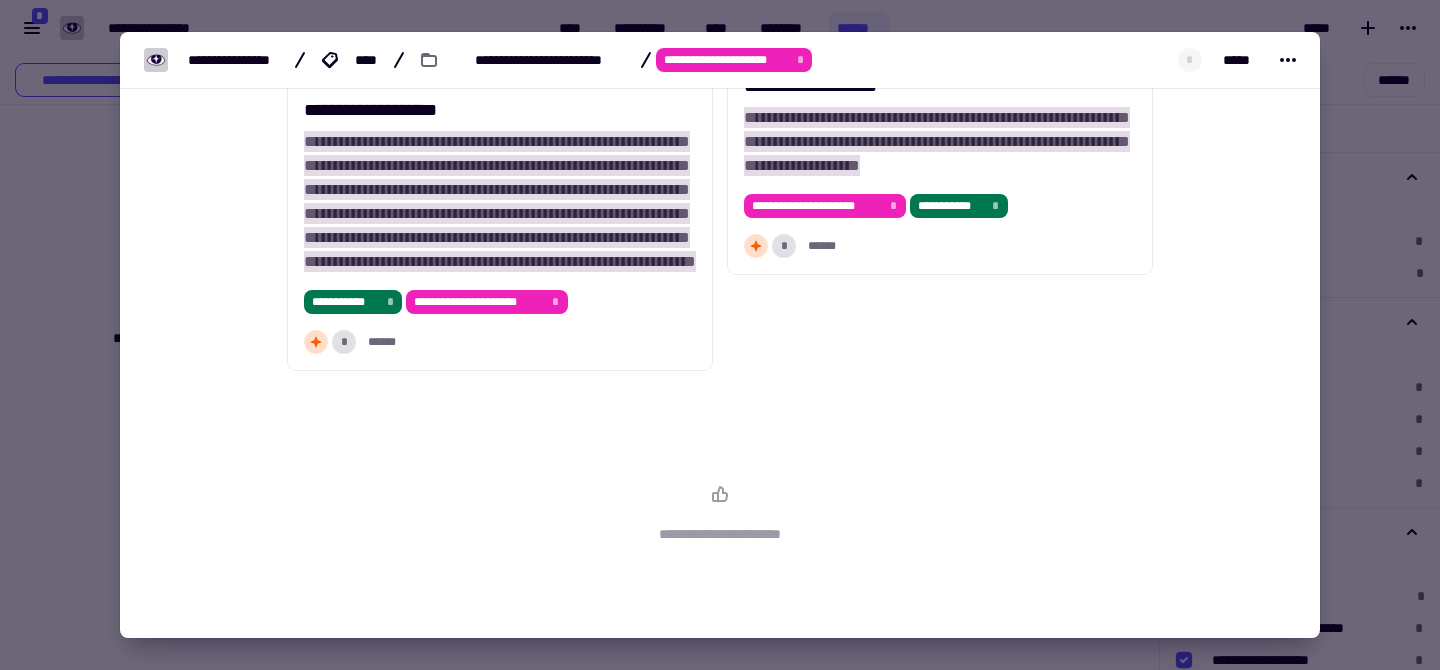 click at bounding box center [720, 335] 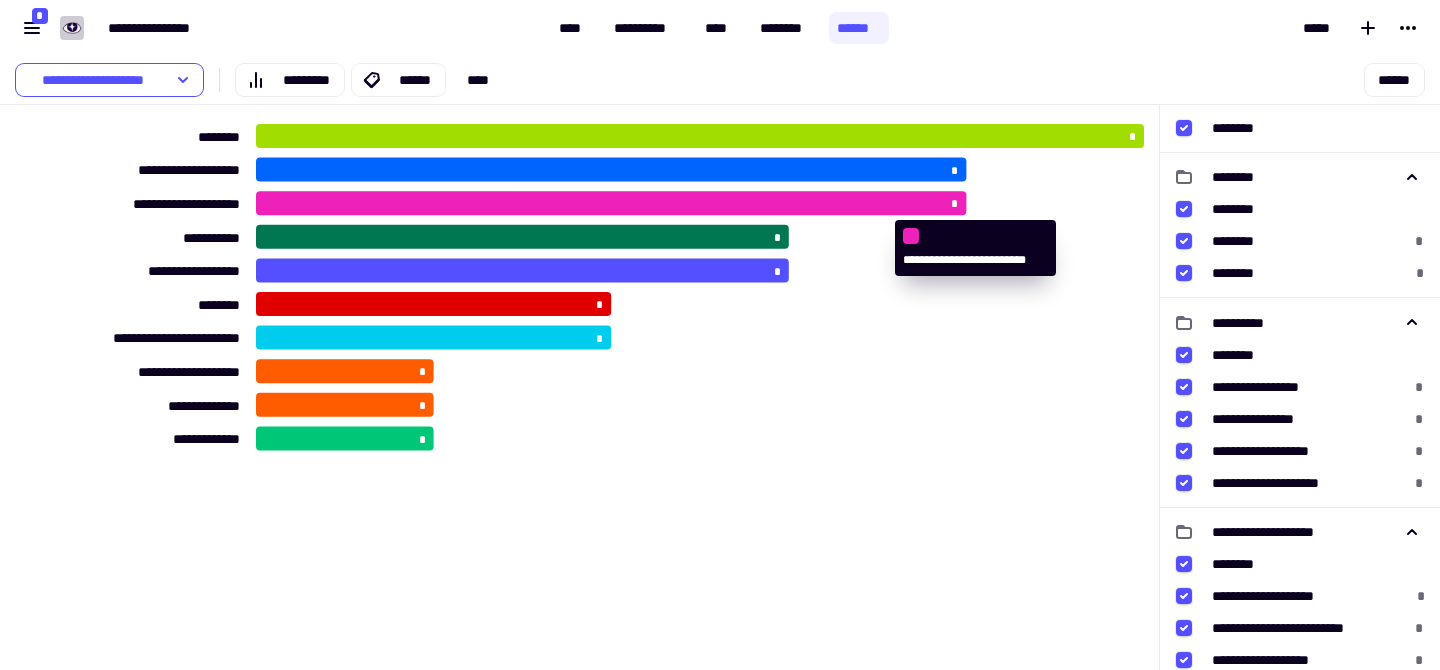 click 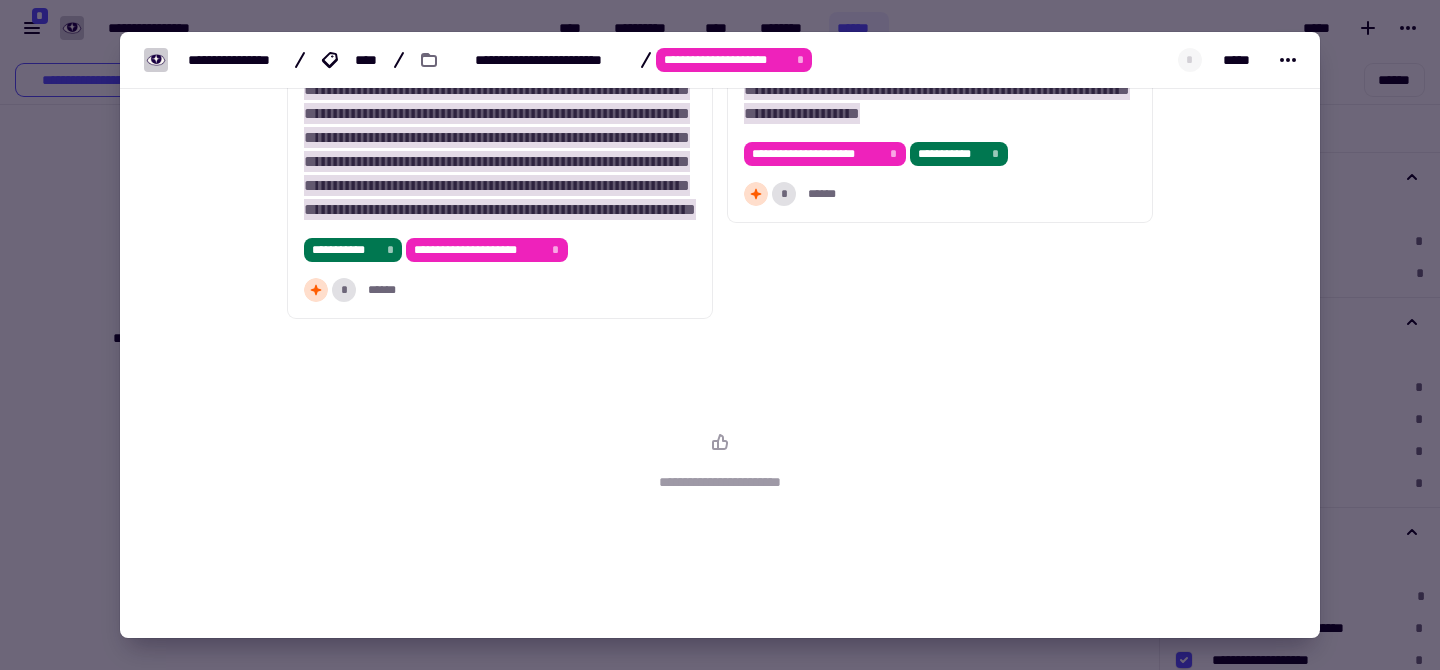 scroll, scrollTop: 1840, scrollLeft: 0, axis: vertical 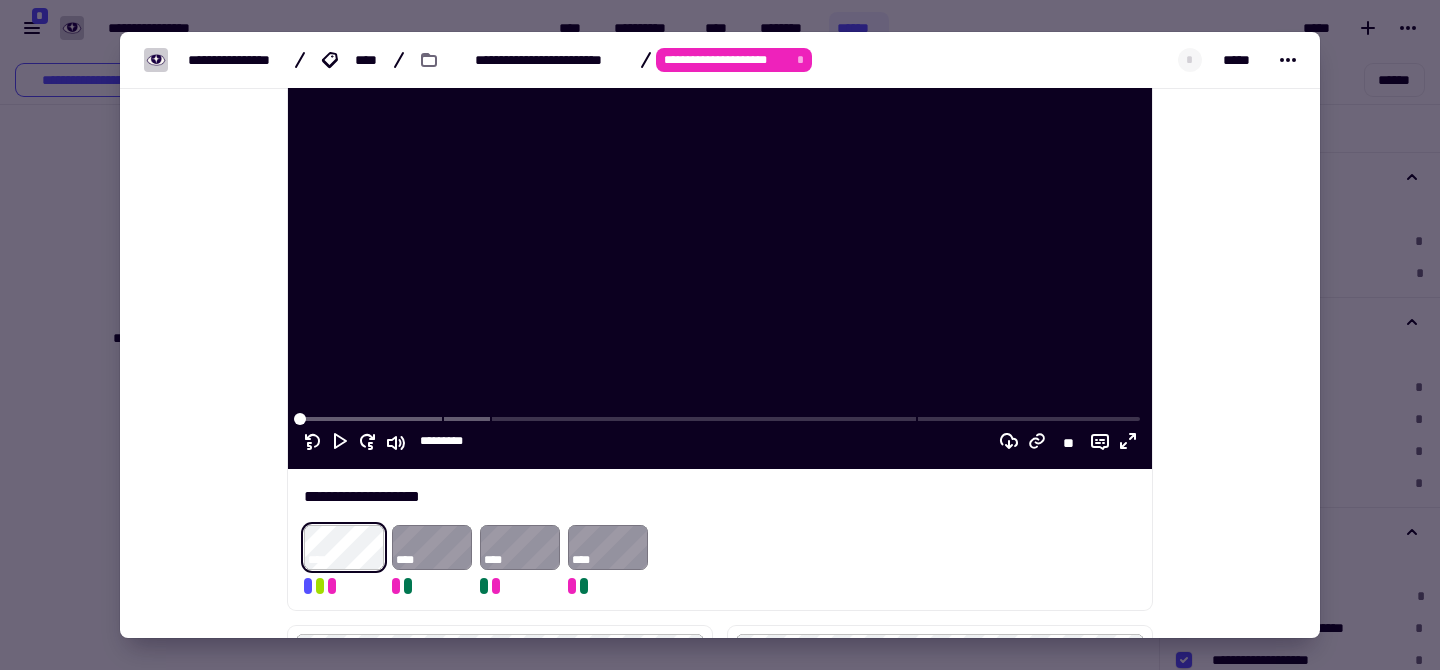 click at bounding box center [720, 335] 